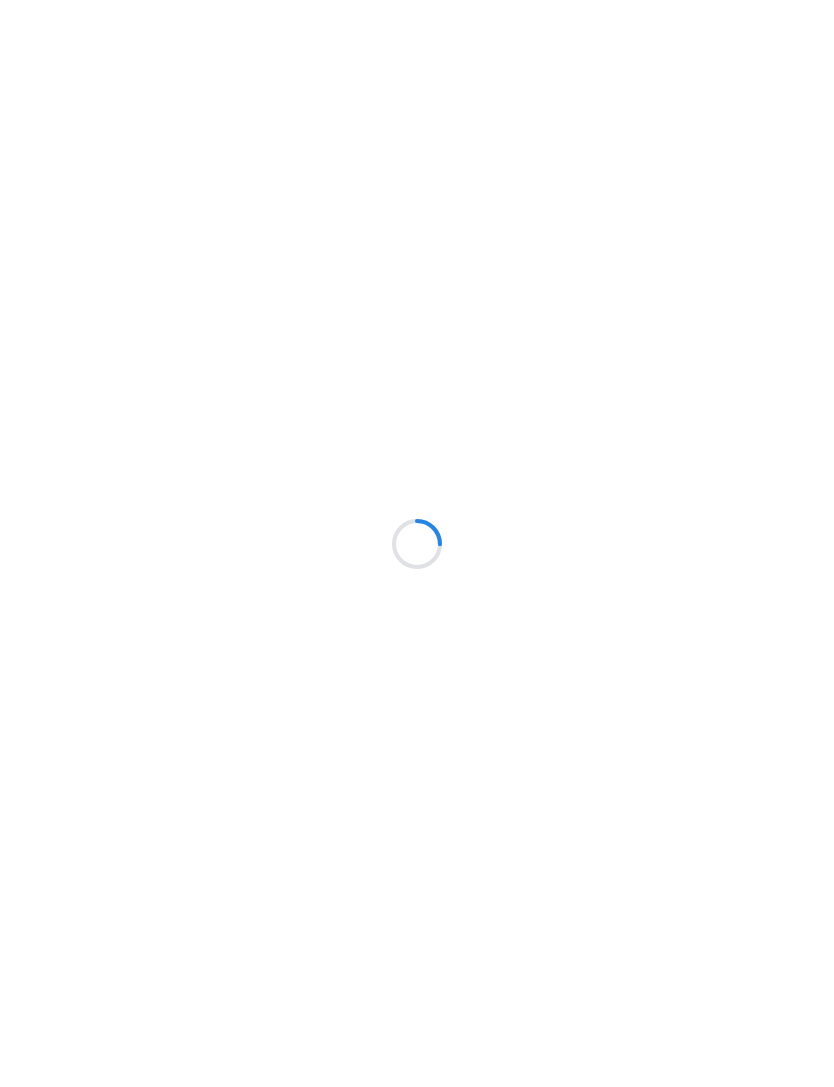 scroll, scrollTop: 0, scrollLeft: 0, axis: both 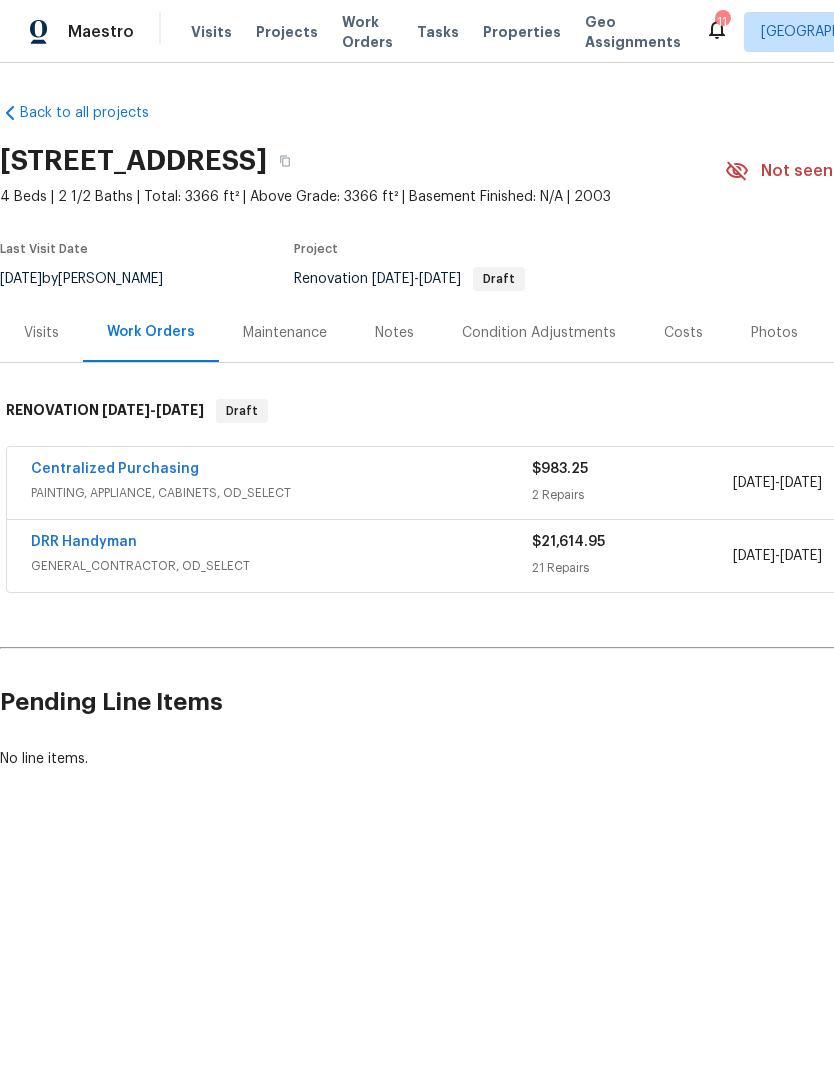 click on "DRR Handyman" at bounding box center [84, 542] 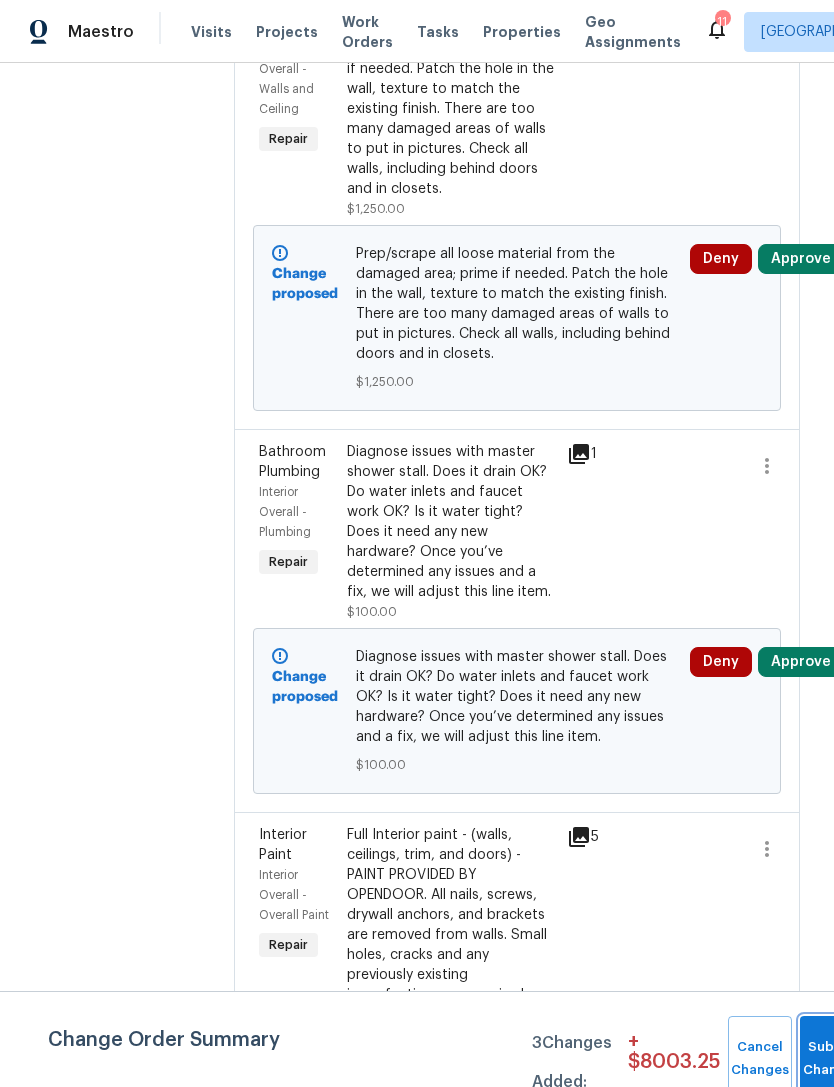 click on "Submit Changes" at bounding box center (832, 1059) 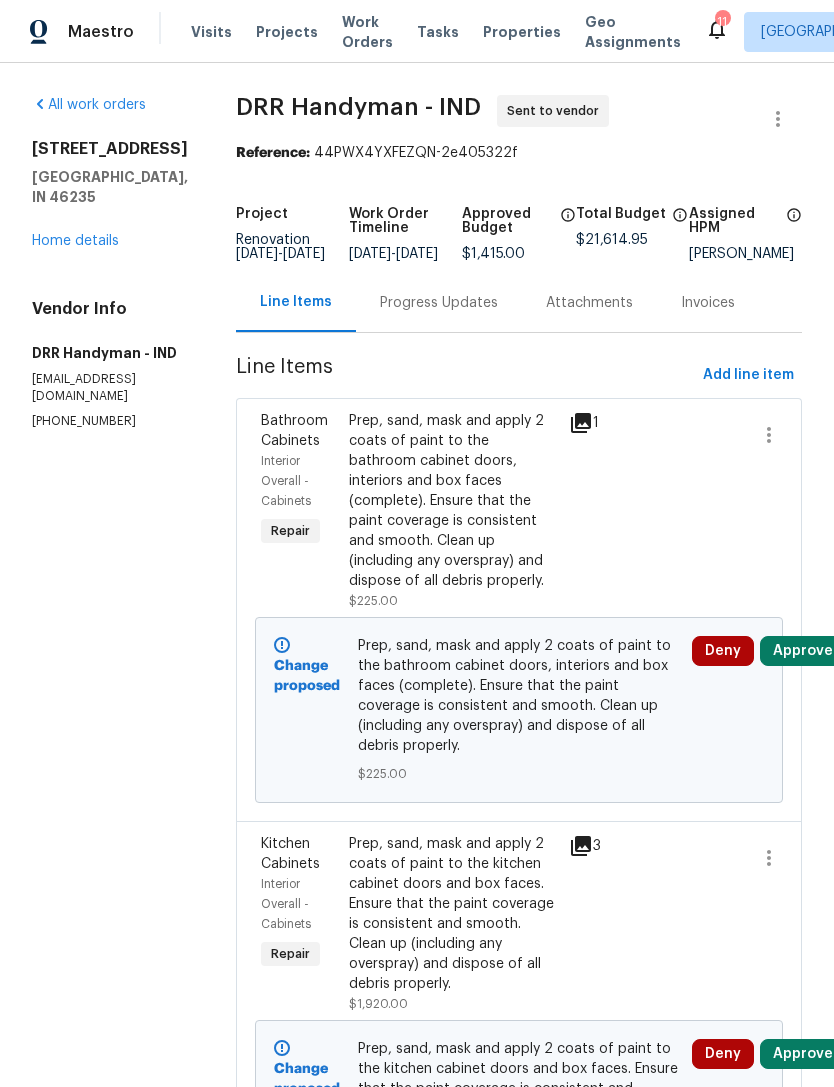 scroll, scrollTop: 0, scrollLeft: 0, axis: both 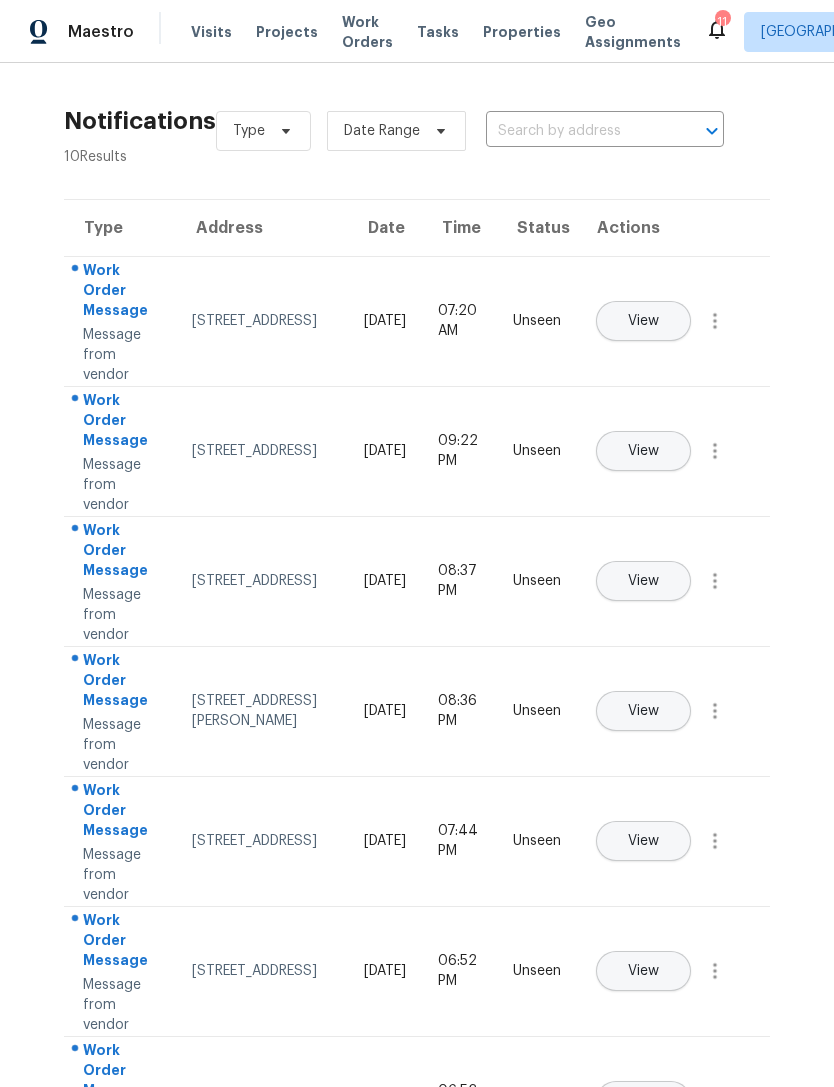 click on "View" at bounding box center (643, 321) 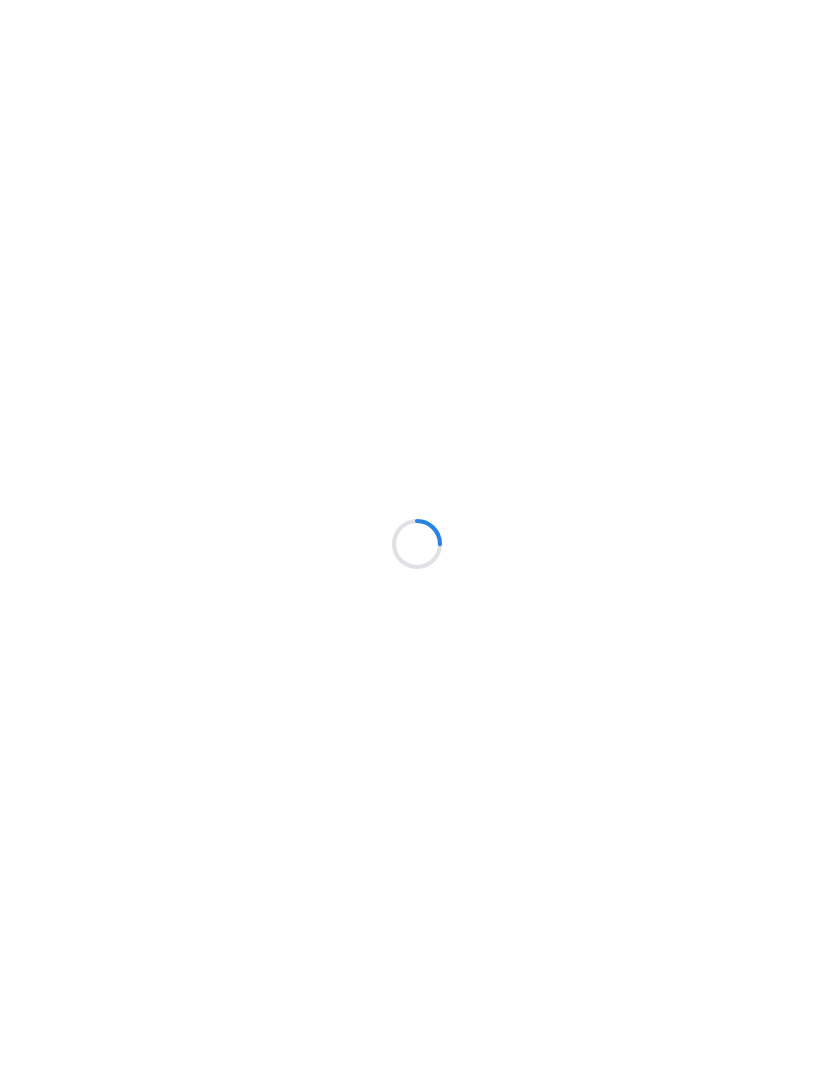 scroll, scrollTop: 0, scrollLeft: 0, axis: both 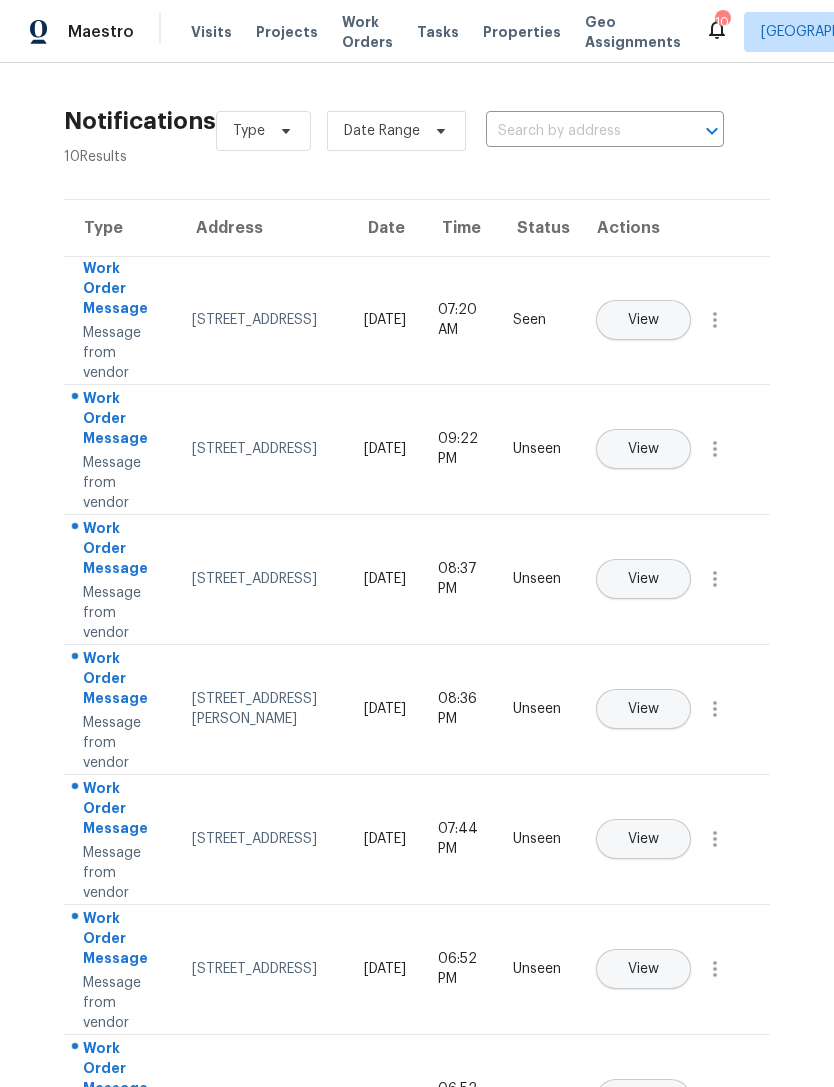 click on "View" at bounding box center [643, 449] 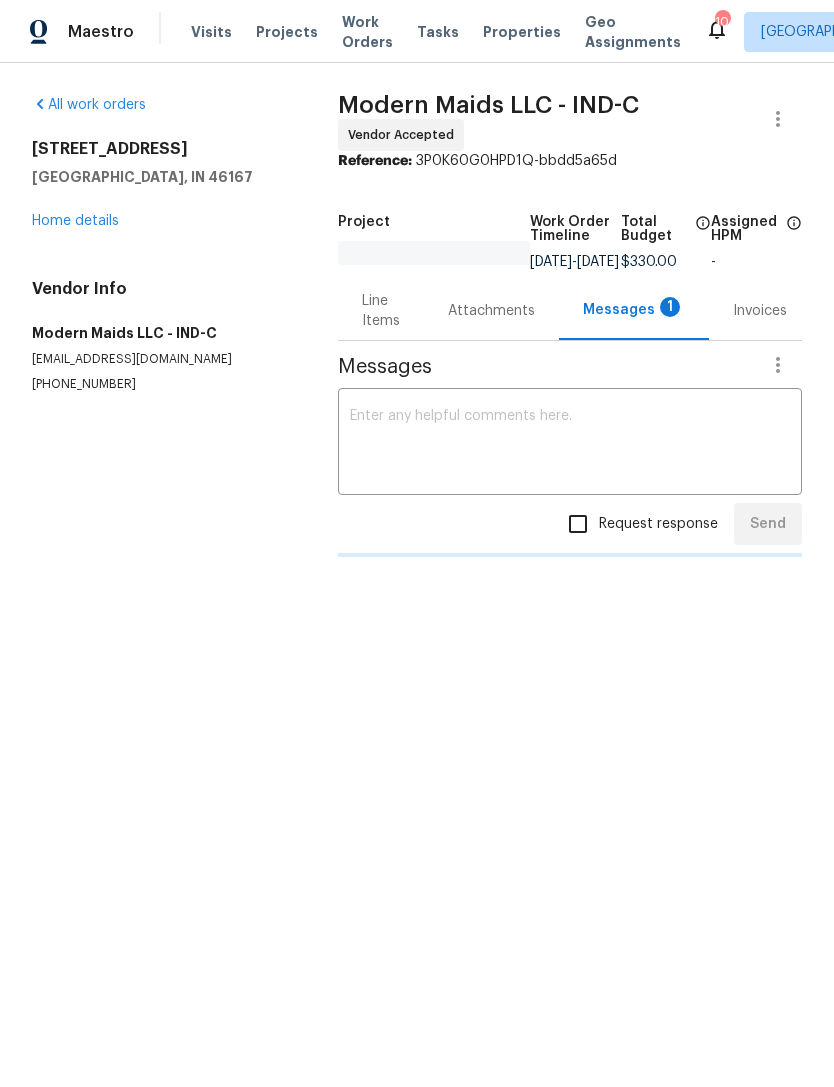 scroll, scrollTop: 0, scrollLeft: 0, axis: both 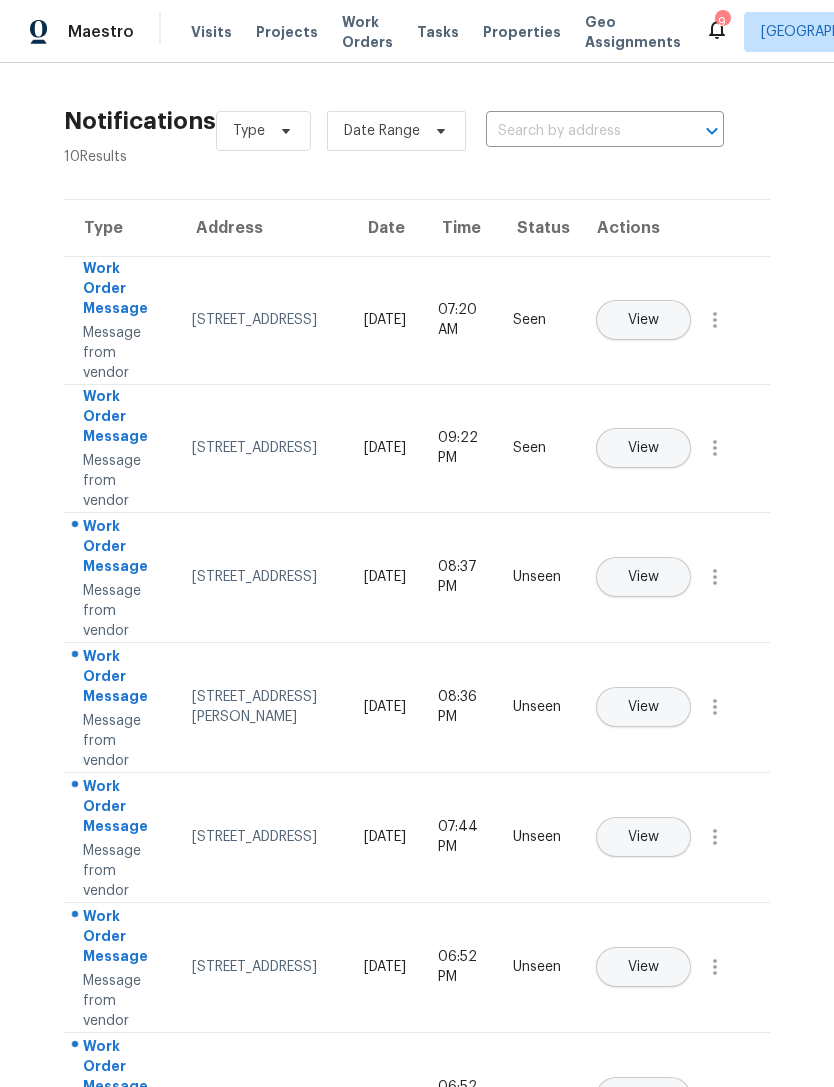 click on "View" at bounding box center (643, 577) 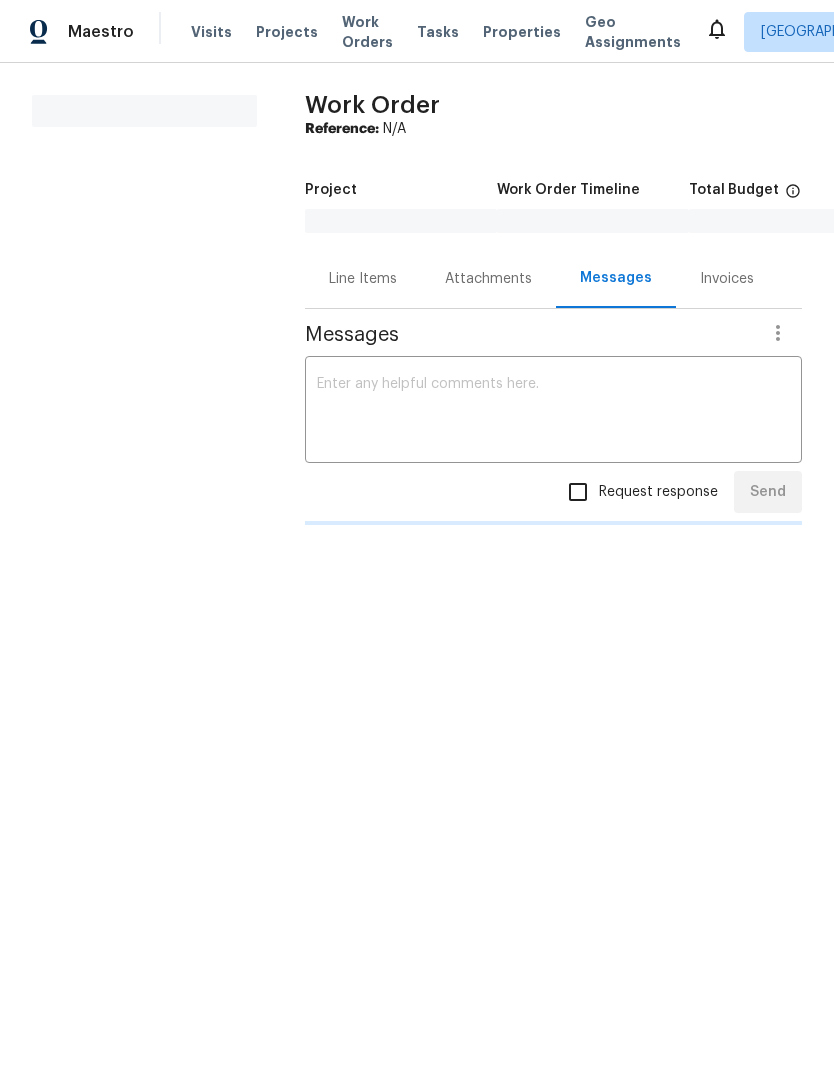 scroll, scrollTop: 0, scrollLeft: 0, axis: both 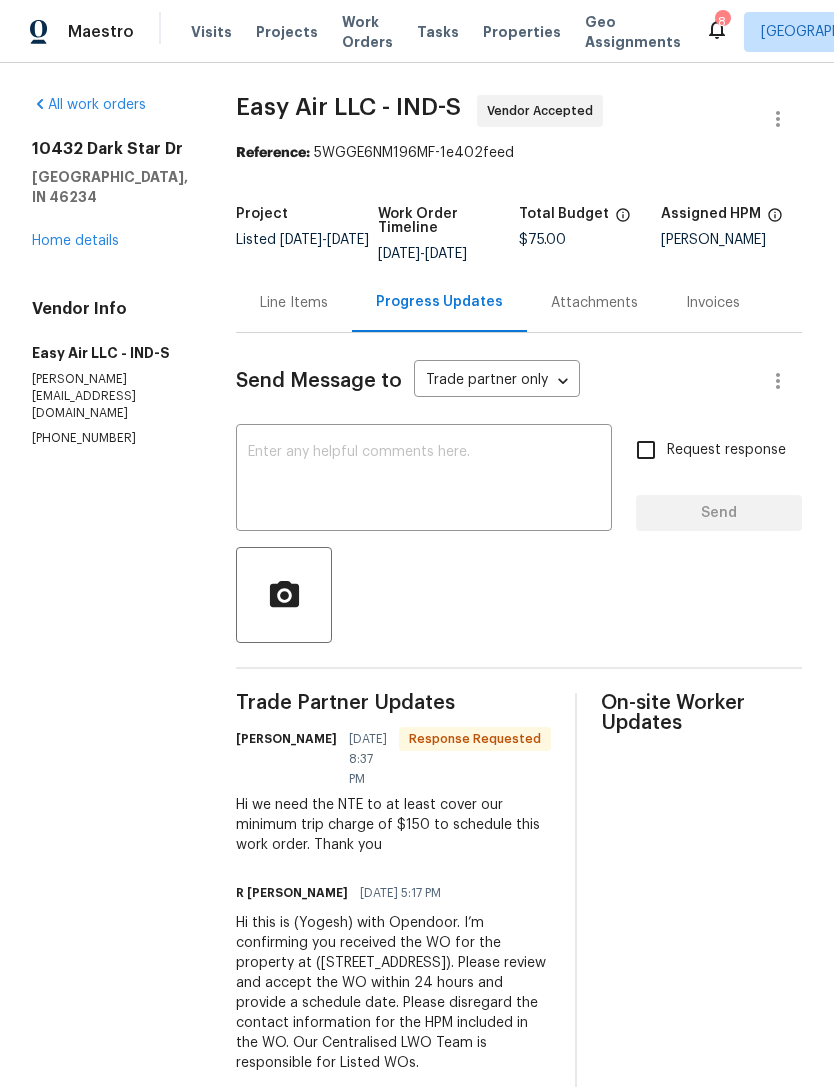 click 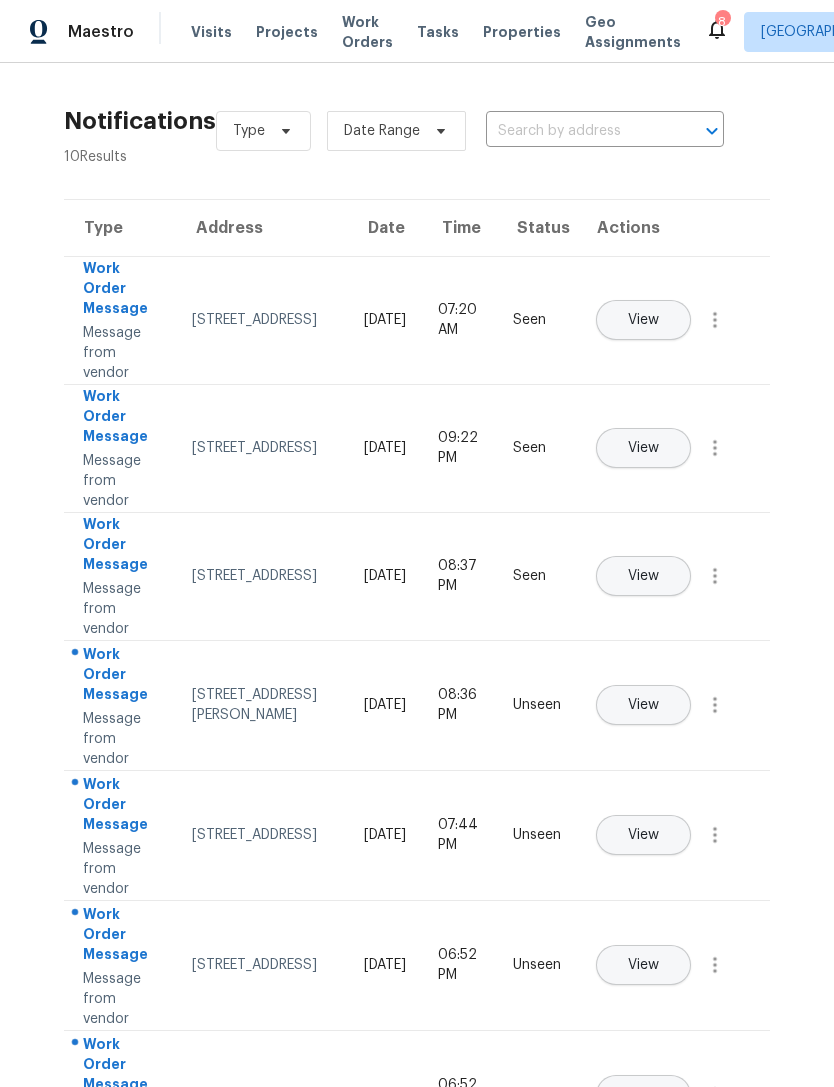 click on "View" at bounding box center [643, 705] 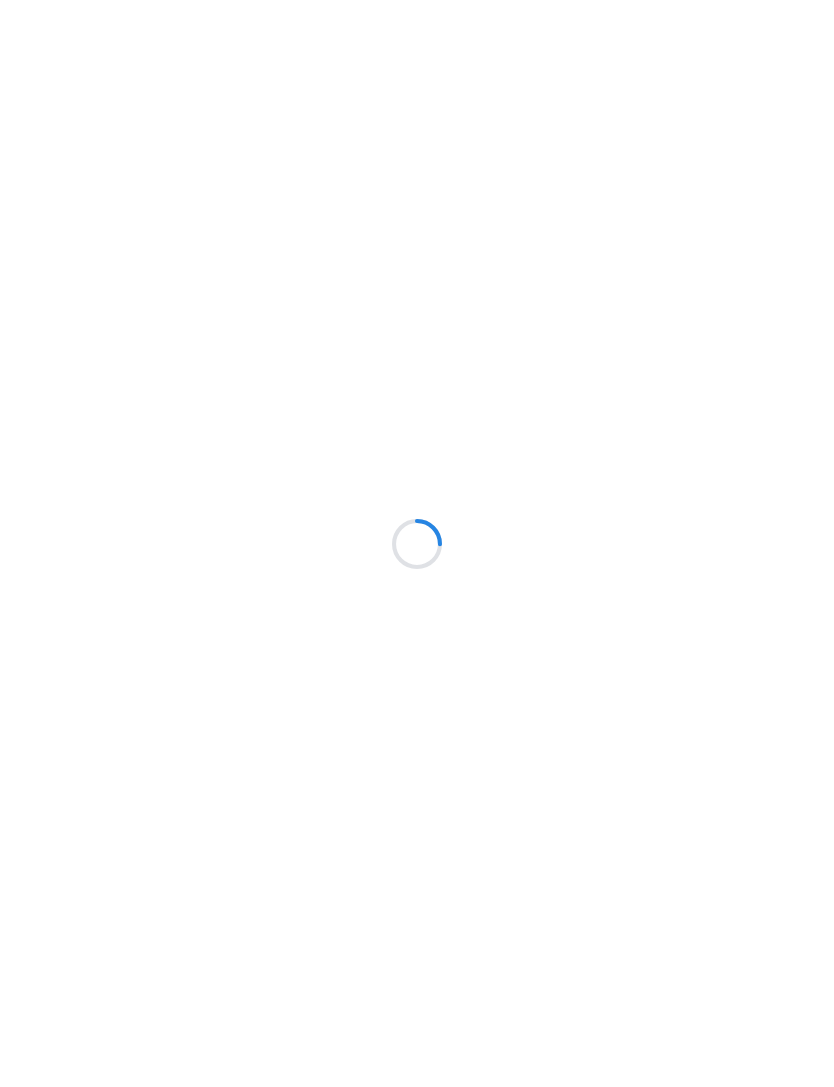 scroll, scrollTop: 0, scrollLeft: 0, axis: both 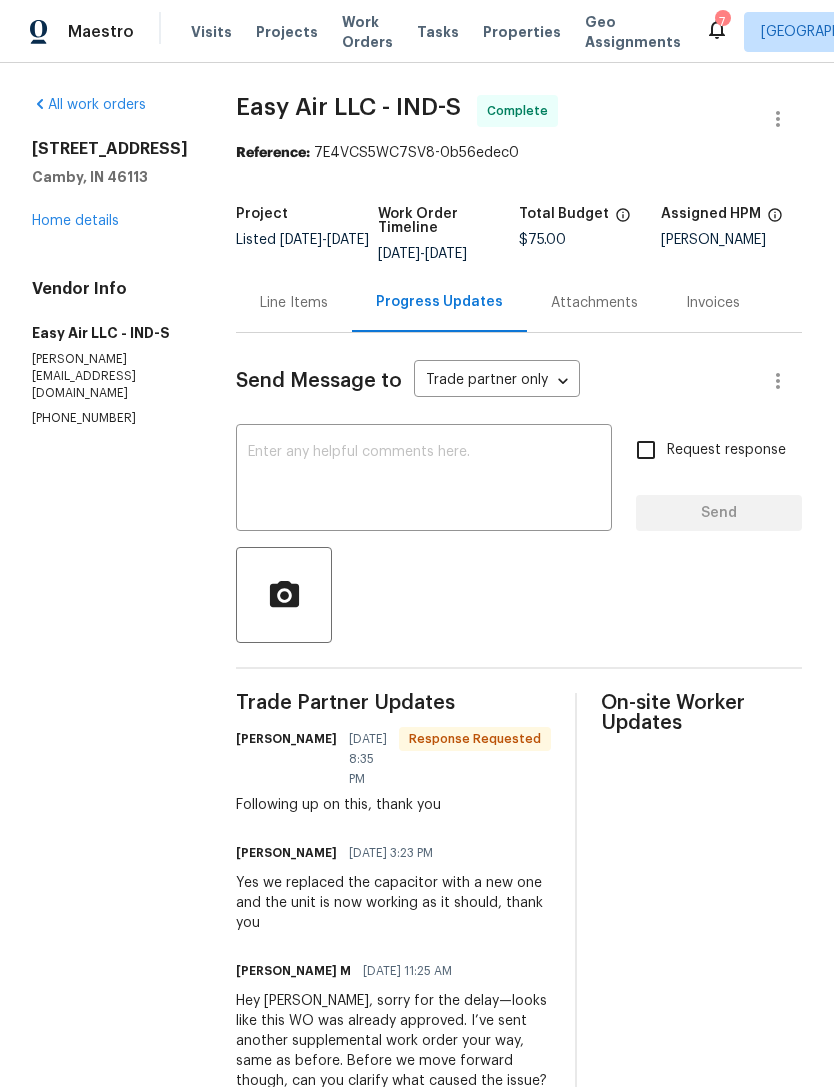 click on "7 [GEOGRAPHIC_DATA], IN [PERSON_NAME]" at bounding box center (982, 32) 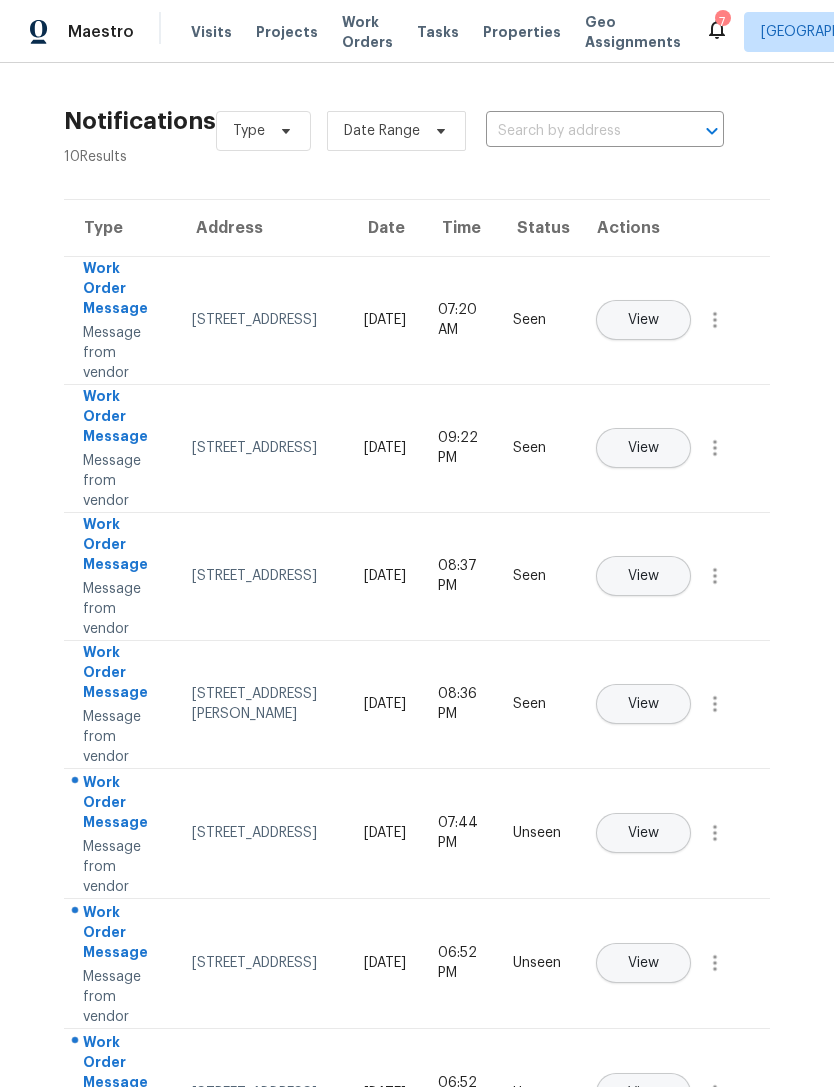 click on "View" at bounding box center [643, 833] 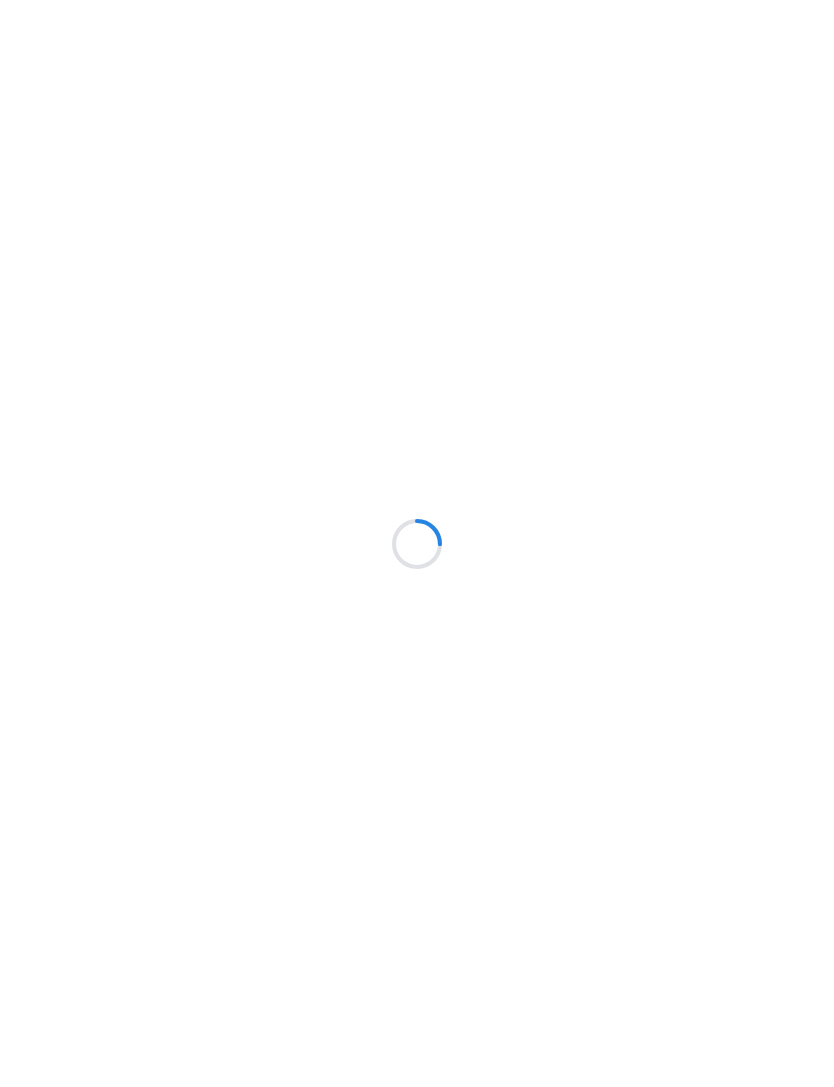 scroll, scrollTop: 0, scrollLeft: 0, axis: both 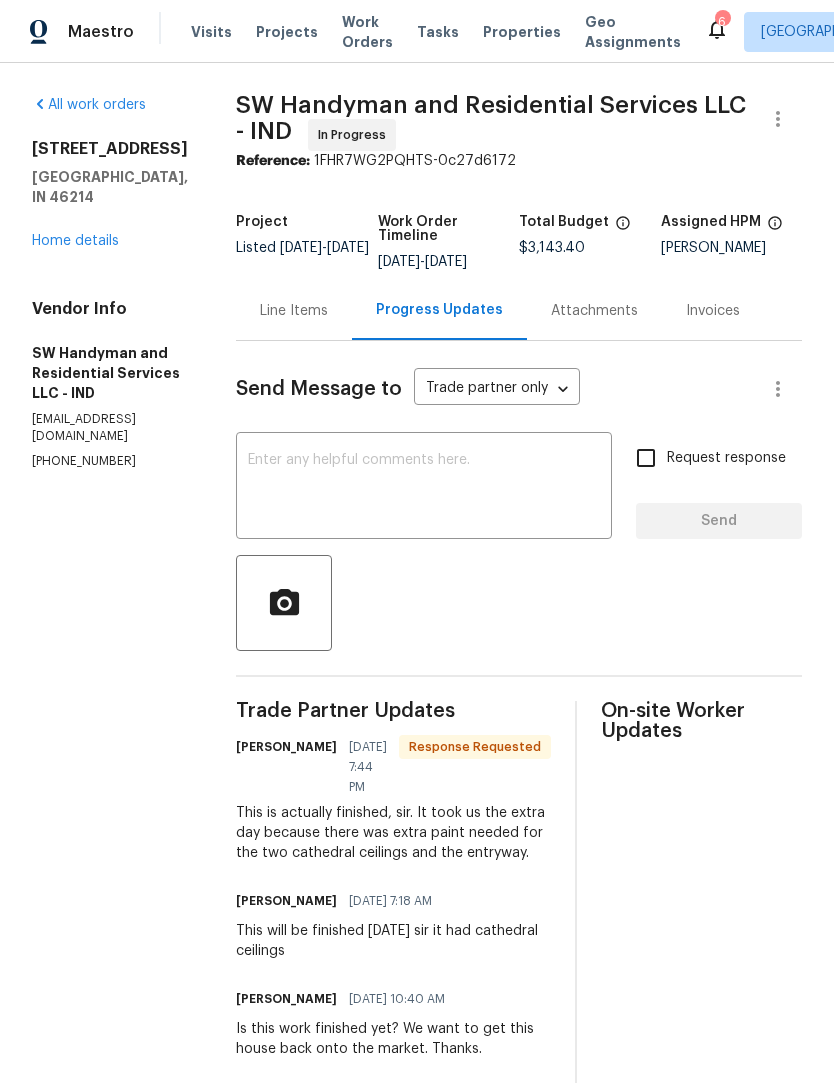 click 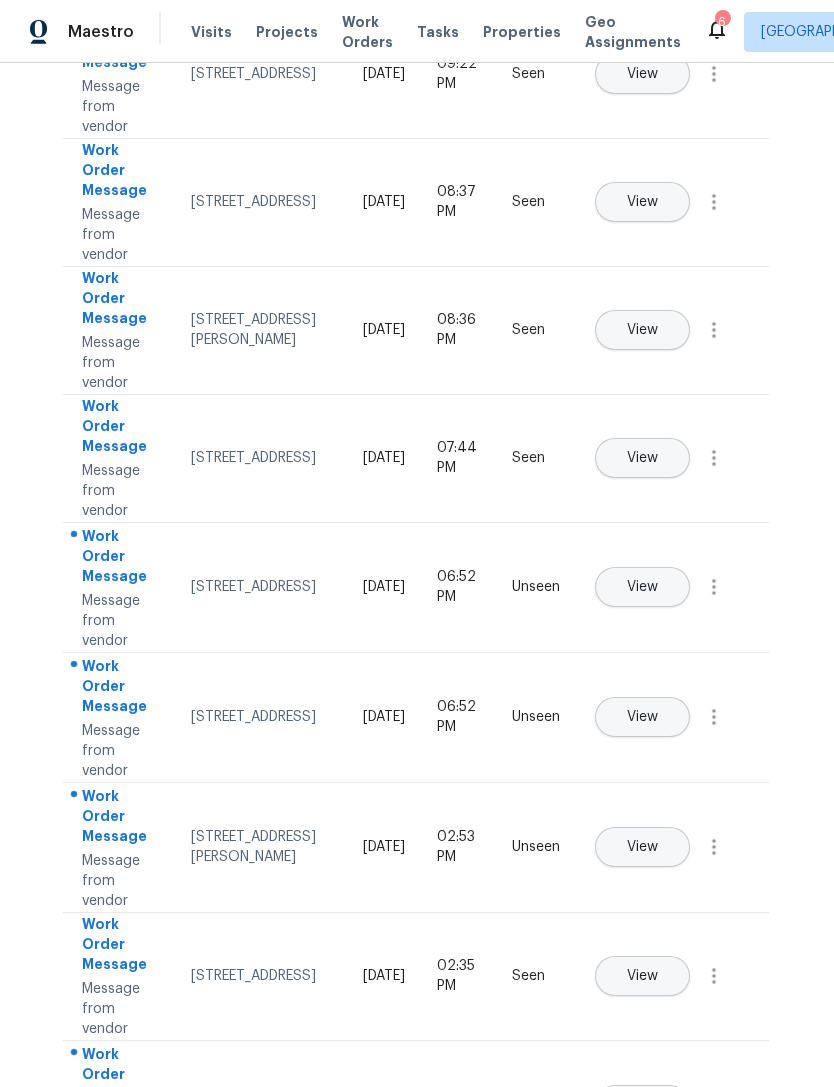scroll, scrollTop: 379, scrollLeft: 1, axis: both 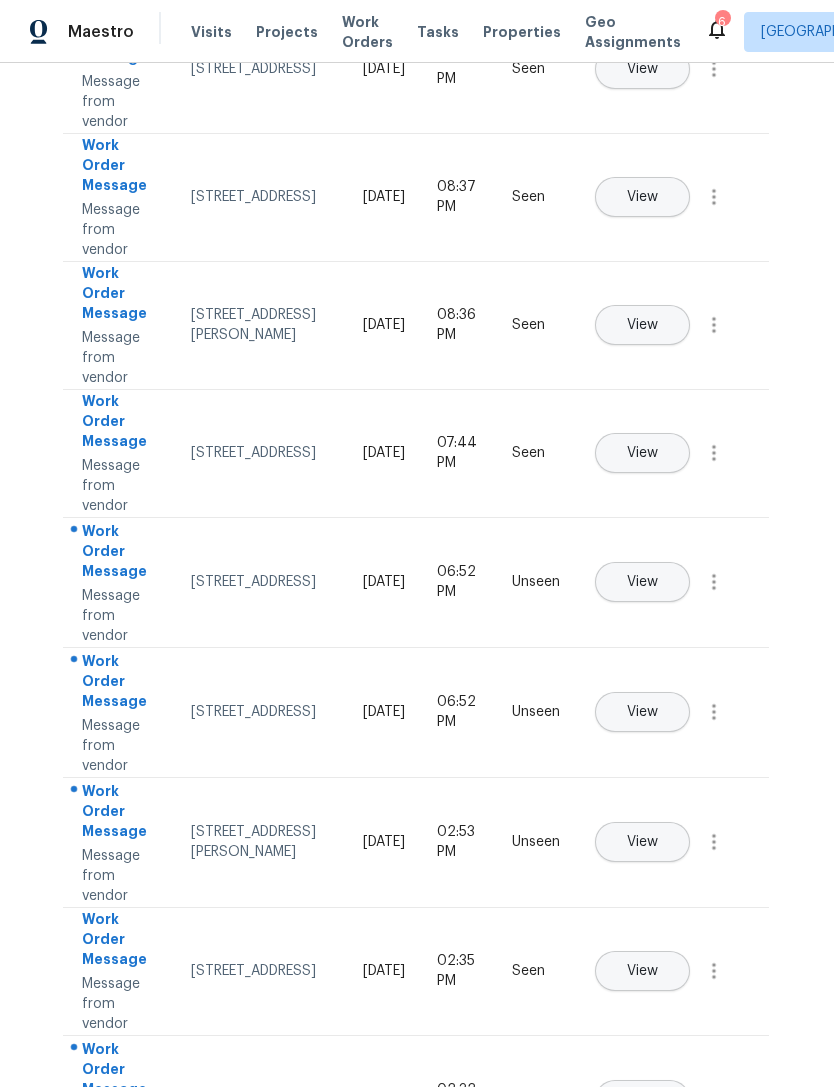 click on "View" at bounding box center (642, 582) 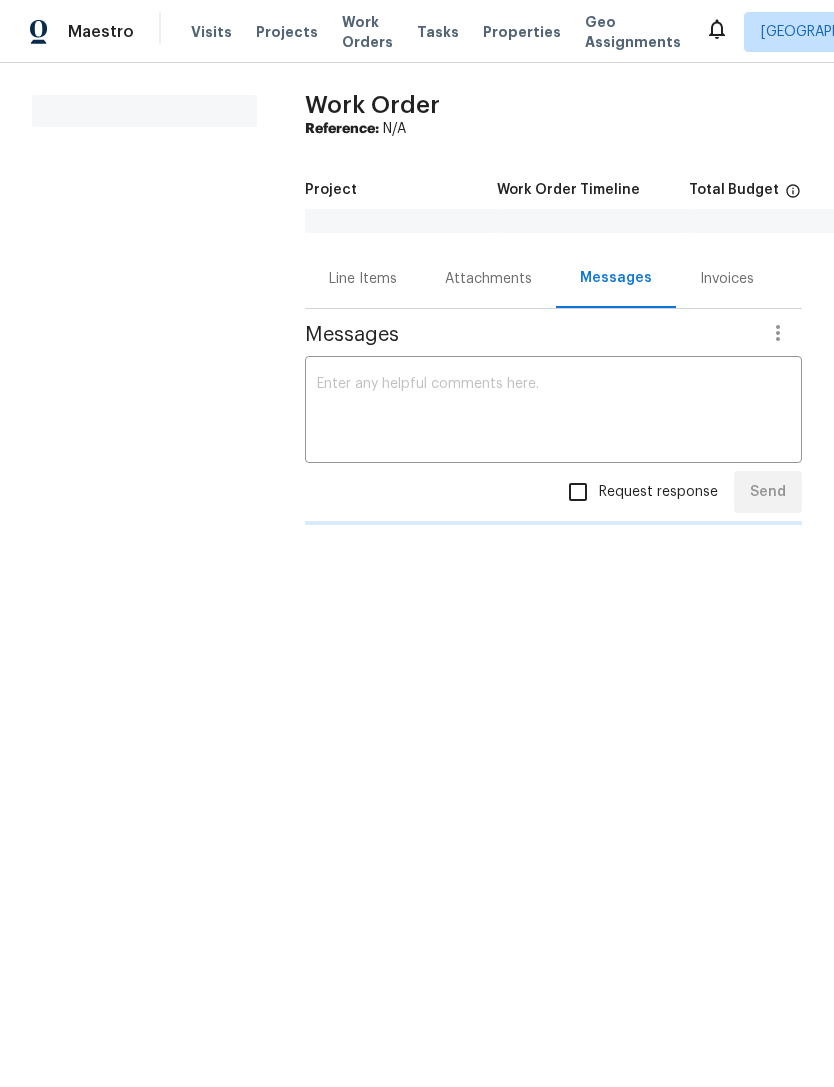 scroll, scrollTop: 0, scrollLeft: 0, axis: both 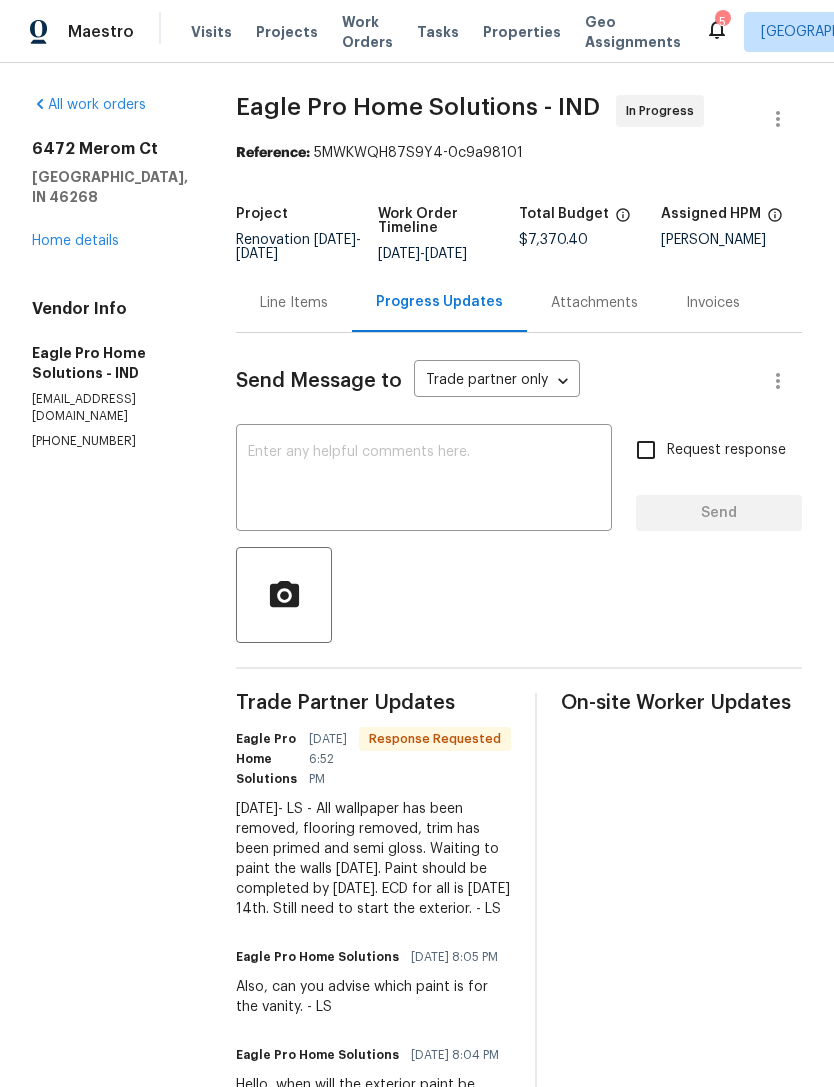 click 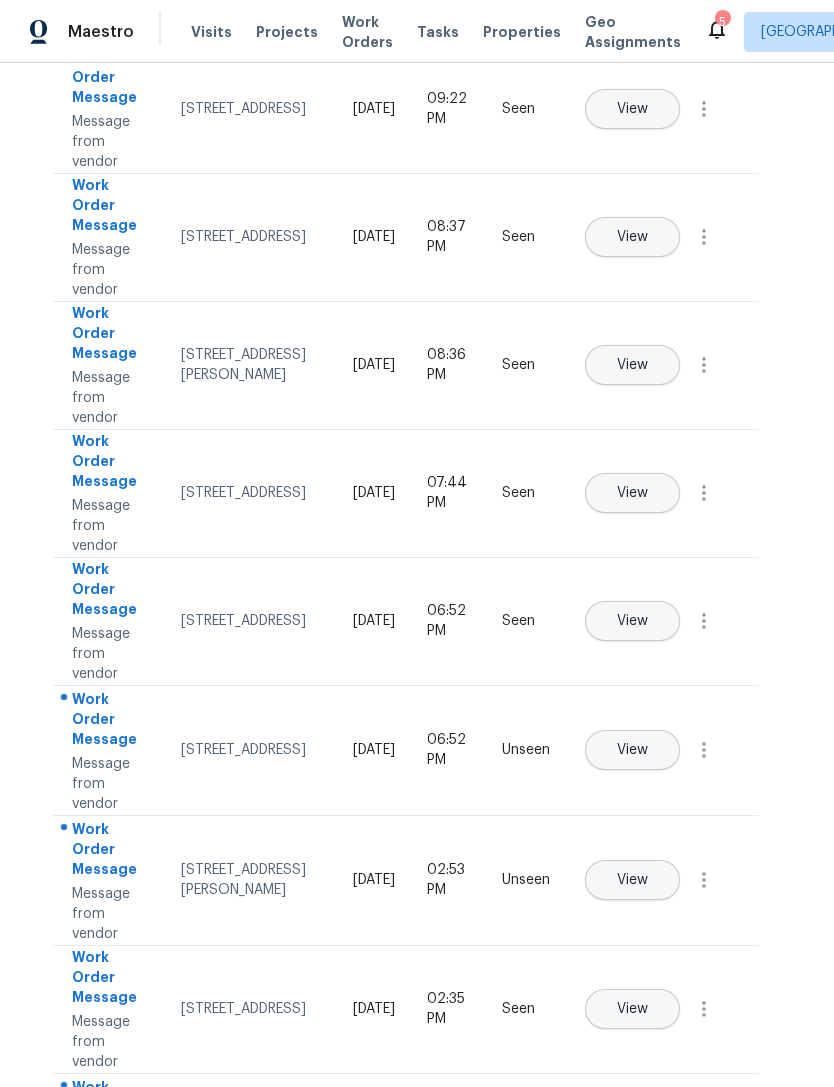 scroll, scrollTop: 341, scrollLeft: 11, axis: both 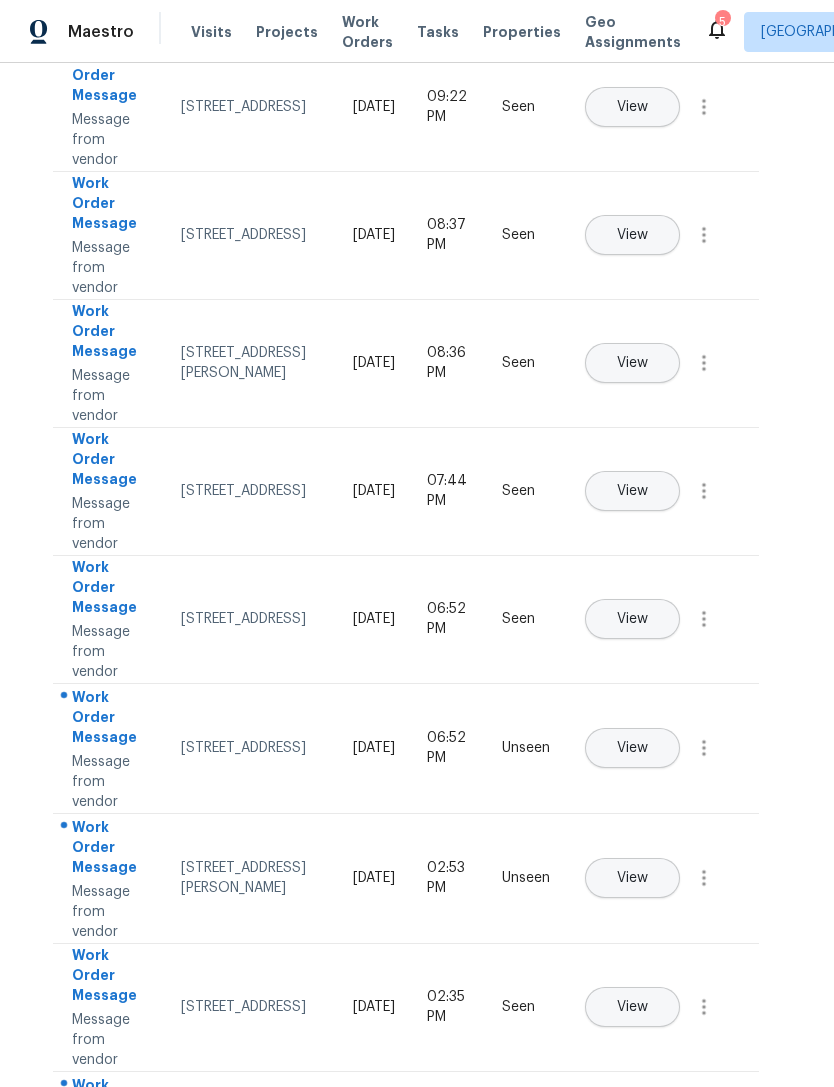 click on "View" at bounding box center (632, 748) 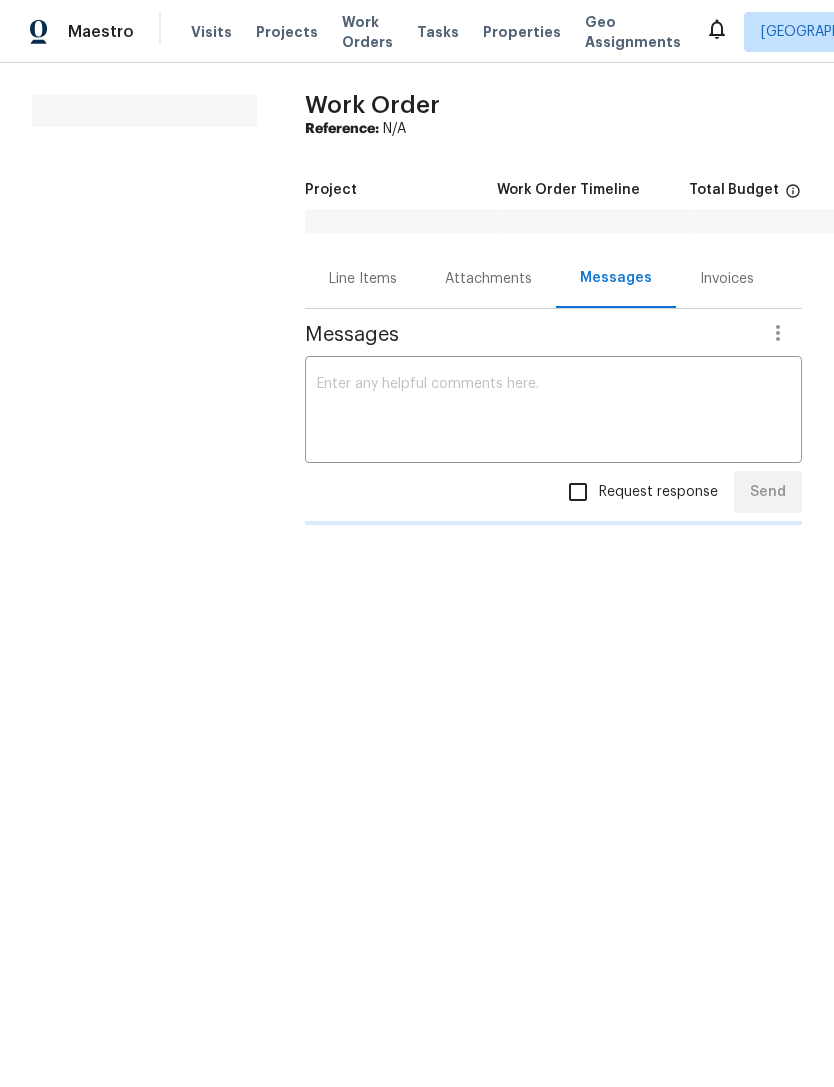 scroll, scrollTop: 0, scrollLeft: 0, axis: both 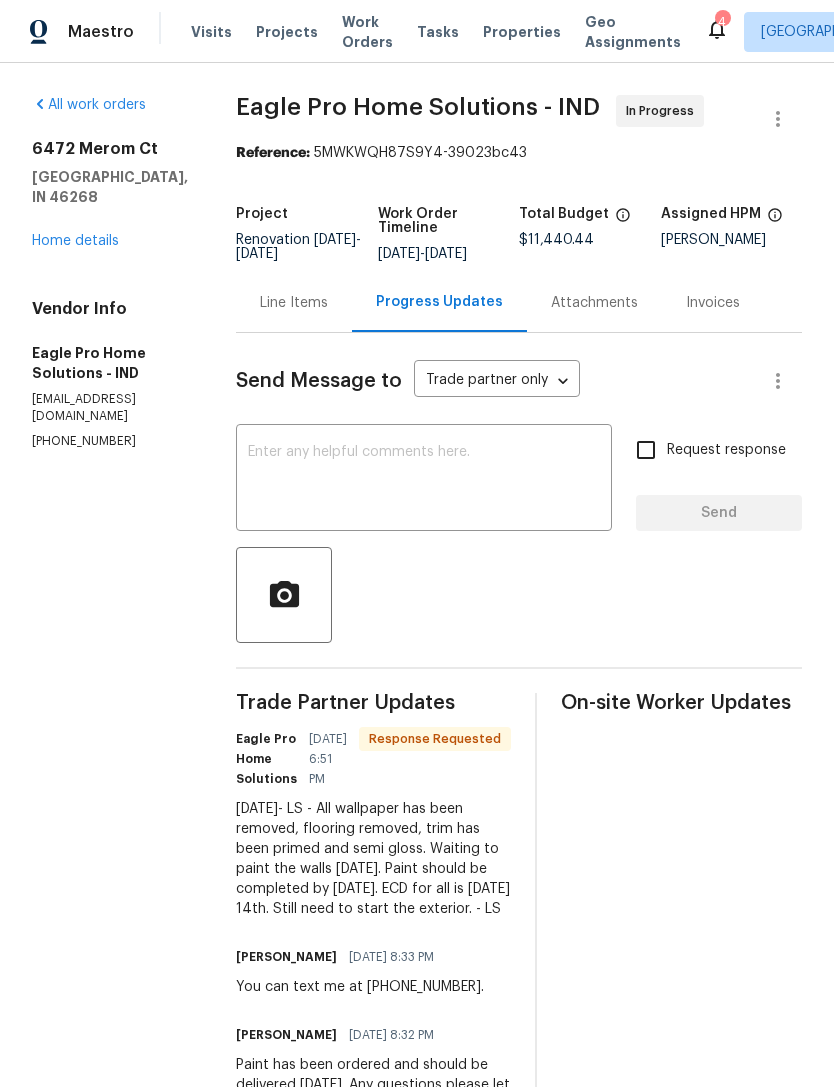 click on "4" at bounding box center (722, 22) 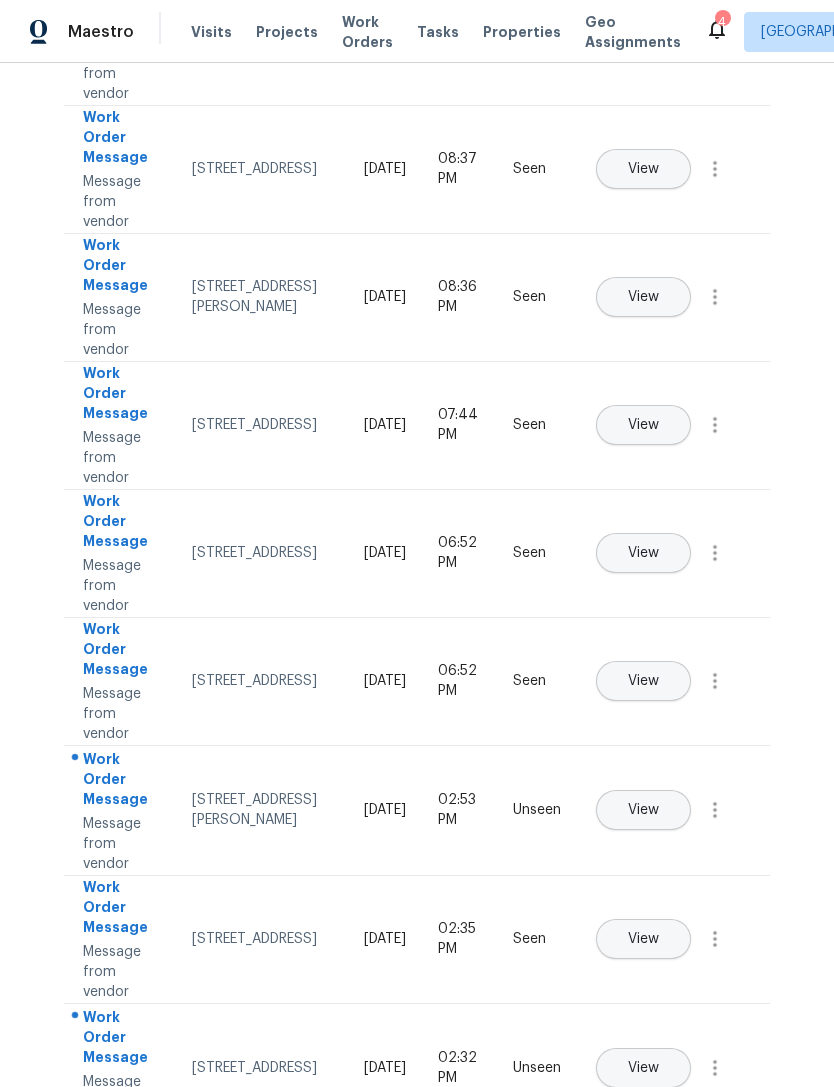 scroll, scrollTop: 406, scrollLeft: 0, axis: vertical 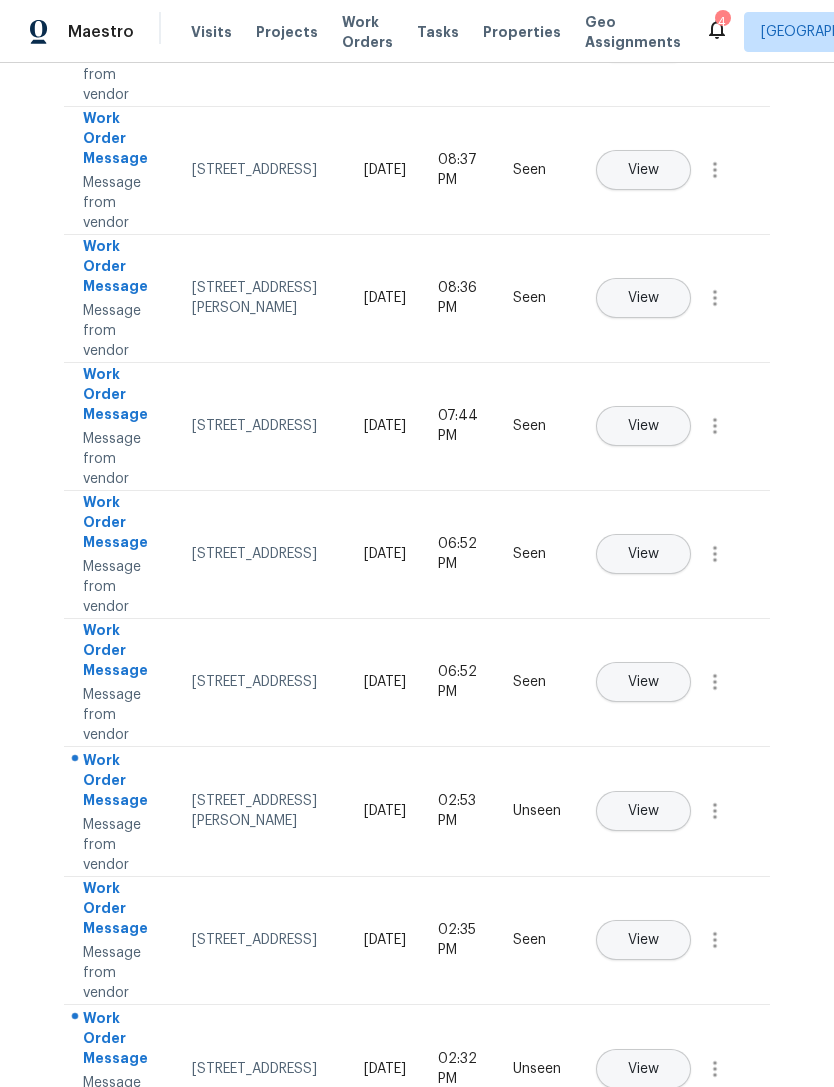 click on "View" at bounding box center (643, 811) 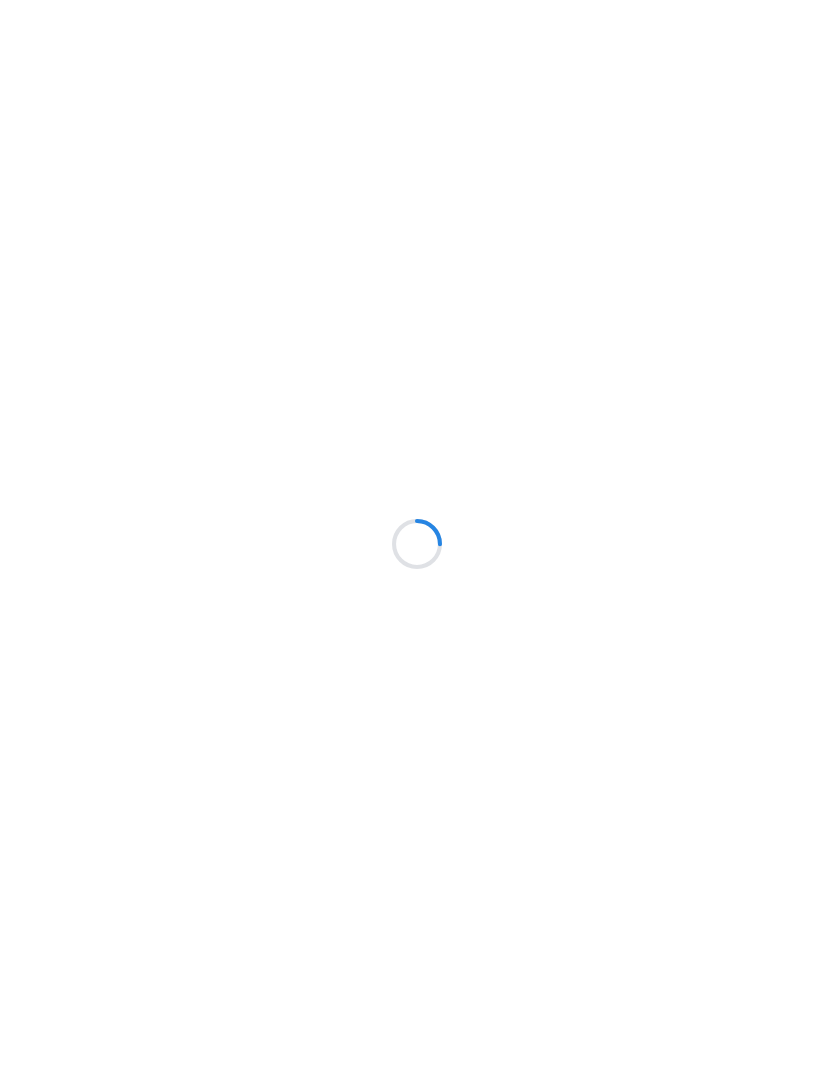 scroll, scrollTop: 0, scrollLeft: 0, axis: both 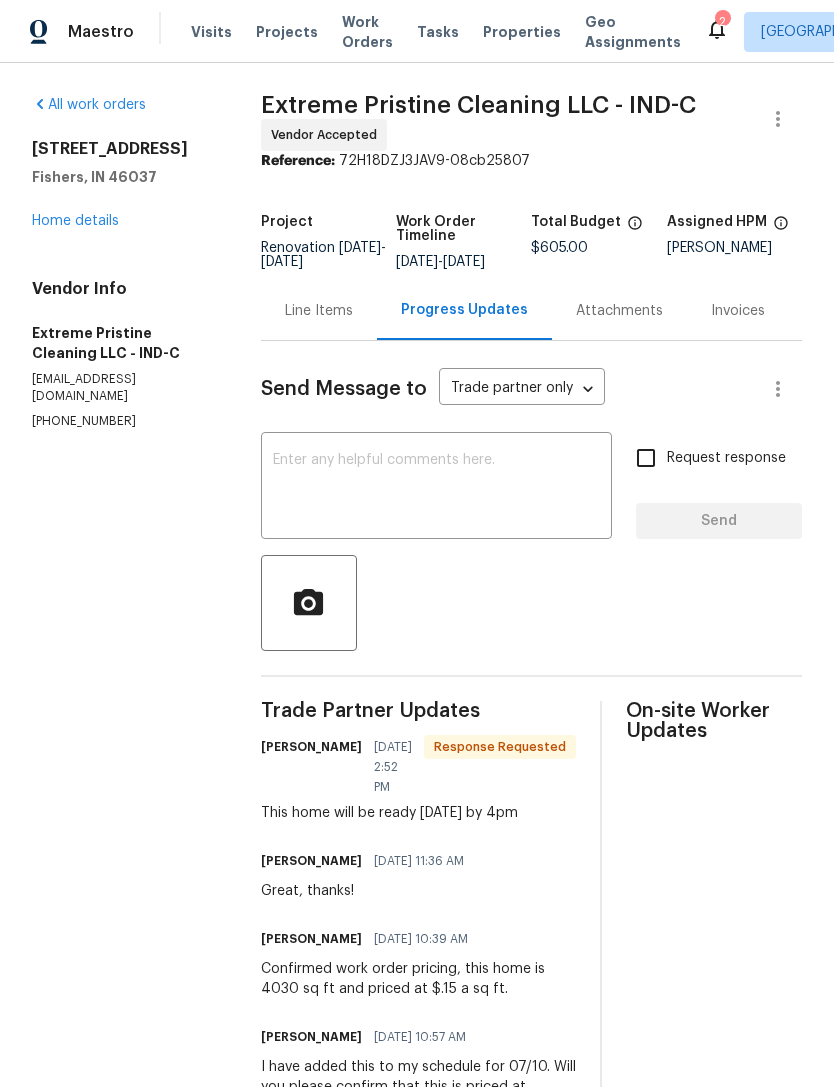 click 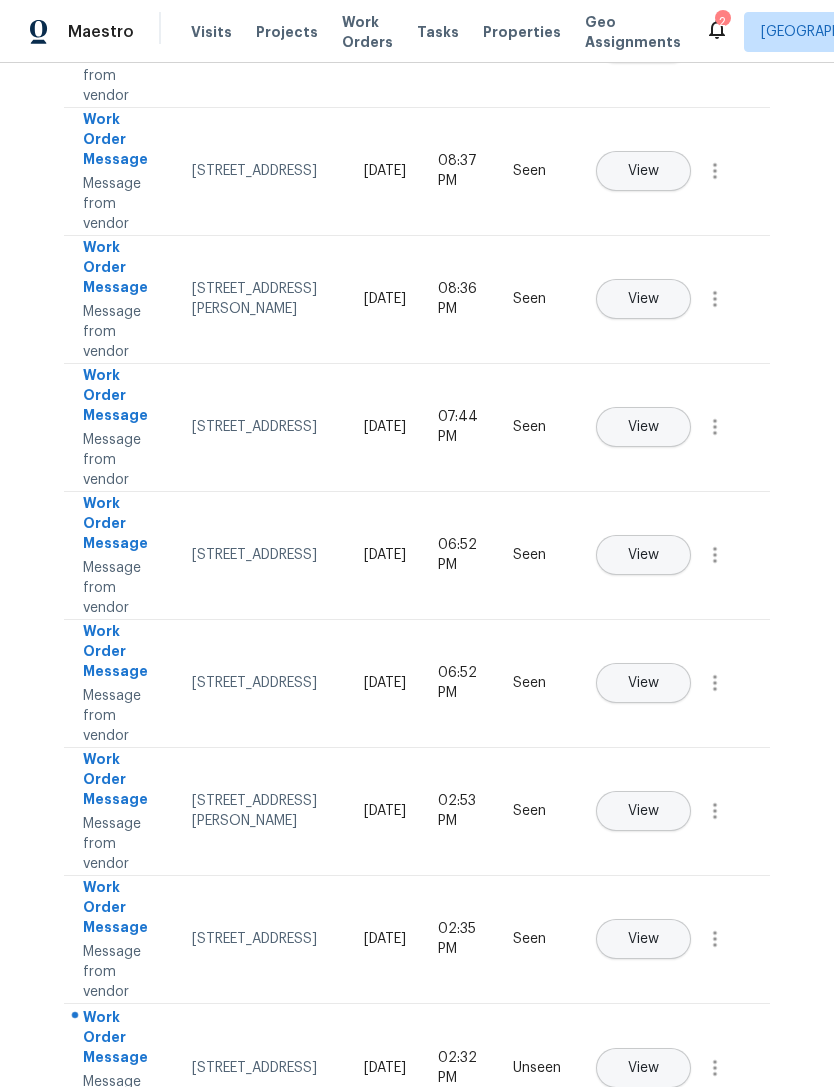 scroll, scrollTop: 404, scrollLeft: 0, axis: vertical 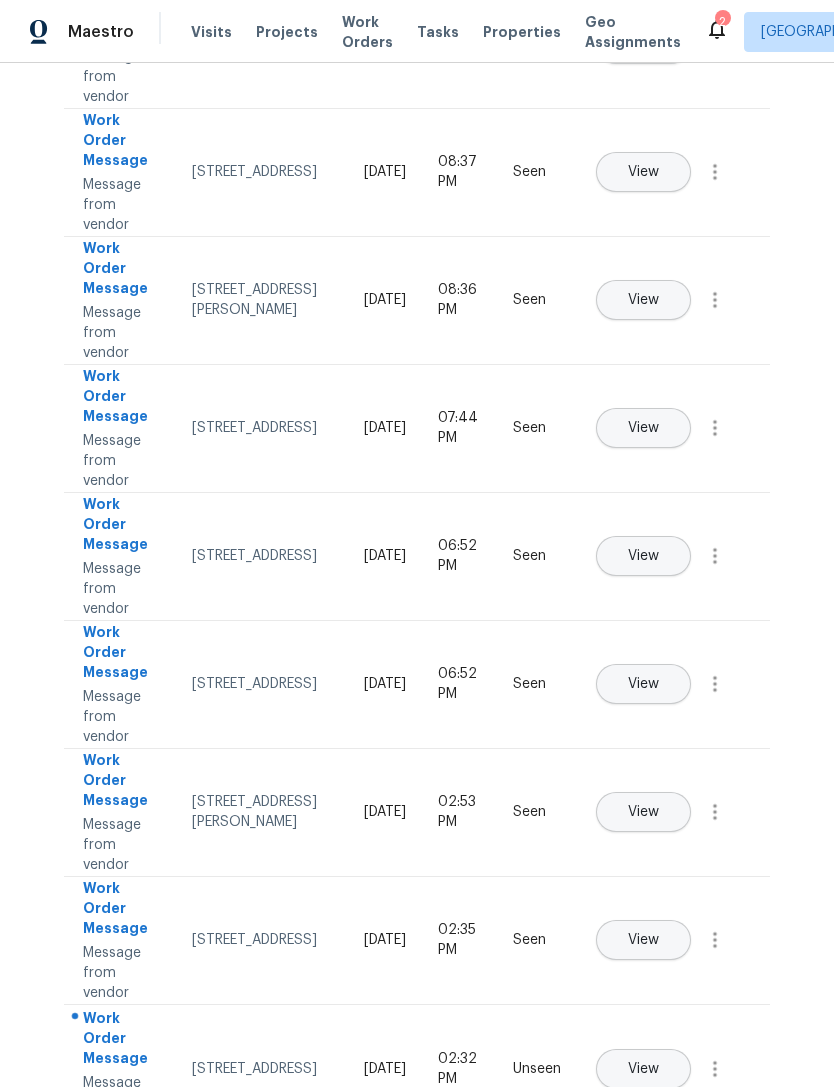 click on "View" at bounding box center (643, 1069) 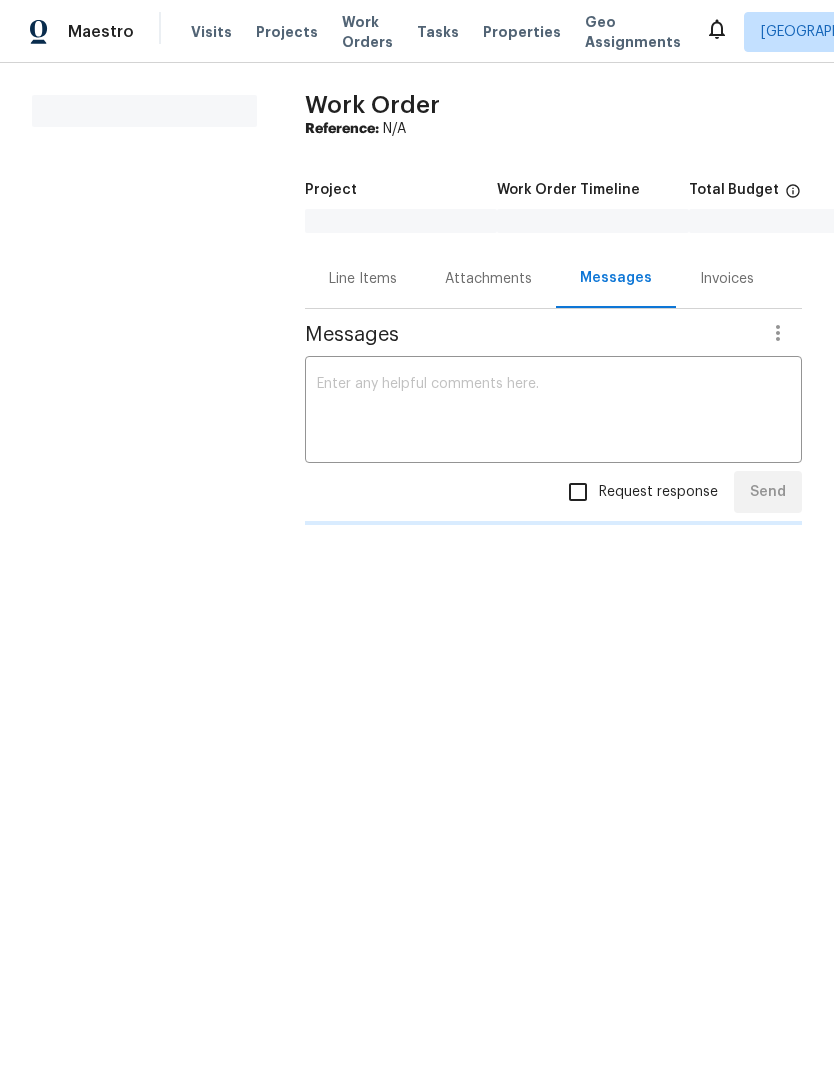 scroll, scrollTop: 0, scrollLeft: 0, axis: both 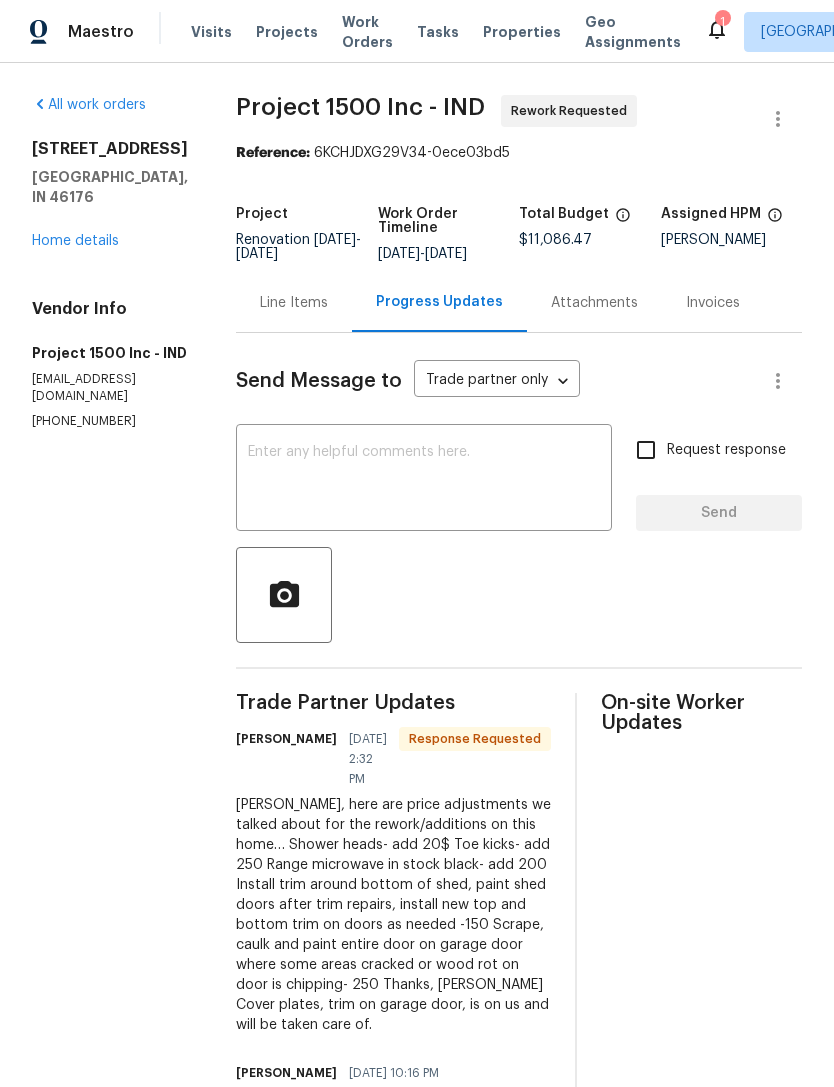 click at bounding box center (424, 480) 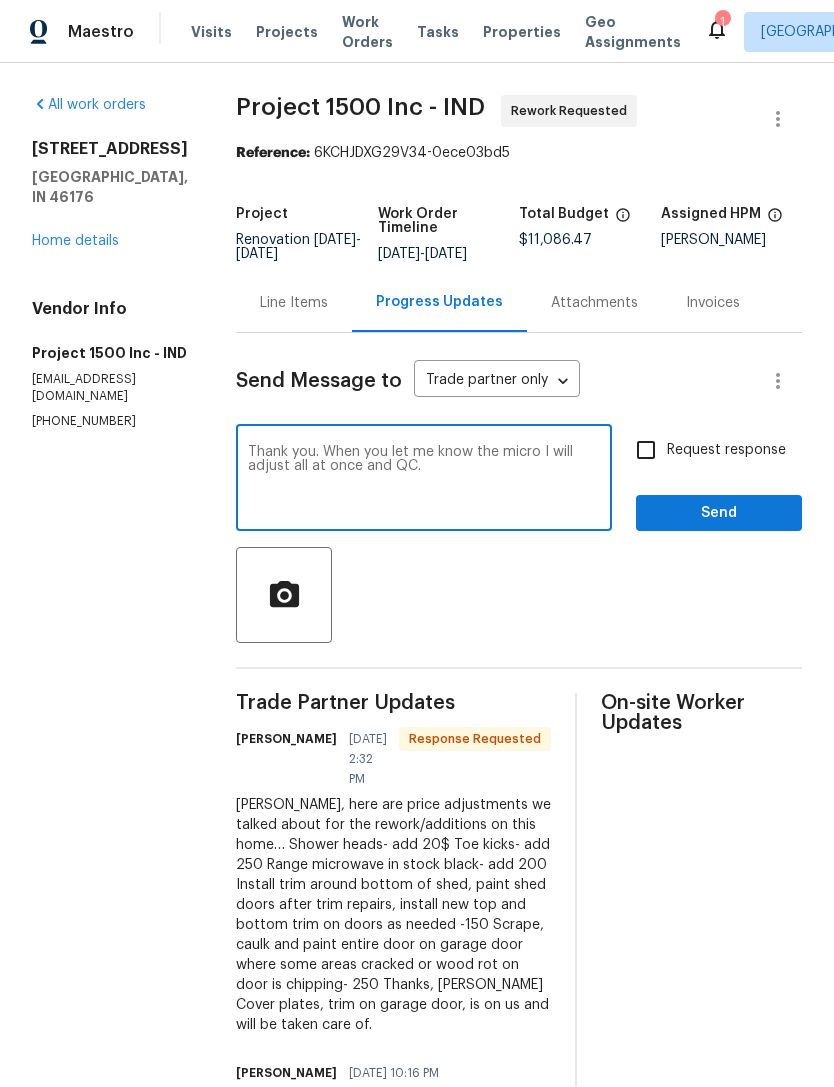 type on "Thank you. When you let me know the micro I will adjust all at once and QC." 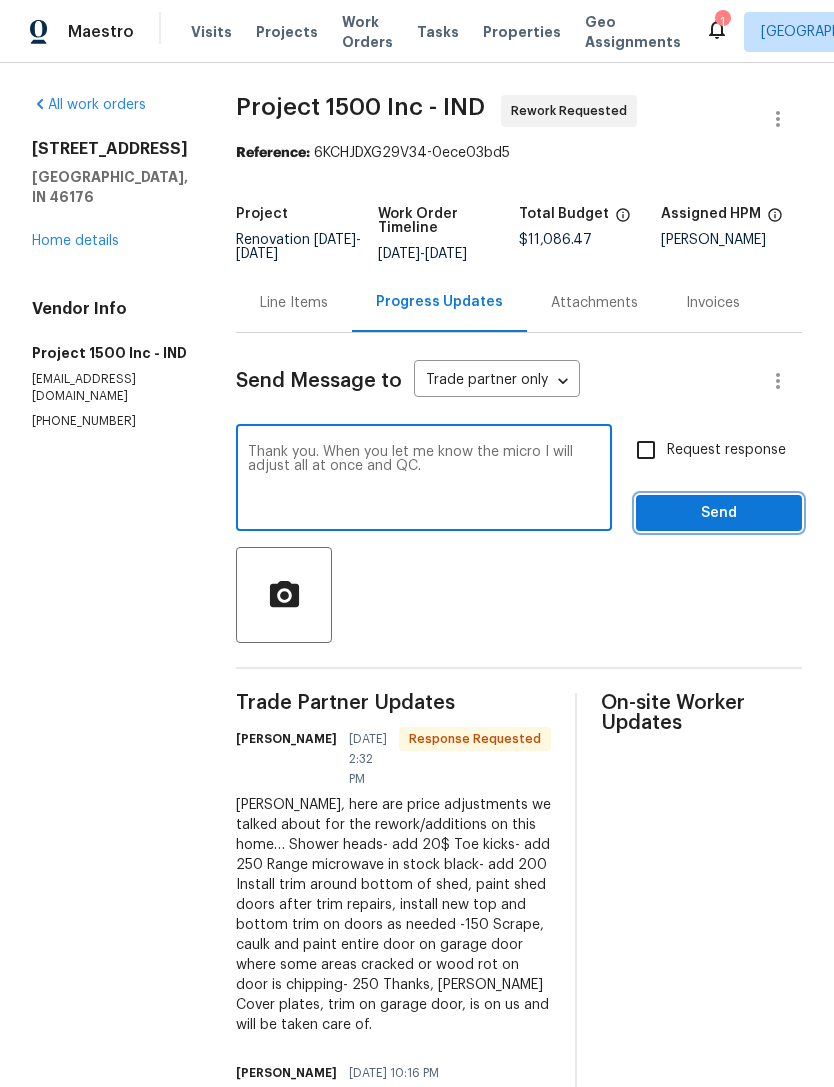click on "Send" at bounding box center (719, 513) 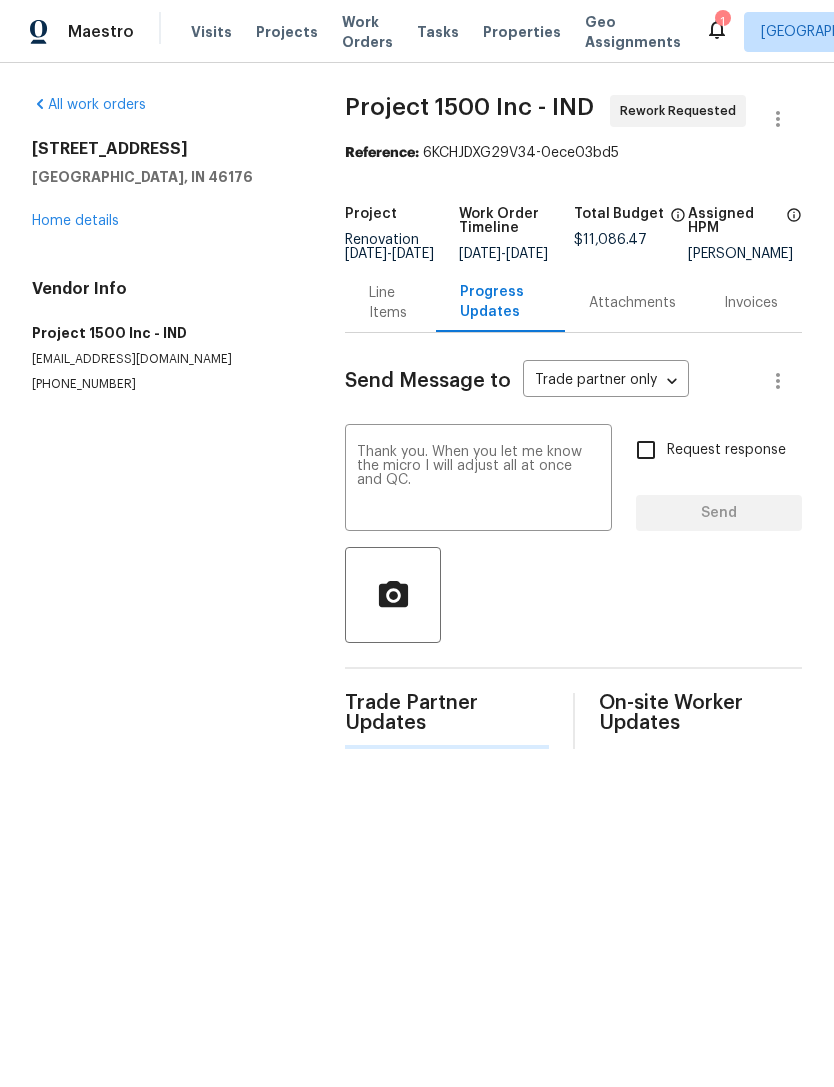 type 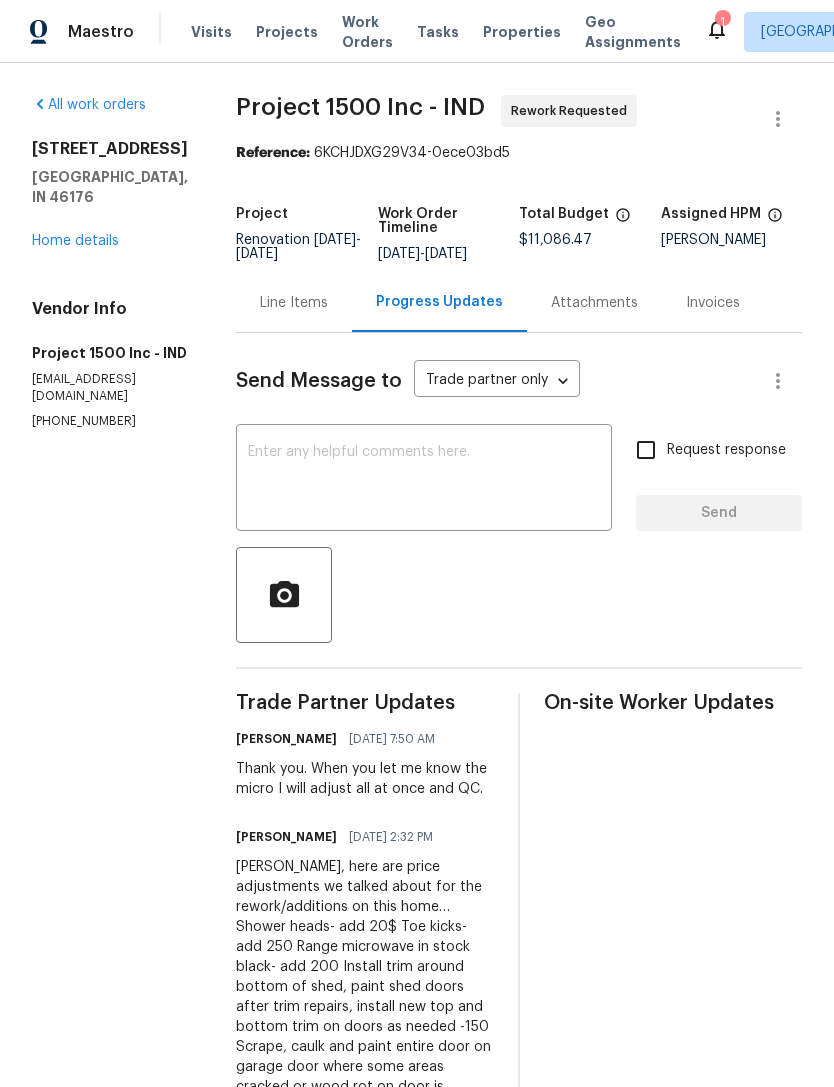 click at bounding box center [424, 480] 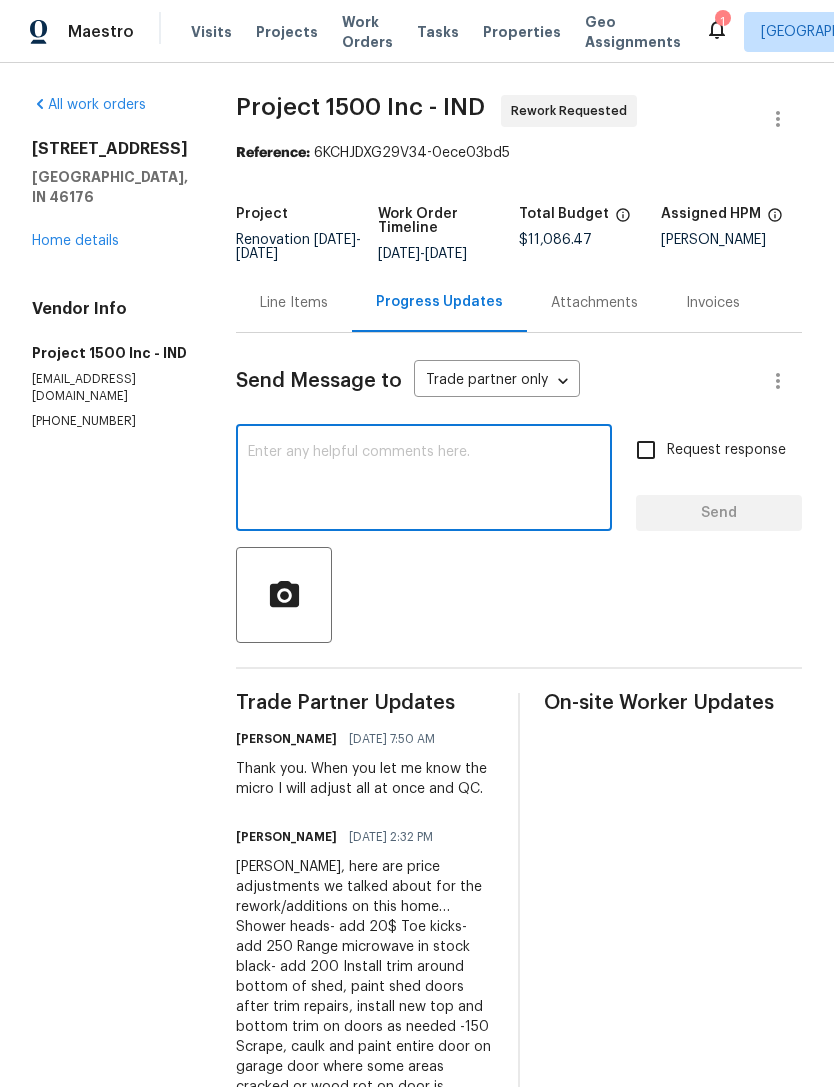 click on "Home details" at bounding box center (75, 241) 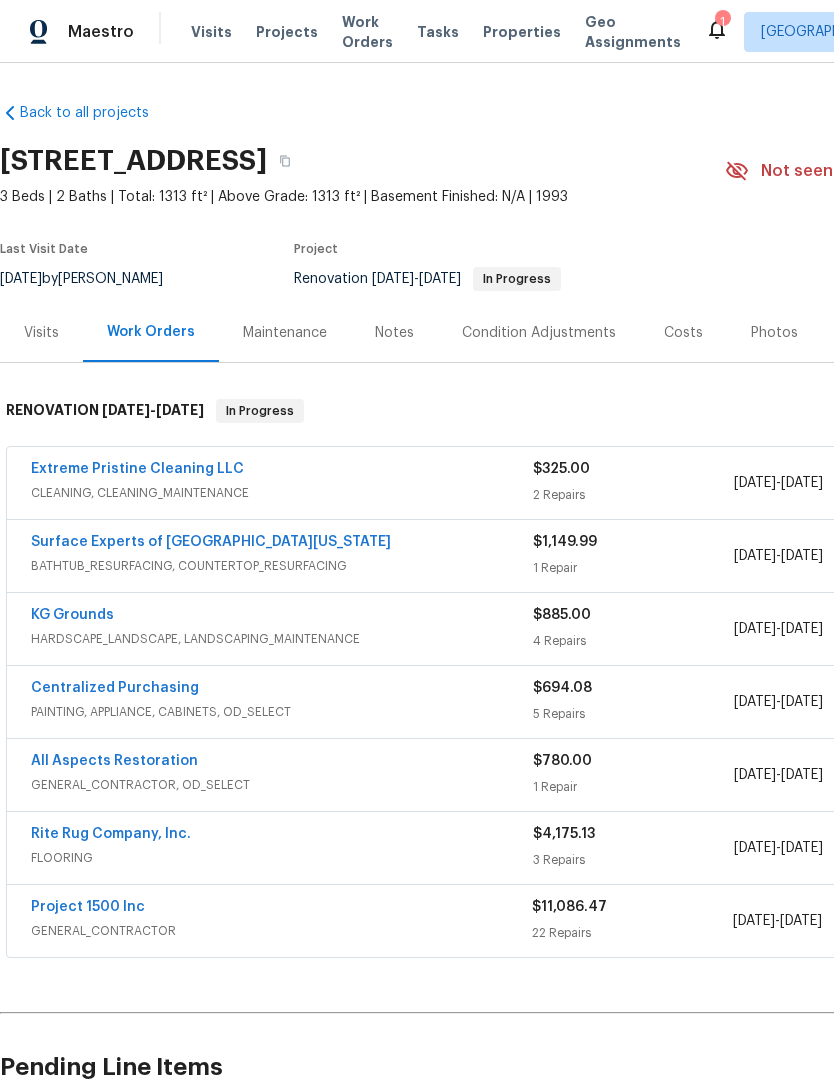 click on "Notes" at bounding box center (394, 333) 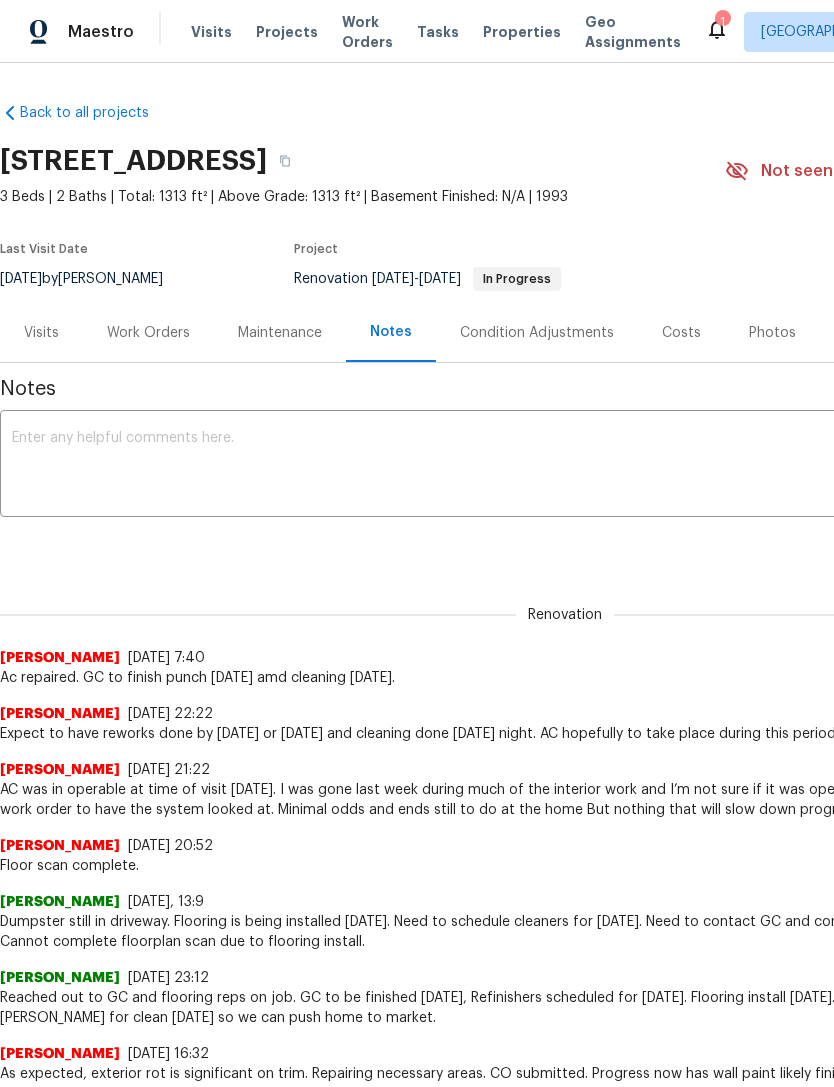 click on "x ​" at bounding box center (565, 466) 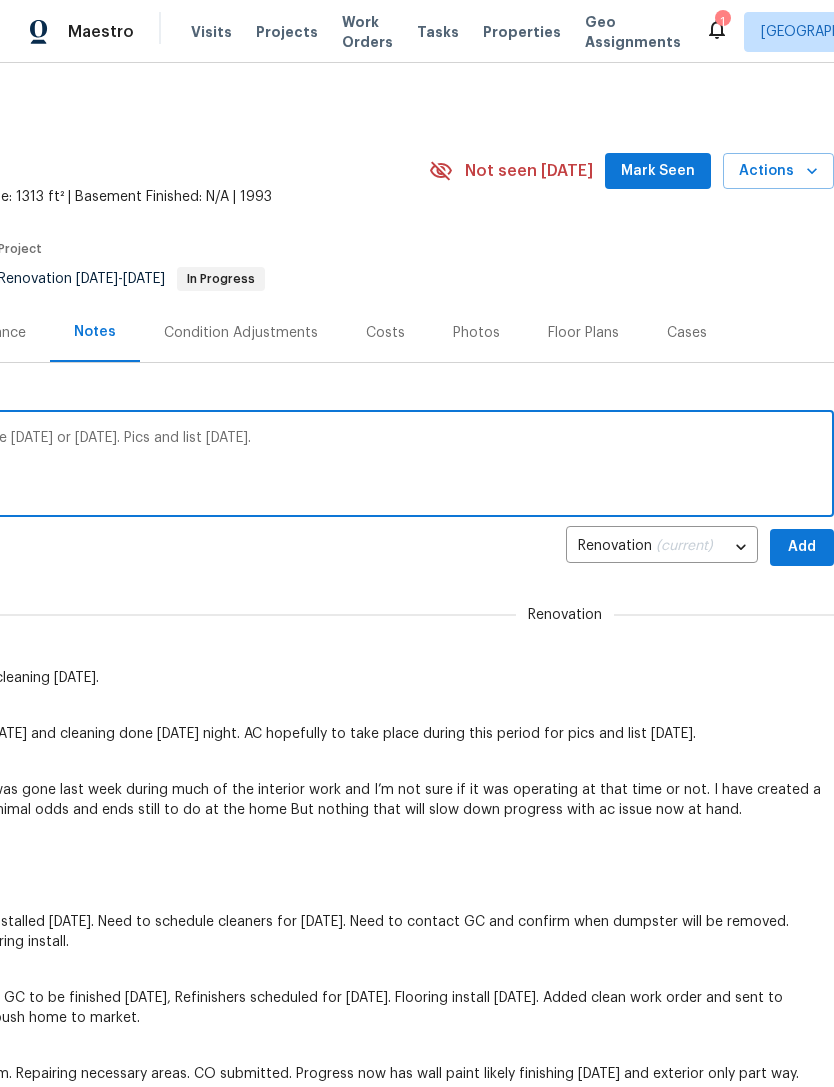 scroll, scrollTop: 0, scrollLeft: 296, axis: horizontal 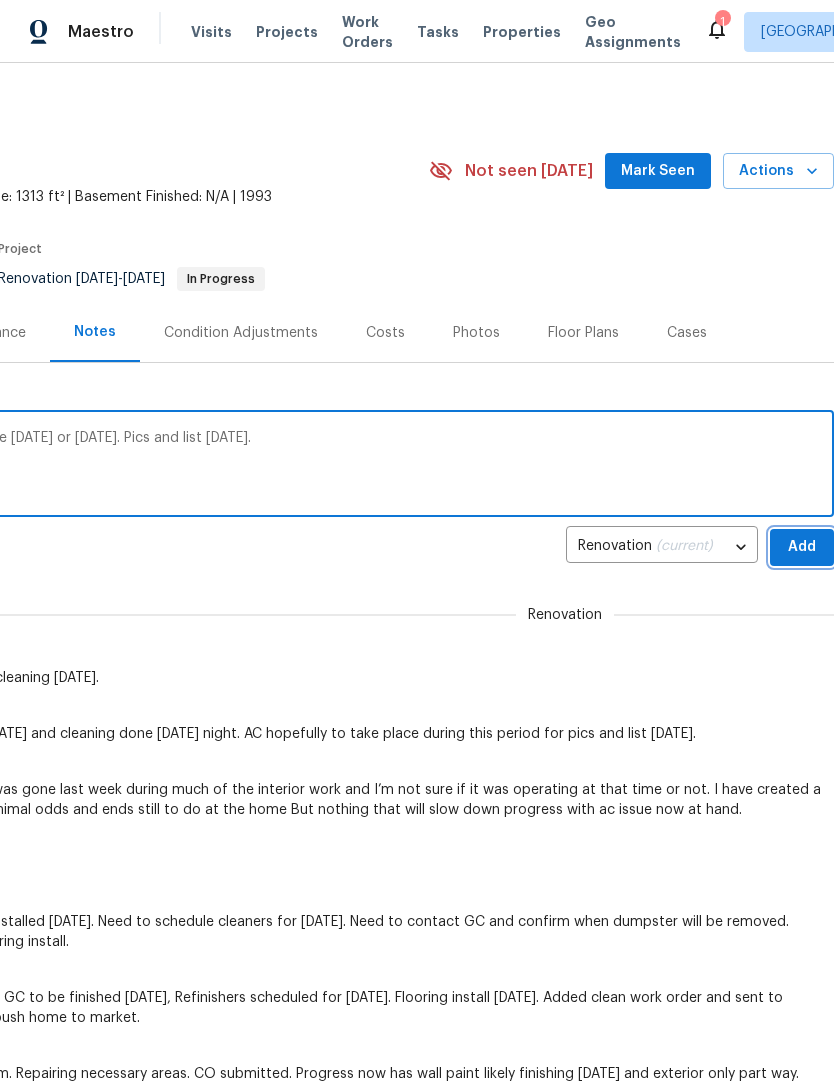 click on "Add" at bounding box center [802, 547] 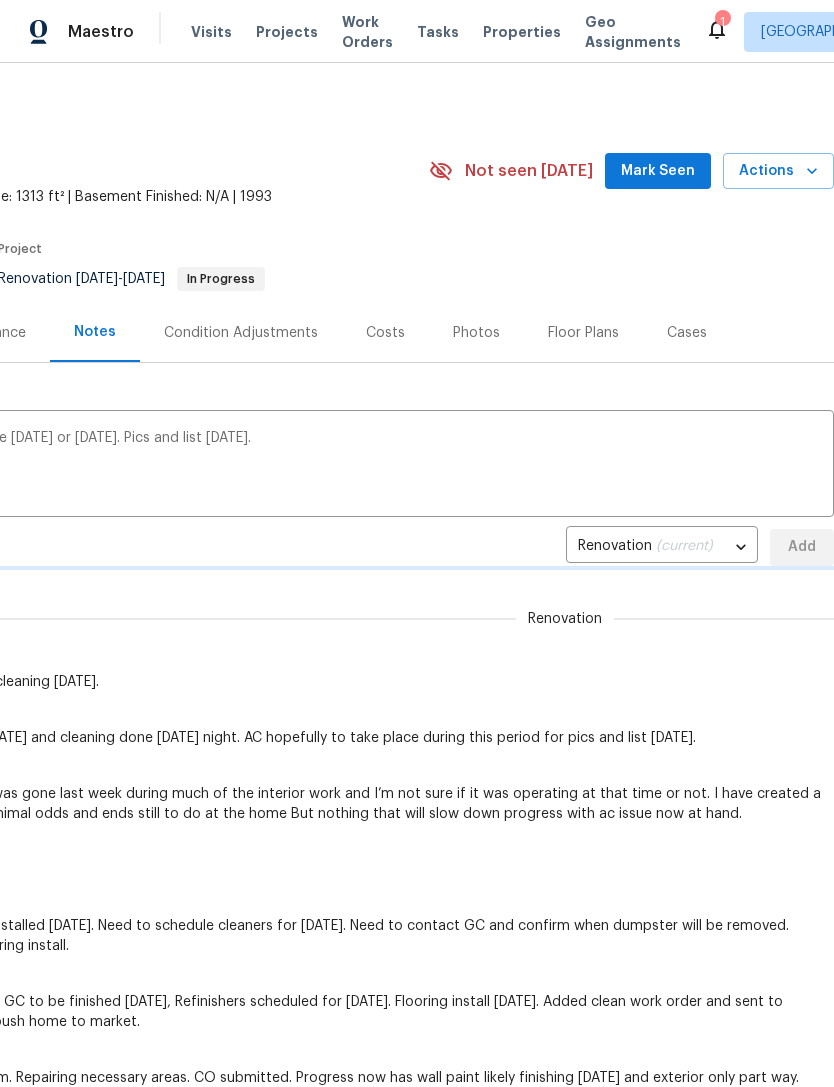 type 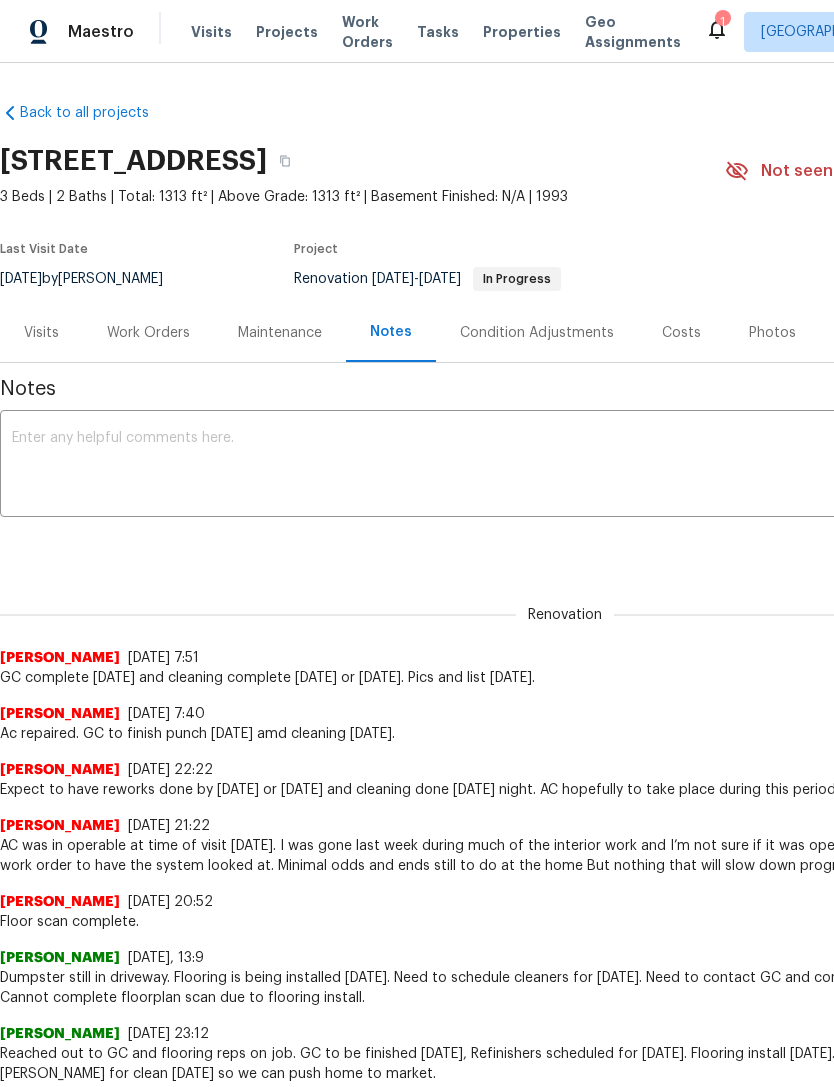 scroll, scrollTop: 0, scrollLeft: 0, axis: both 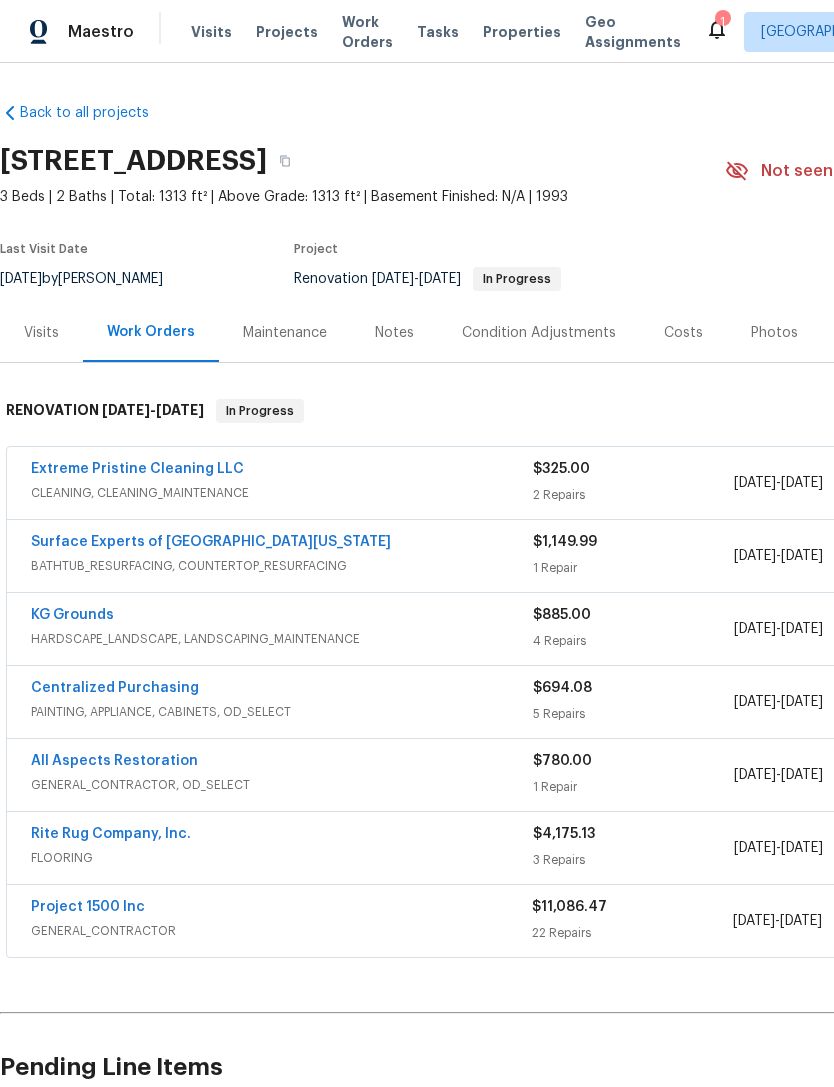 click on "KG Grounds" at bounding box center (72, 615) 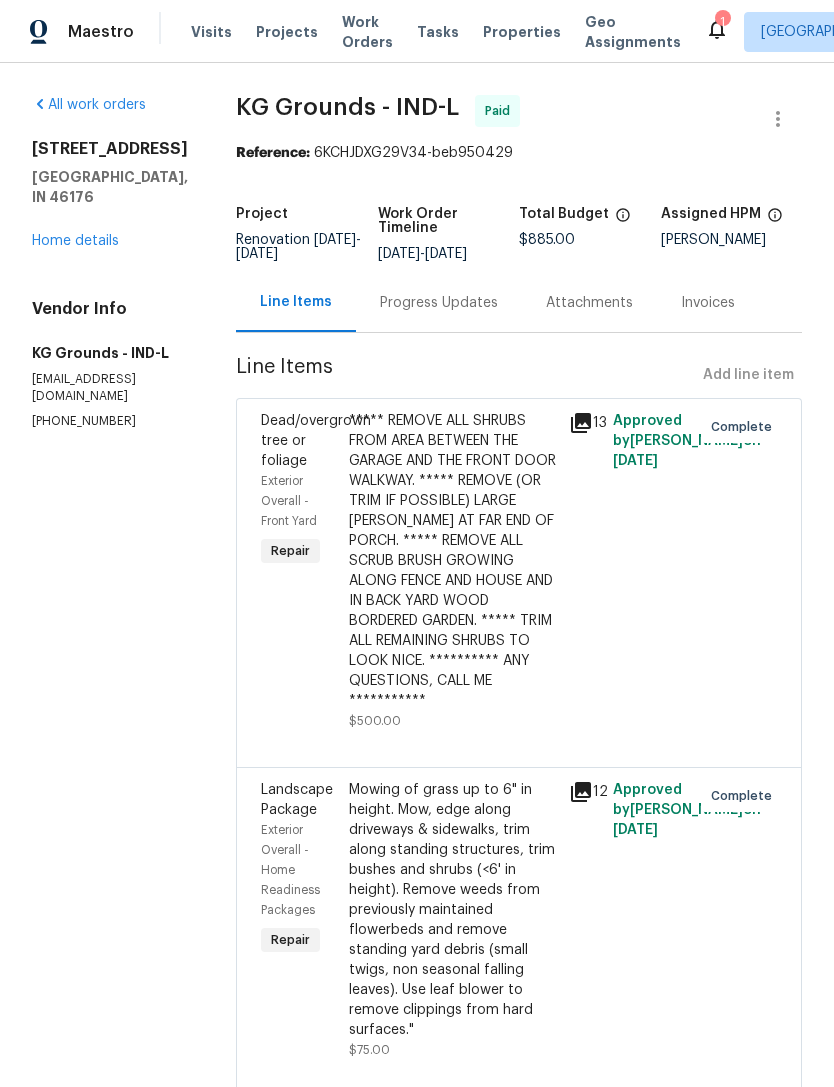 click on "Line Items Add line item" at bounding box center (519, 375) 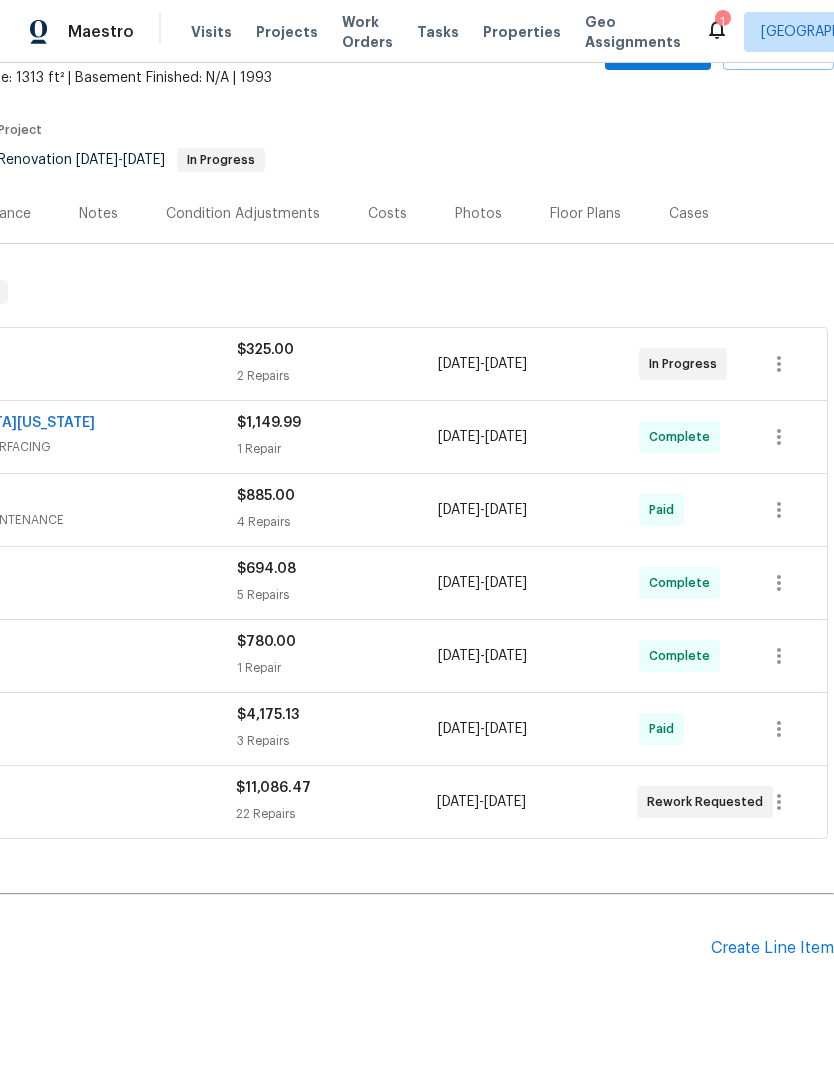 scroll, scrollTop: 118, scrollLeft: 296, axis: both 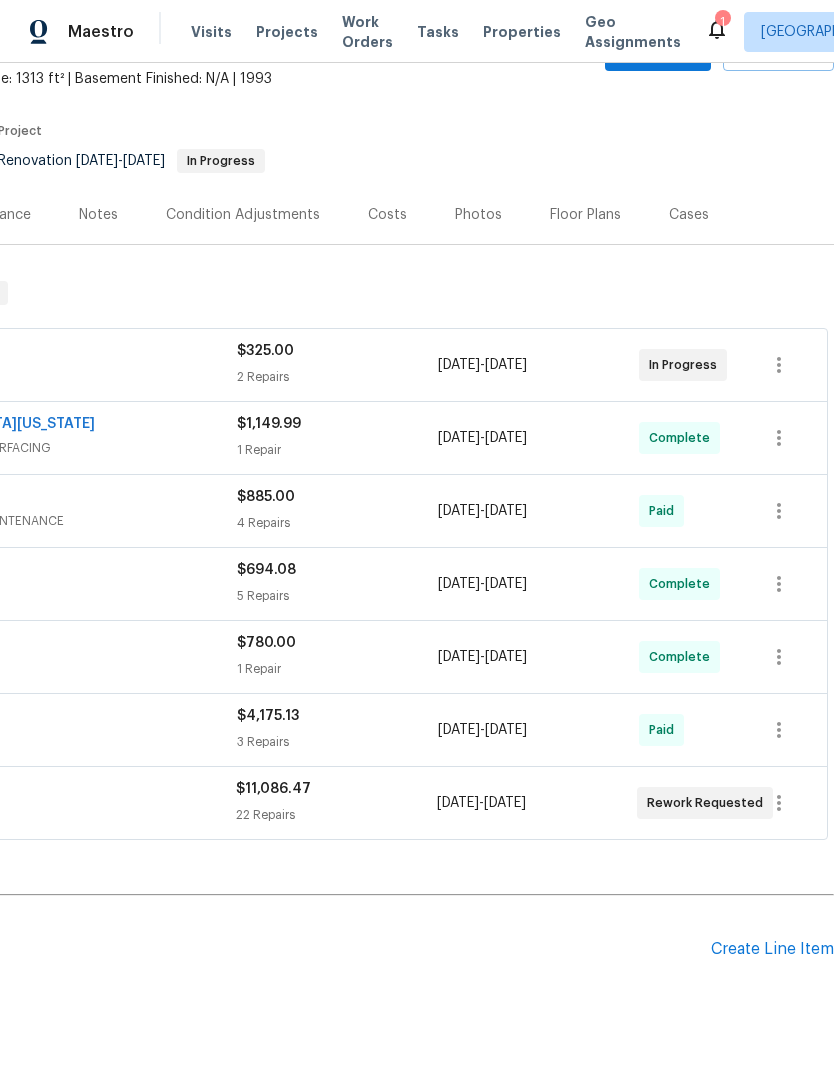 click on "Create Line Item" at bounding box center (772, 949) 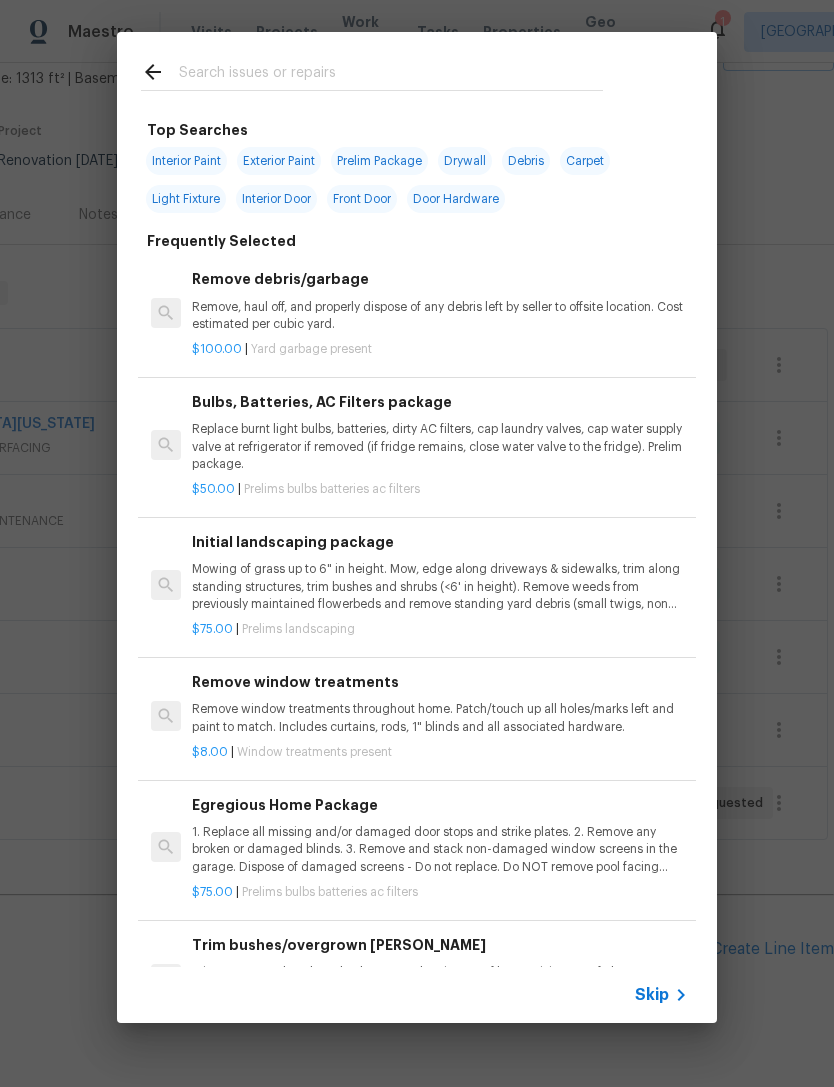 click on "Mowing of grass up to 6" in height. Mow, edge along driveways & sidewalks, trim along standing structures, trim bushes and shrubs (<6' in height). Remove weeds from previously maintained flowerbeds and remove standing yard debris (small twigs, non seasonal falling leaves).  Use leaf blower to remove clippings from hard surfaces."" at bounding box center [440, 586] 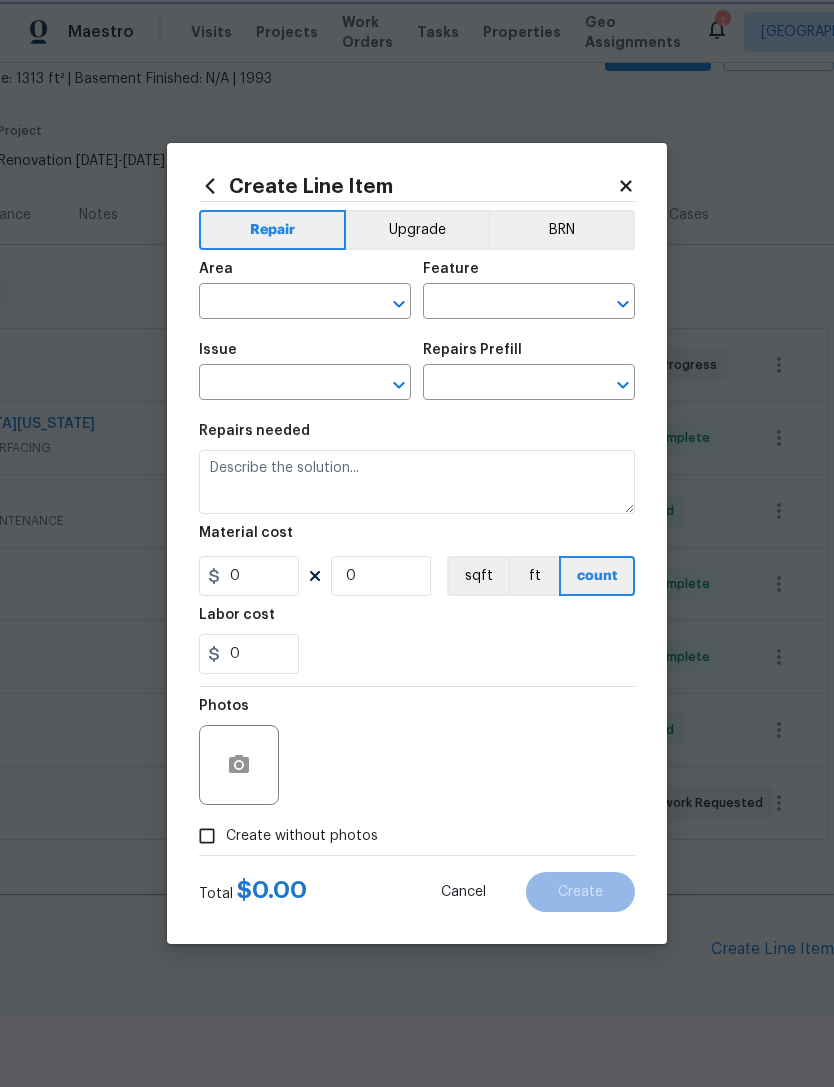 type on "Home Readiness Packages" 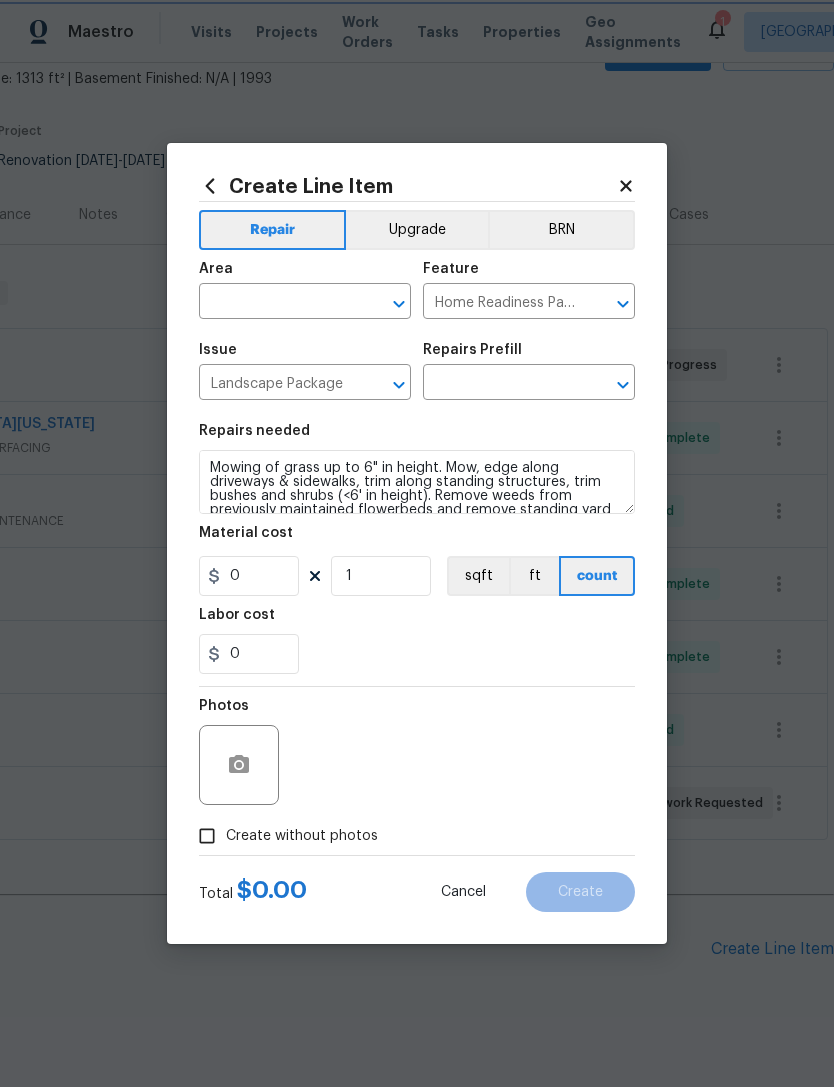 type on "Initial landscaping package $75.00" 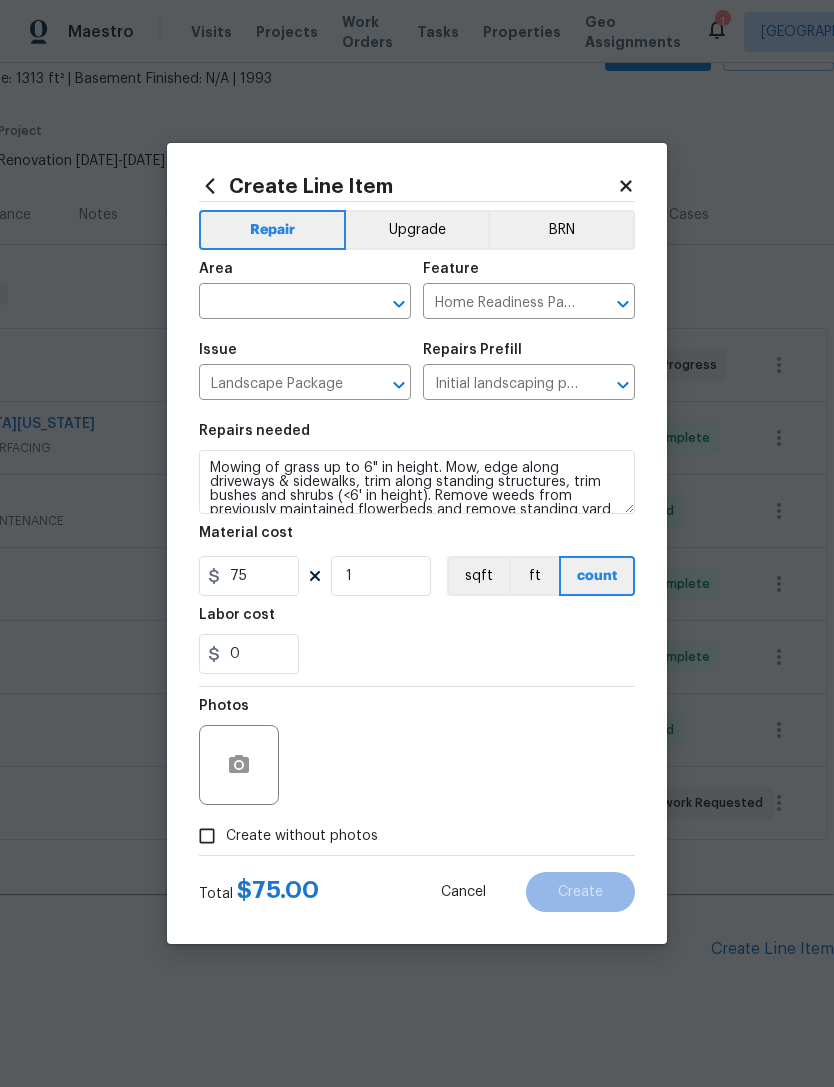 click on "Create without photos" at bounding box center (207, 836) 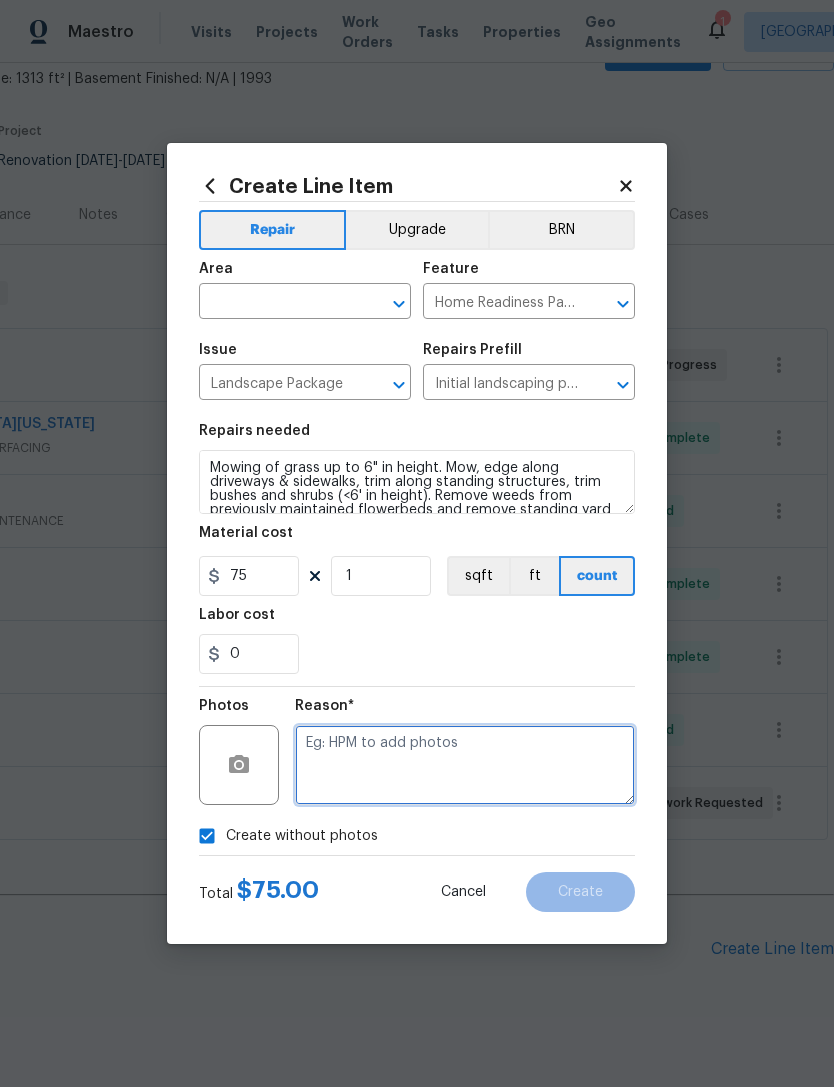 click at bounding box center (465, 765) 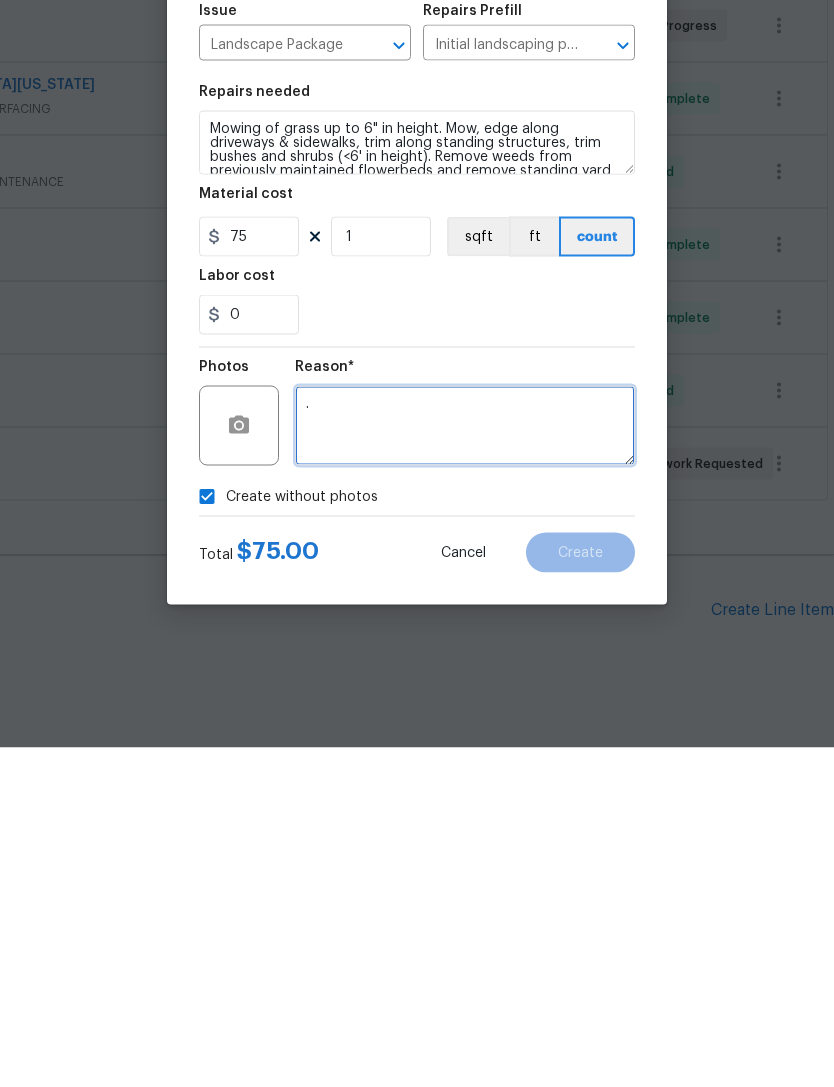 type on "." 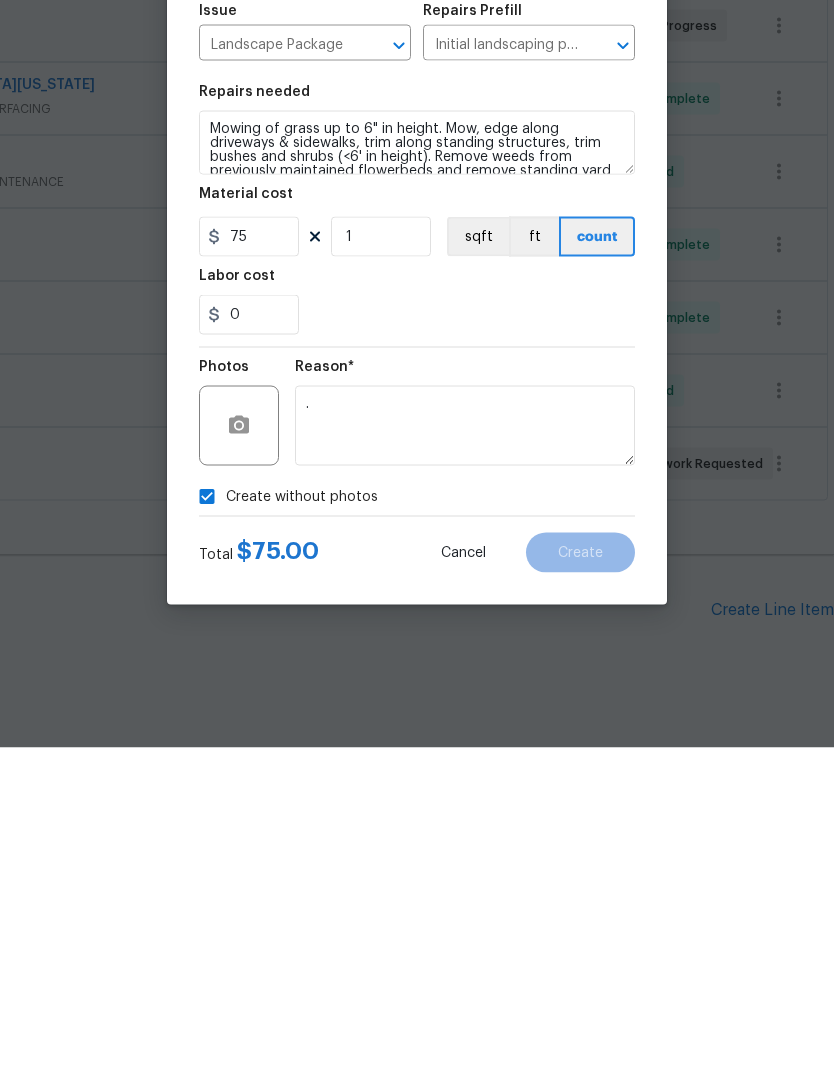 click on "0" at bounding box center (417, 654) 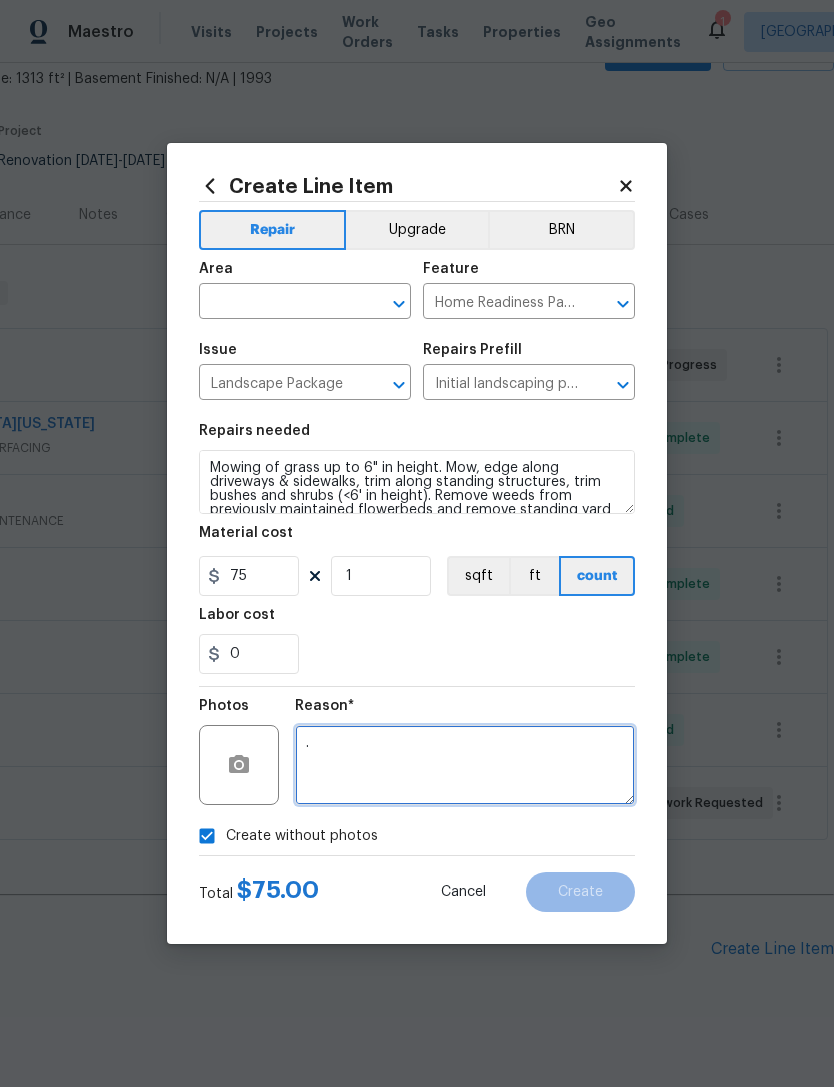 click on "." at bounding box center [465, 765] 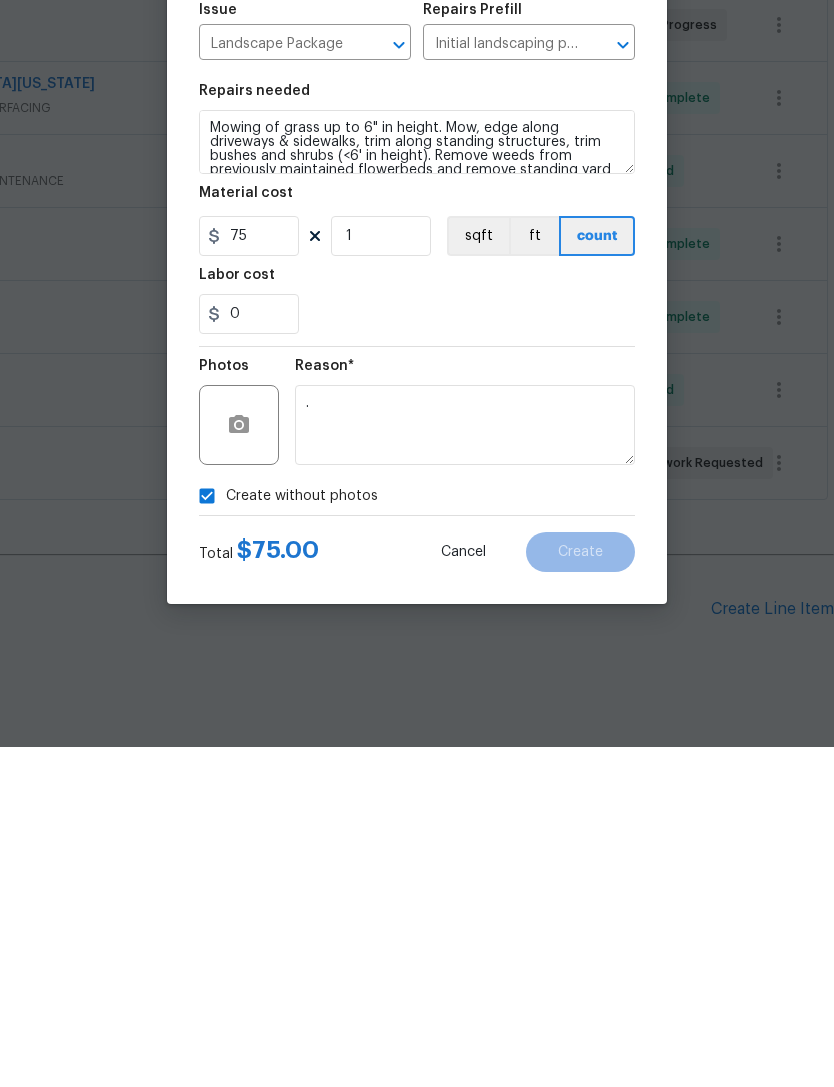 click on "0" at bounding box center [417, 654] 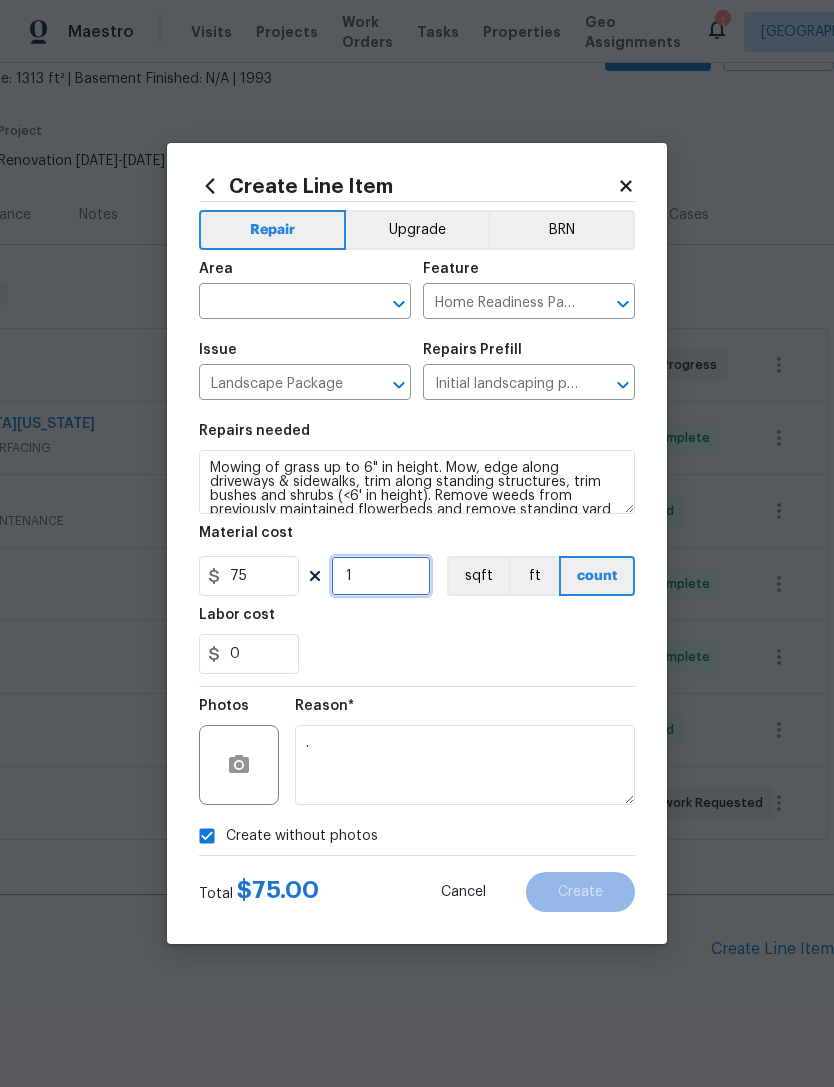 click on "1" at bounding box center [381, 576] 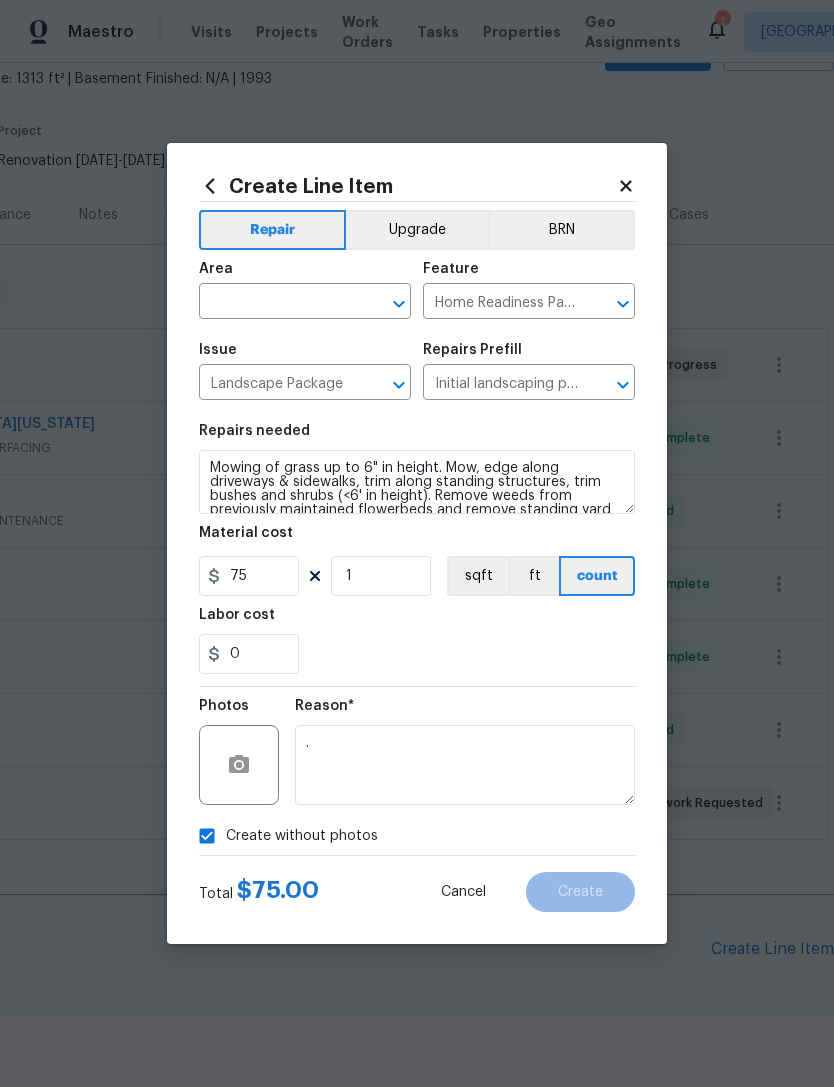 click on "Labor cost" at bounding box center (417, 621) 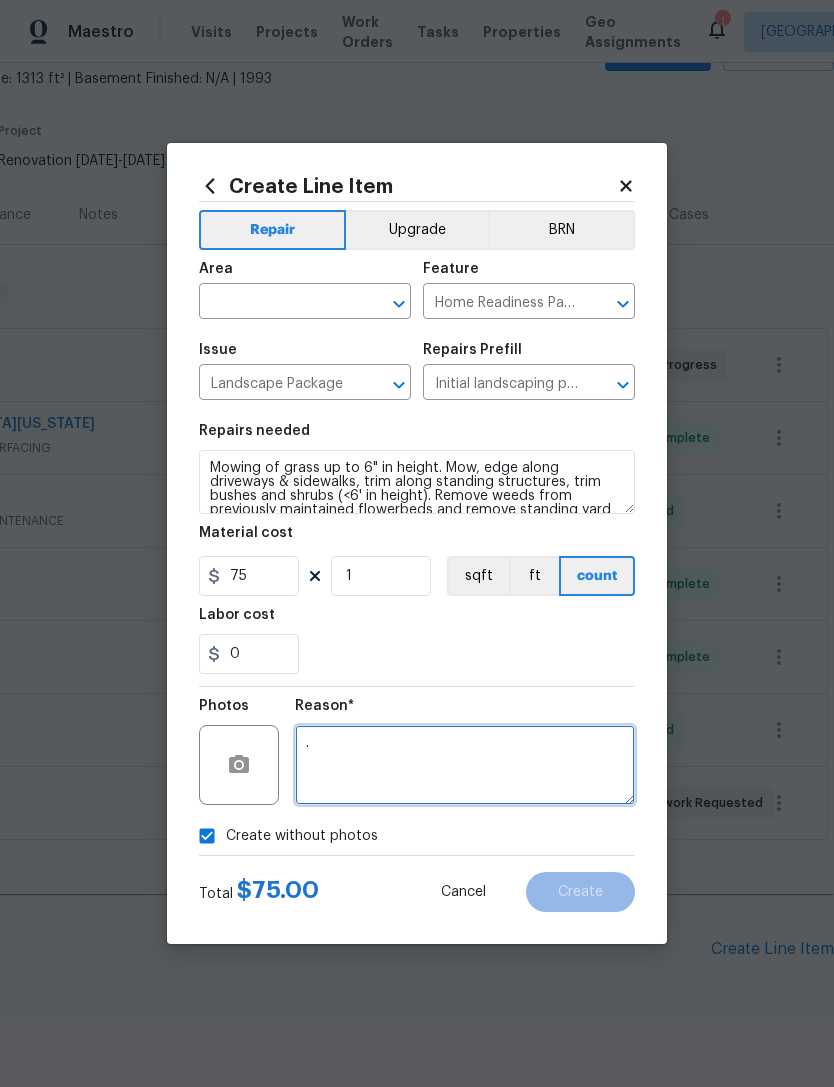 click on "." at bounding box center (465, 765) 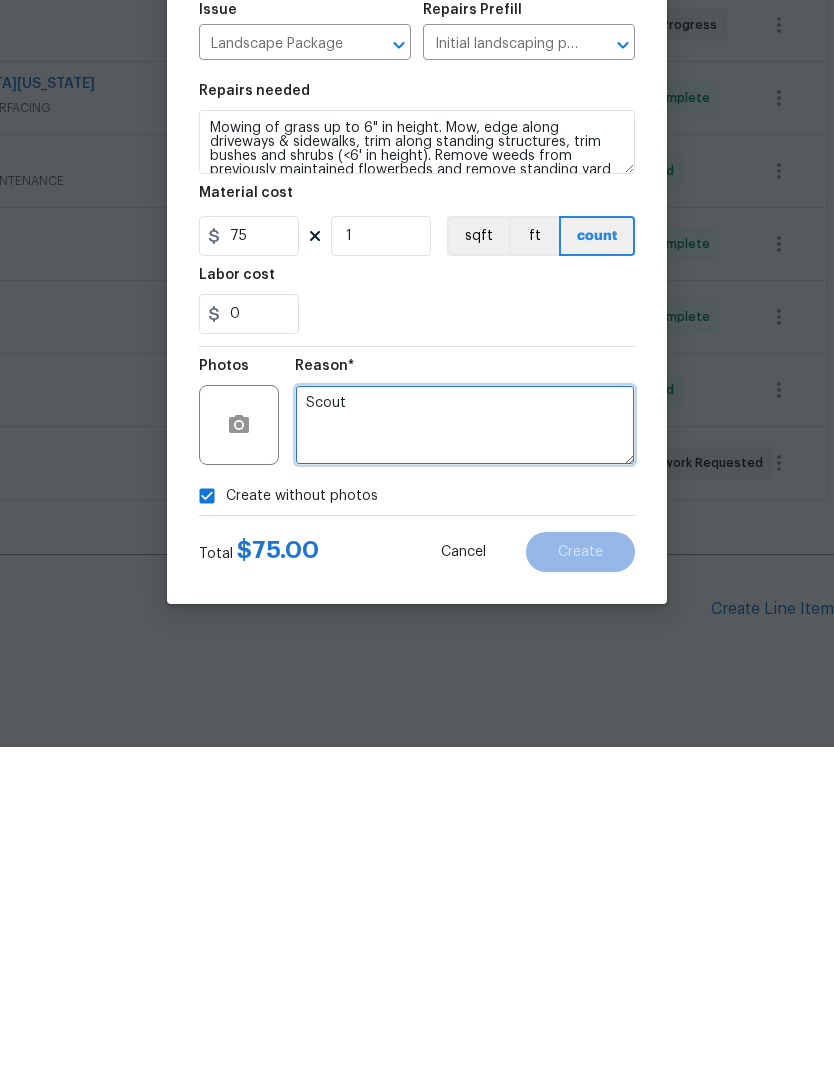 type on "Scout" 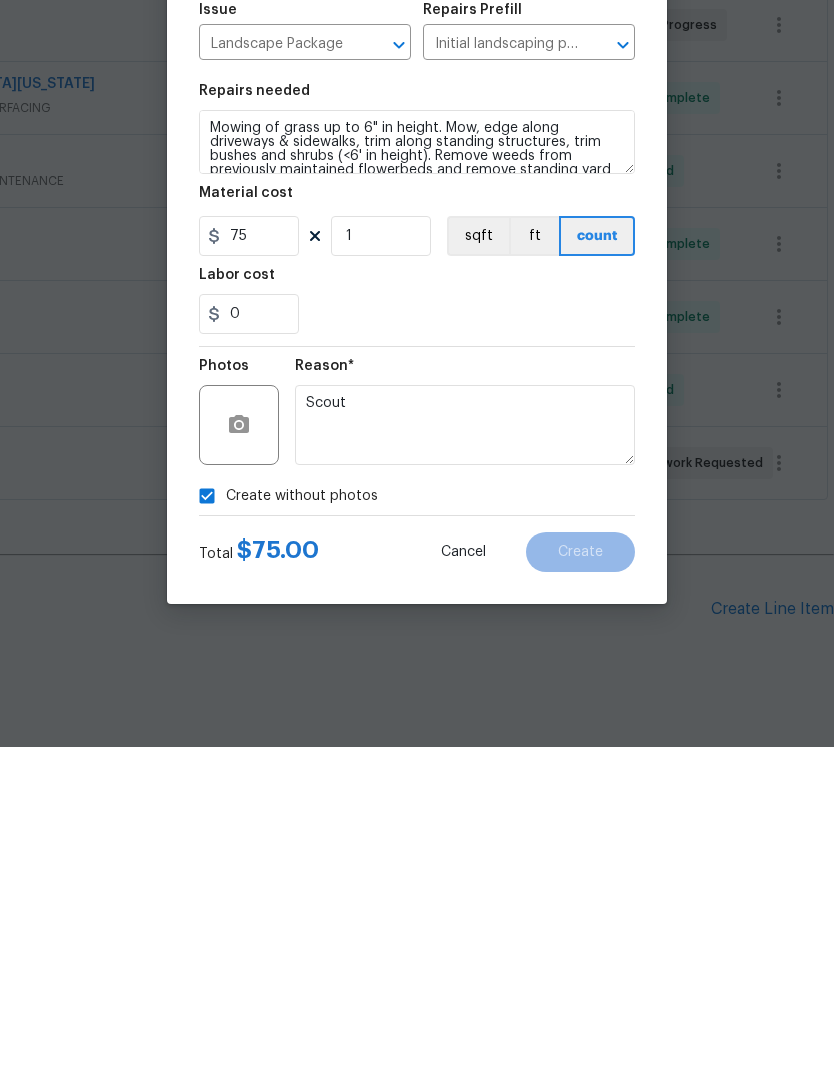 click on "0" at bounding box center [417, 654] 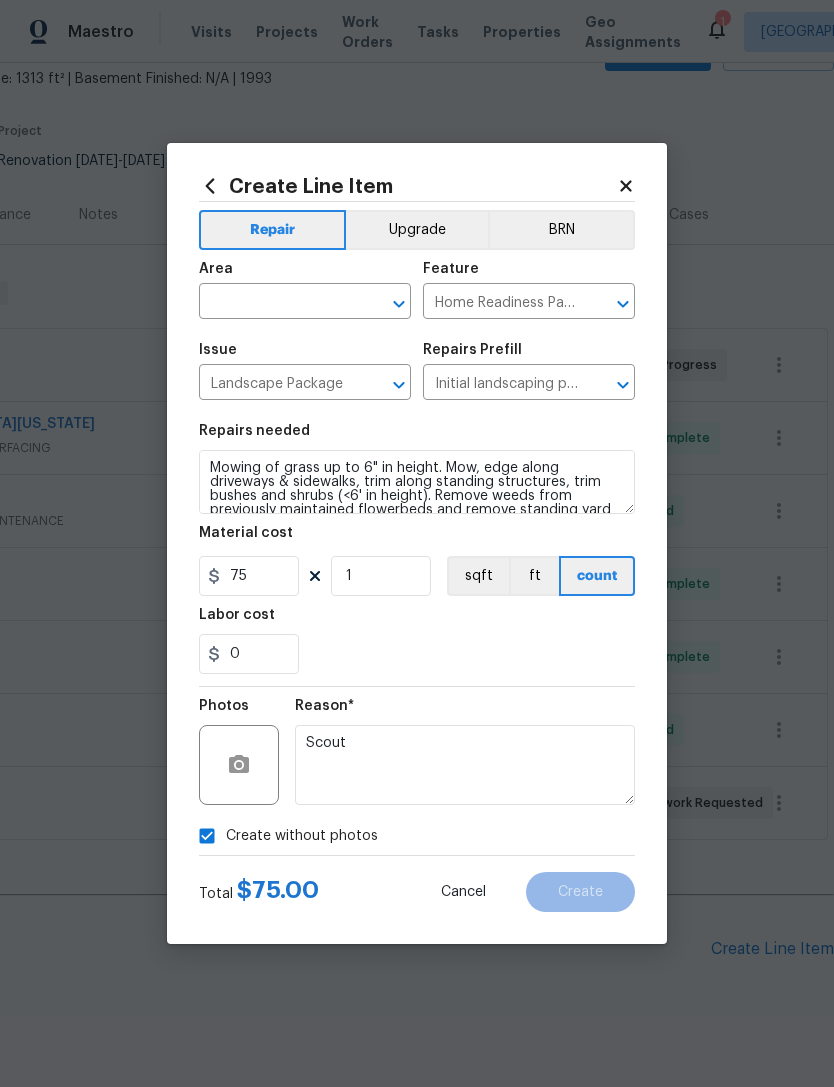 click at bounding box center [277, 303] 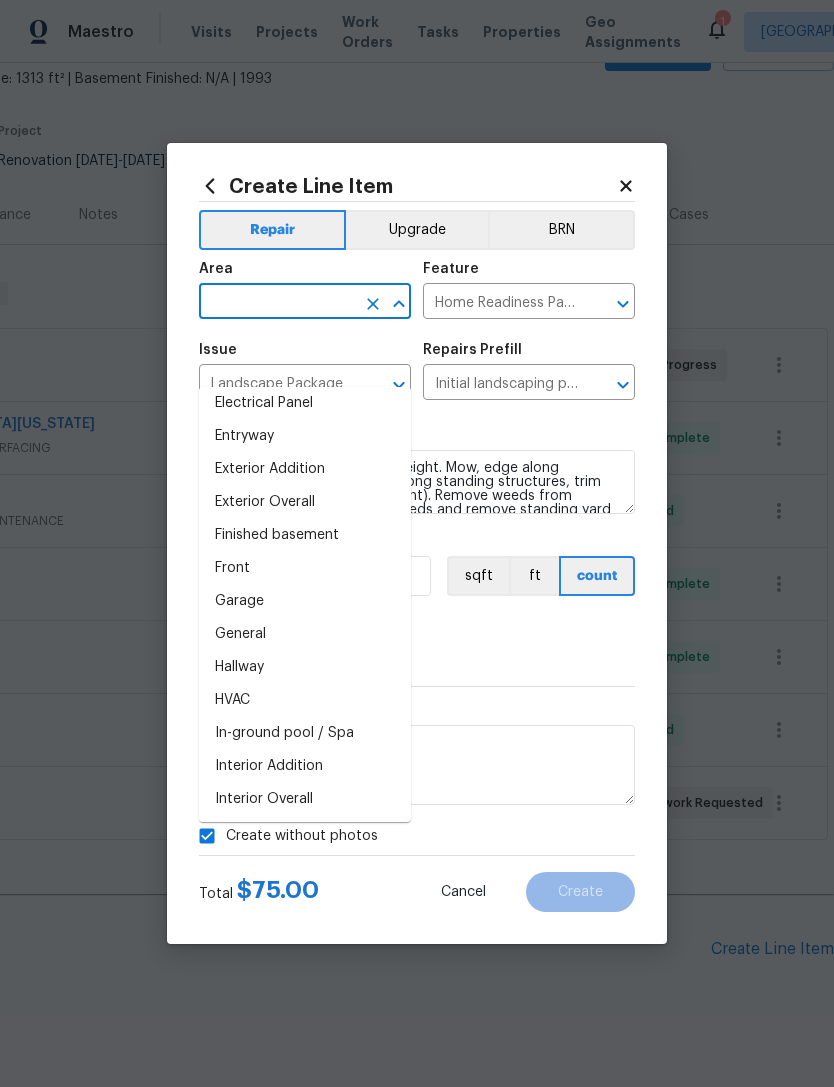 scroll, scrollTop: 439, scrollLeft: 0, axis: vertical 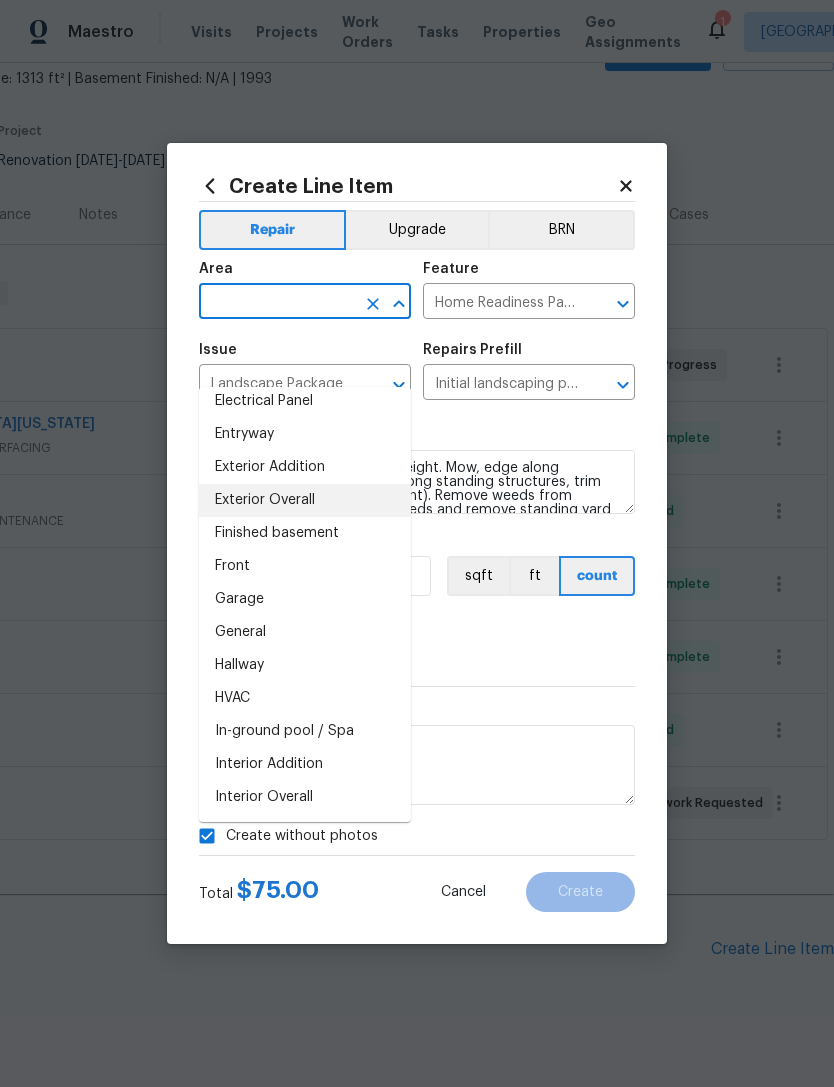 click on "Exterior Overall" at bounding box center [305, 500] 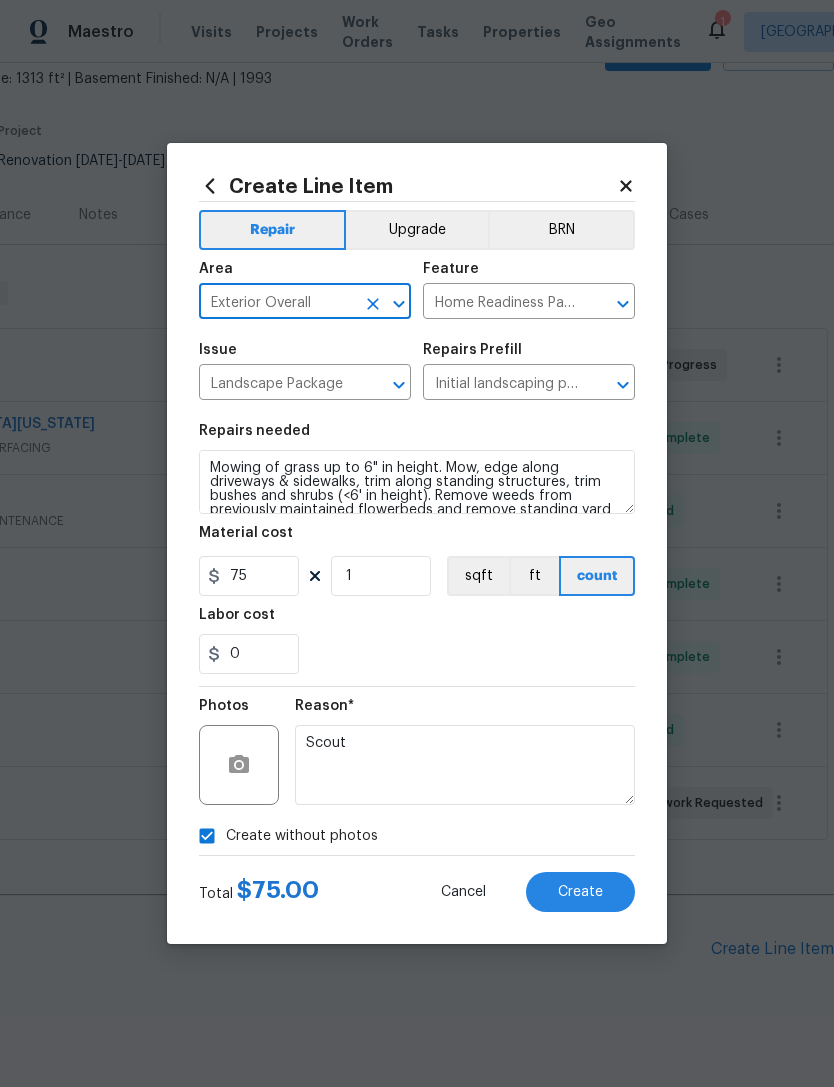 click on "0" at bounding box center [417, 654] 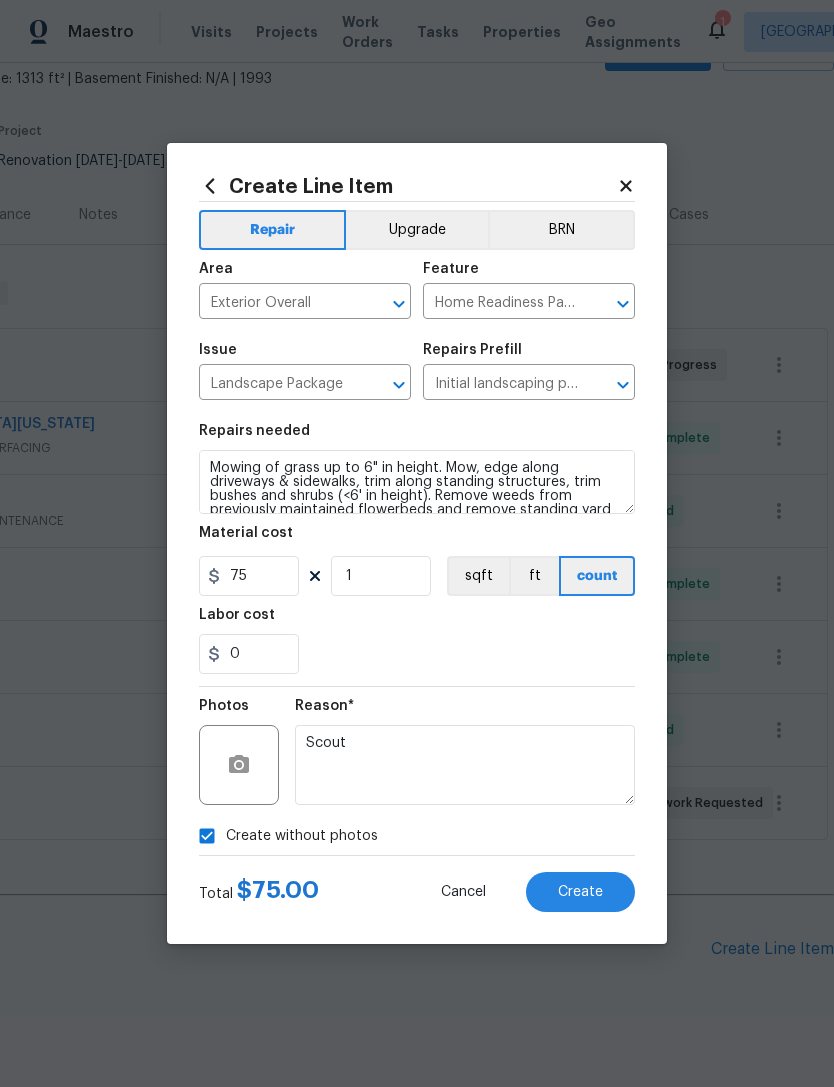 click on "Create" at bounding box center (580, 892) 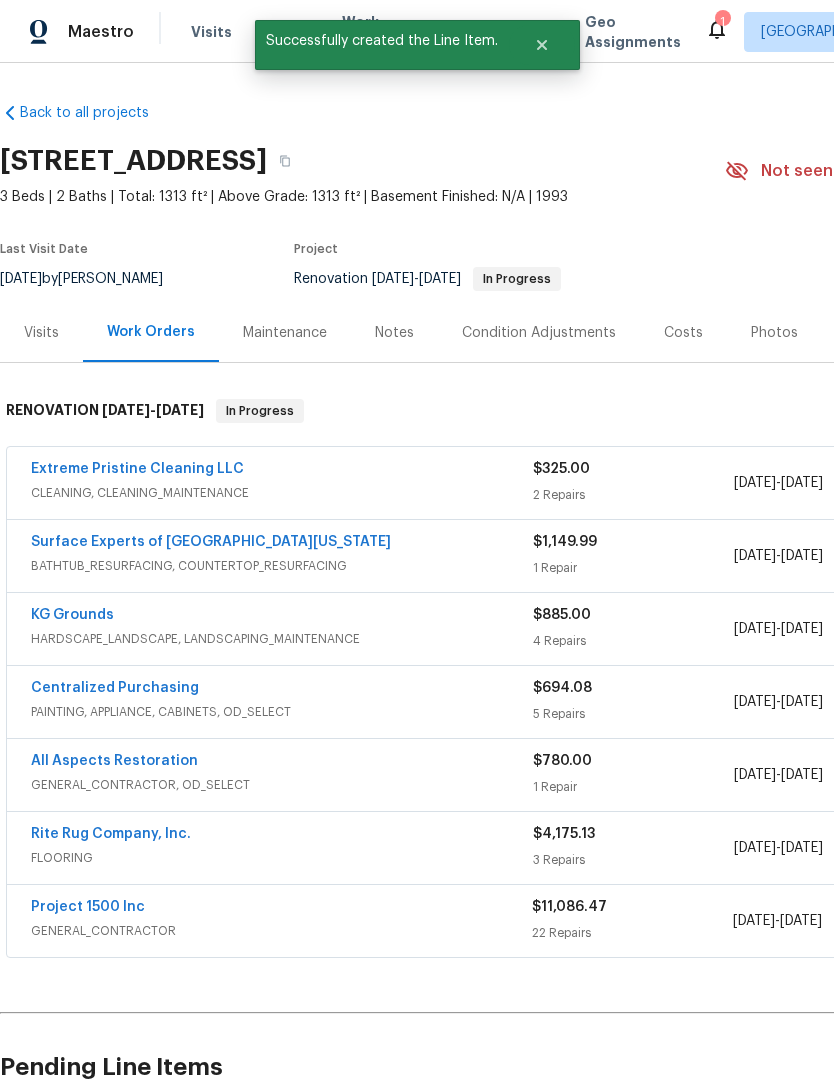 scroll, scrollTop: 0, scrollLeft: 0, axis: both 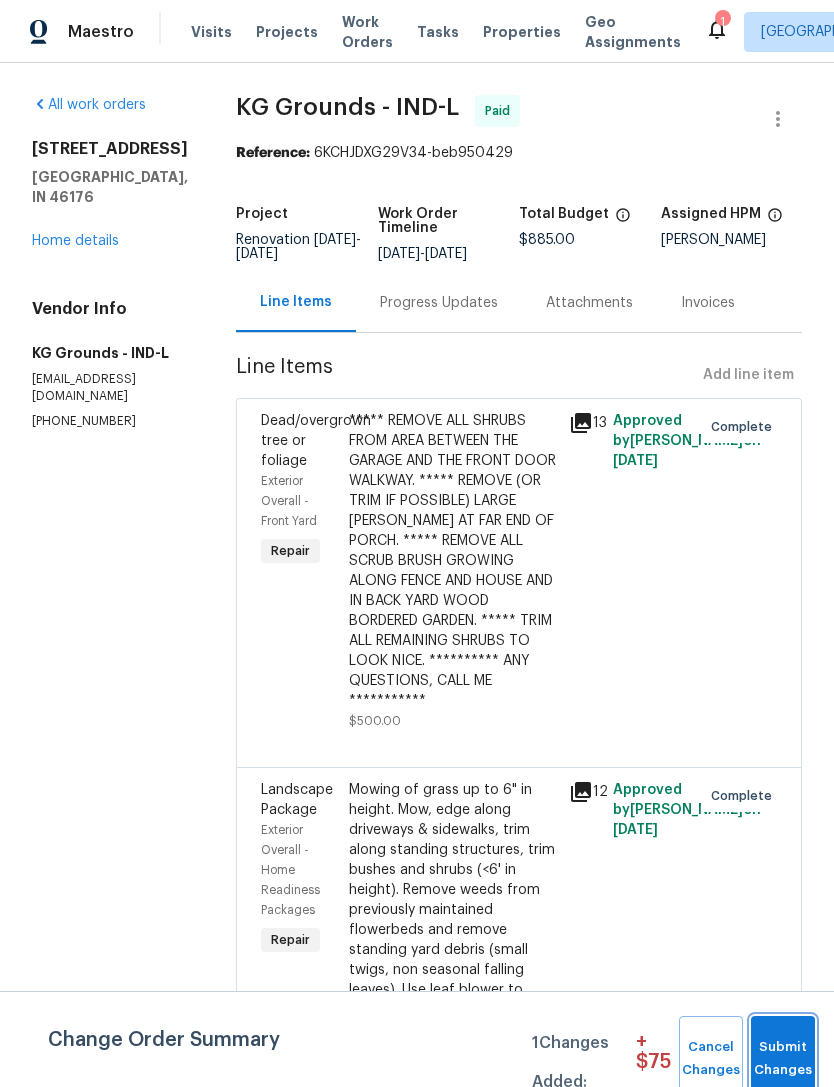 click on "Submit Changes" at bounding box center [783, 1059] 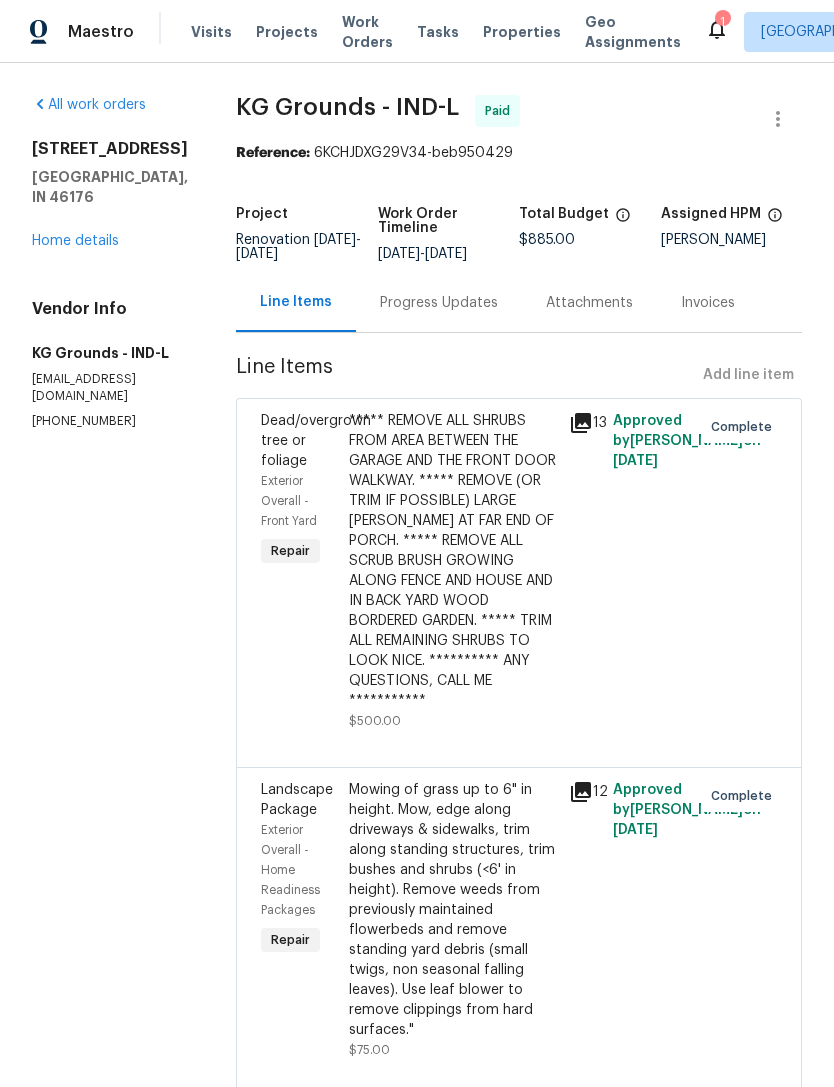 click on "Home details" at bounding box center [75, 241] 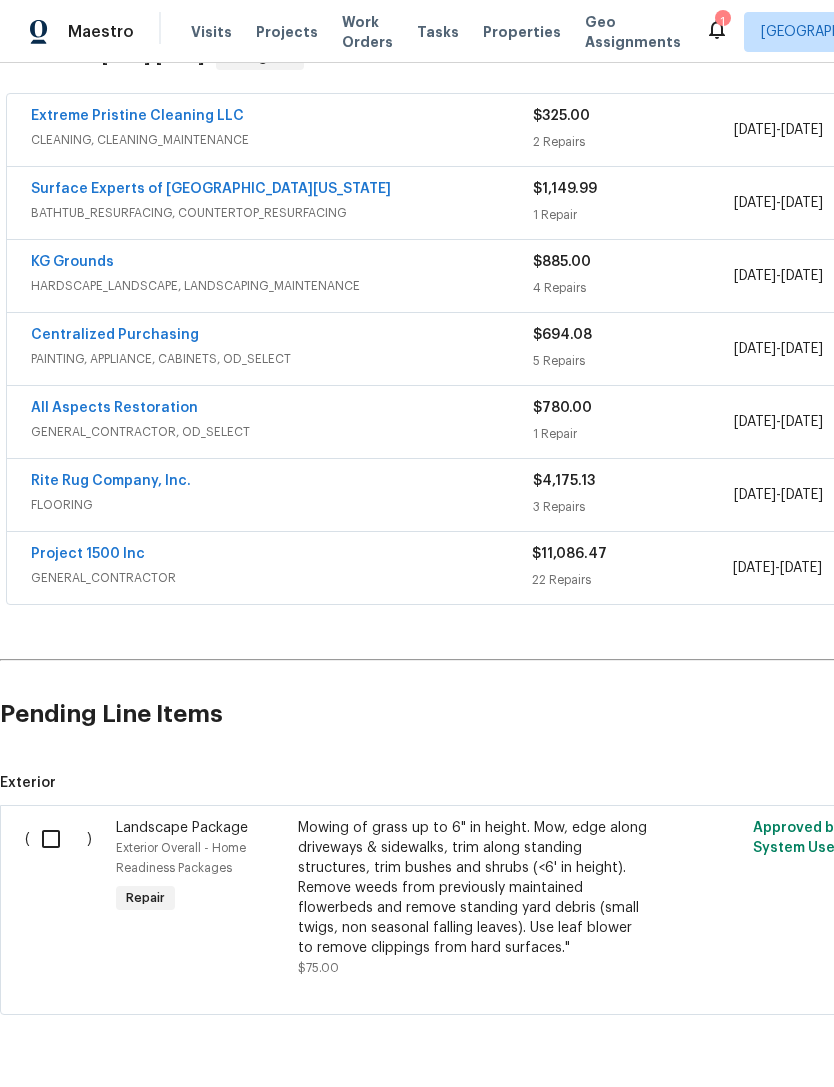 scroll, scrollTop: 353, scrollLeft: 0, axis: vertical 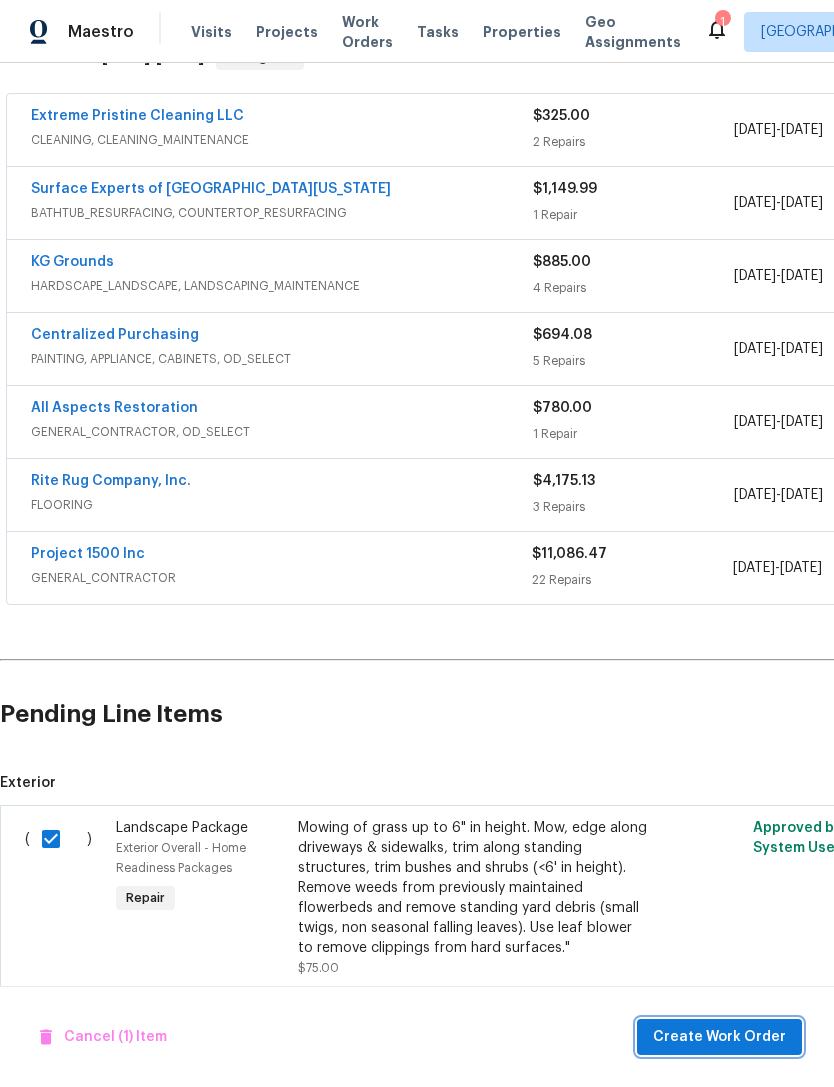 click on "Create Work Order" at bounding box center [719, 1037] 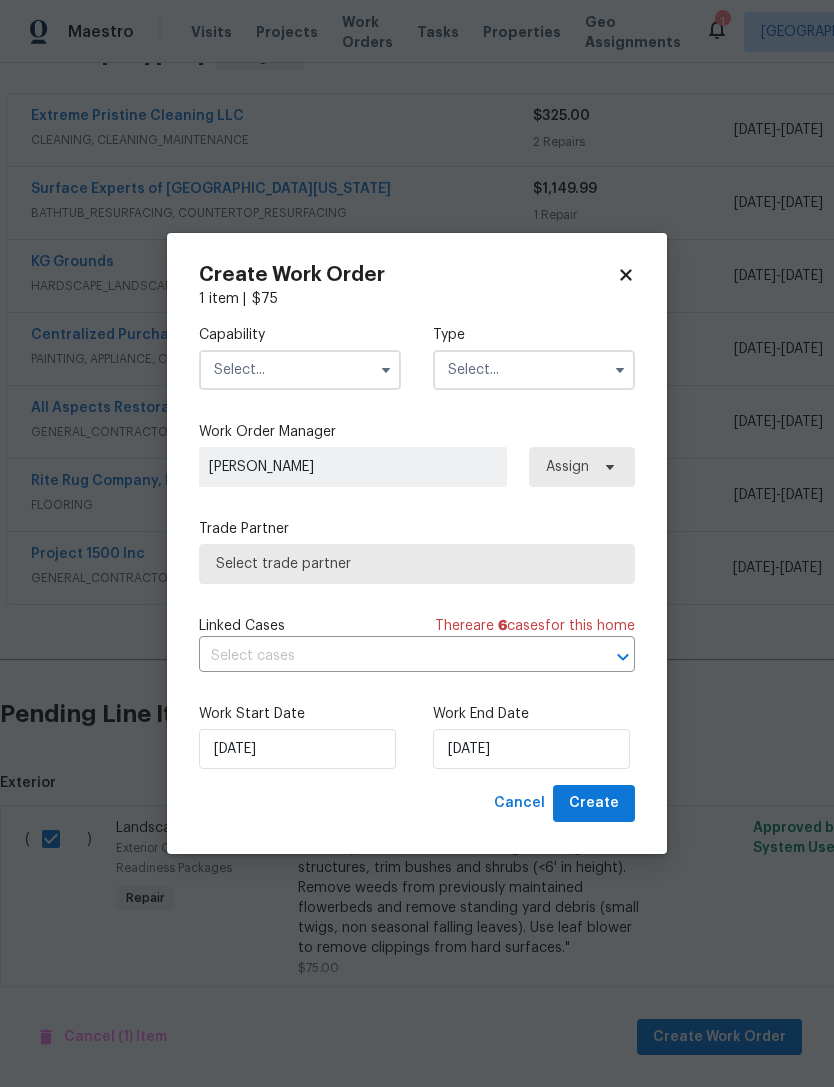 click on "Select trade partner" at bounding box center (417, 564) 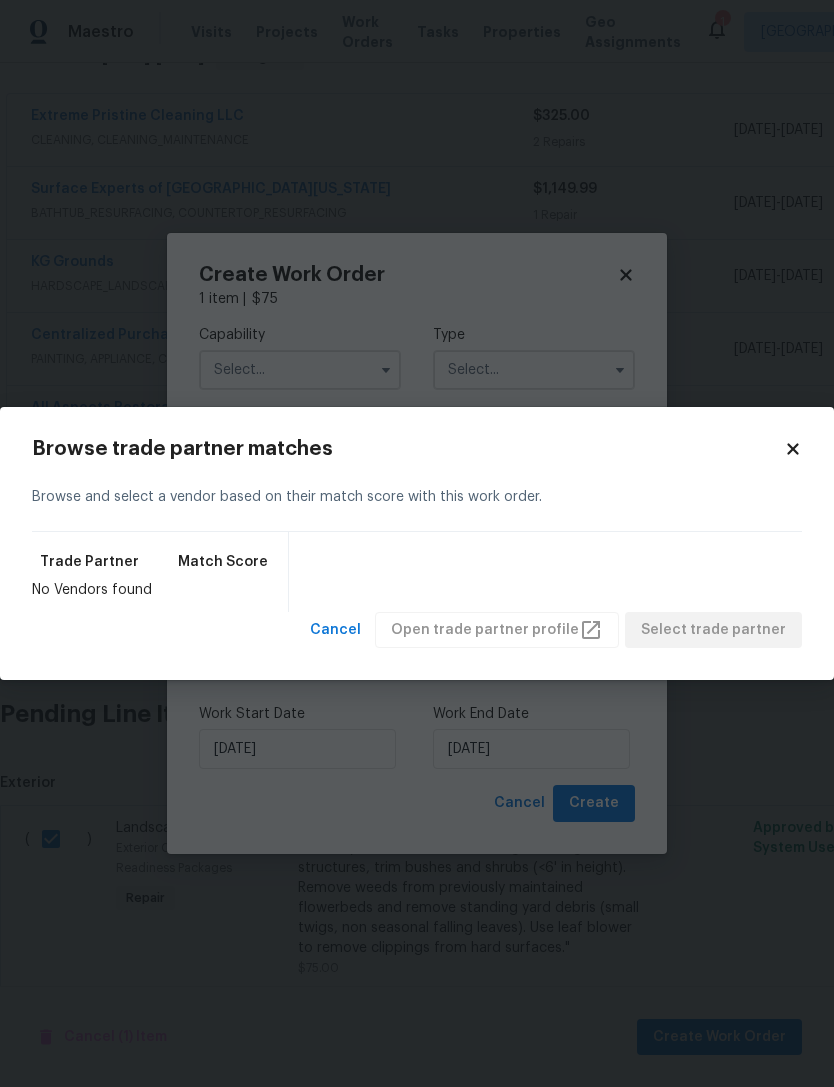 click 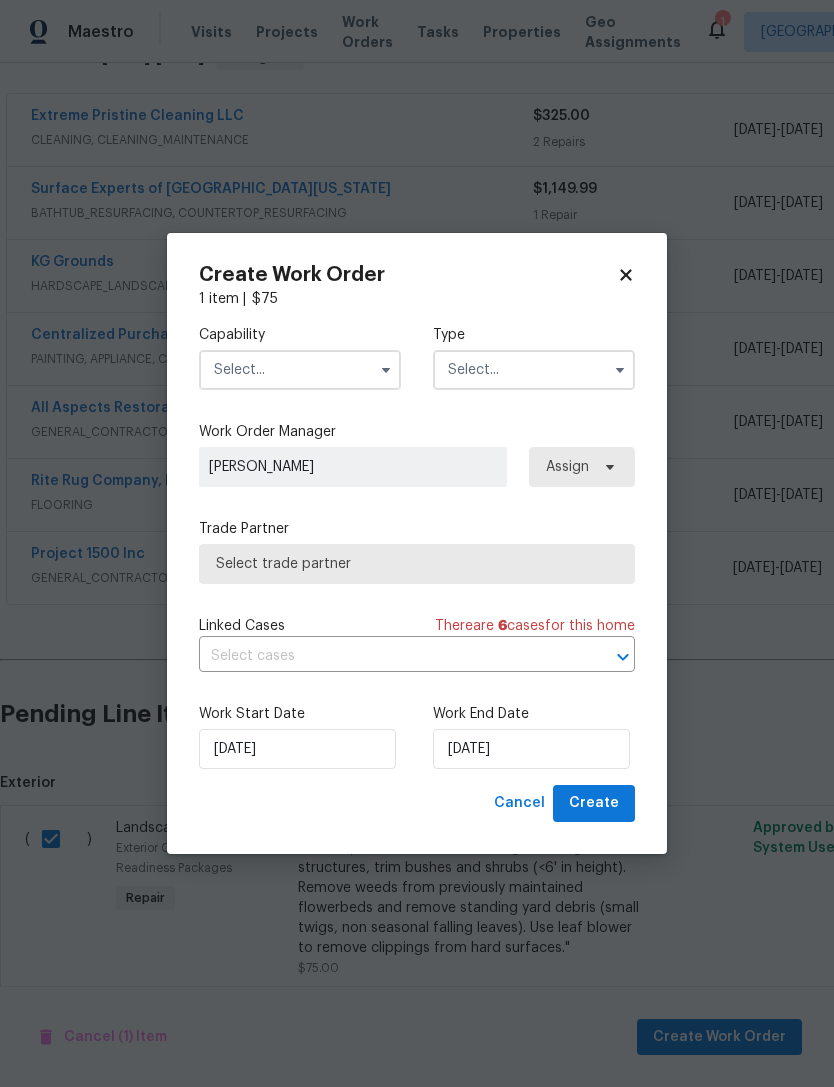 click at bounding box center [300, 370] 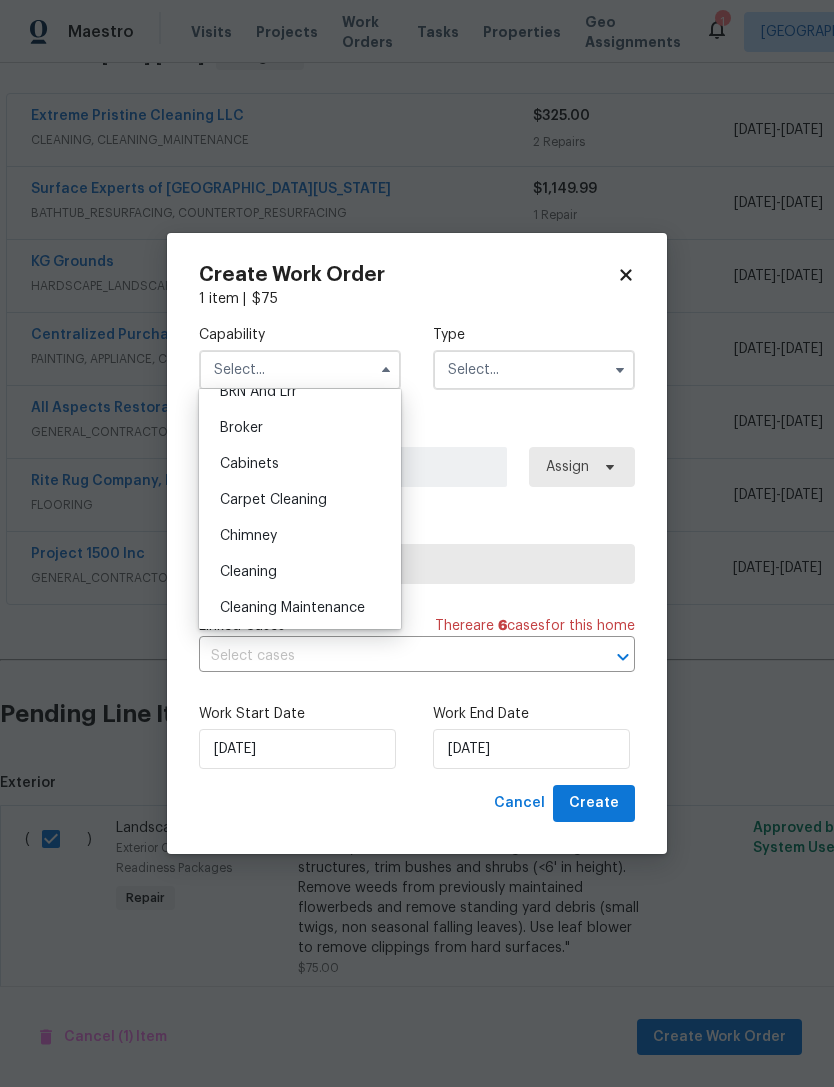 scroll, scrollTop: 133, scrollLeft: 0, axis: vertical 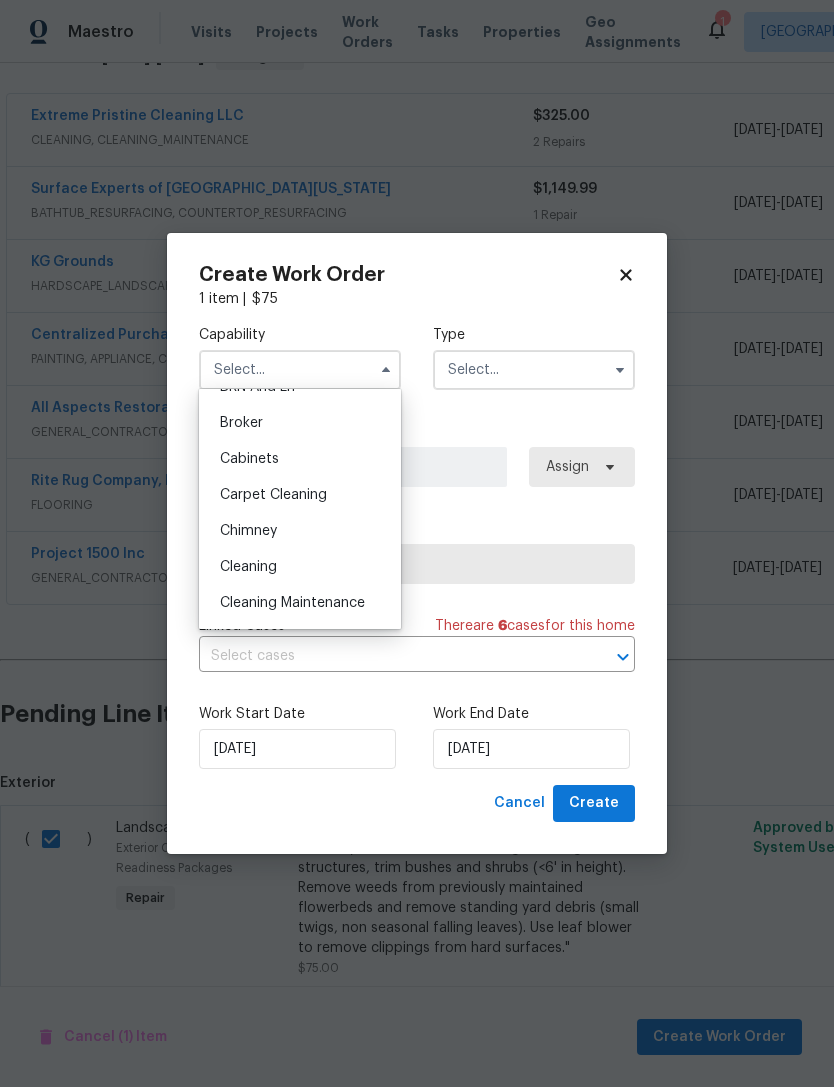 click on "Cleaning" at bounding box center (248, 567) 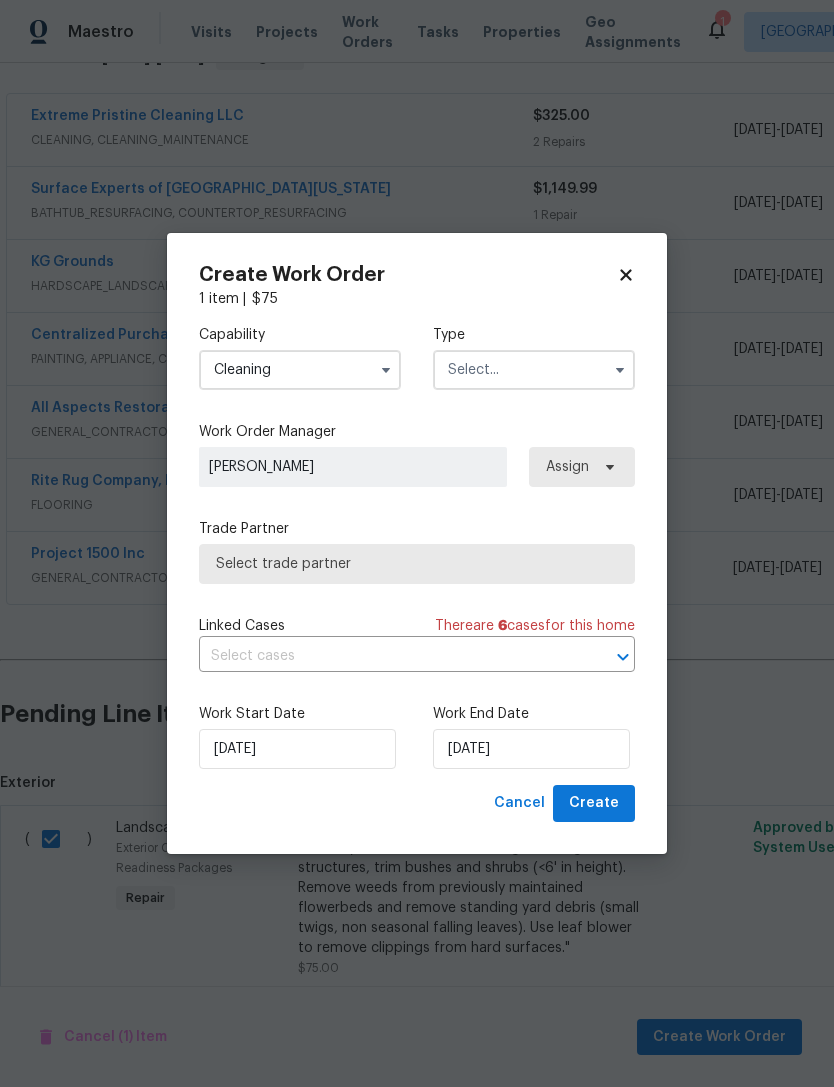 click 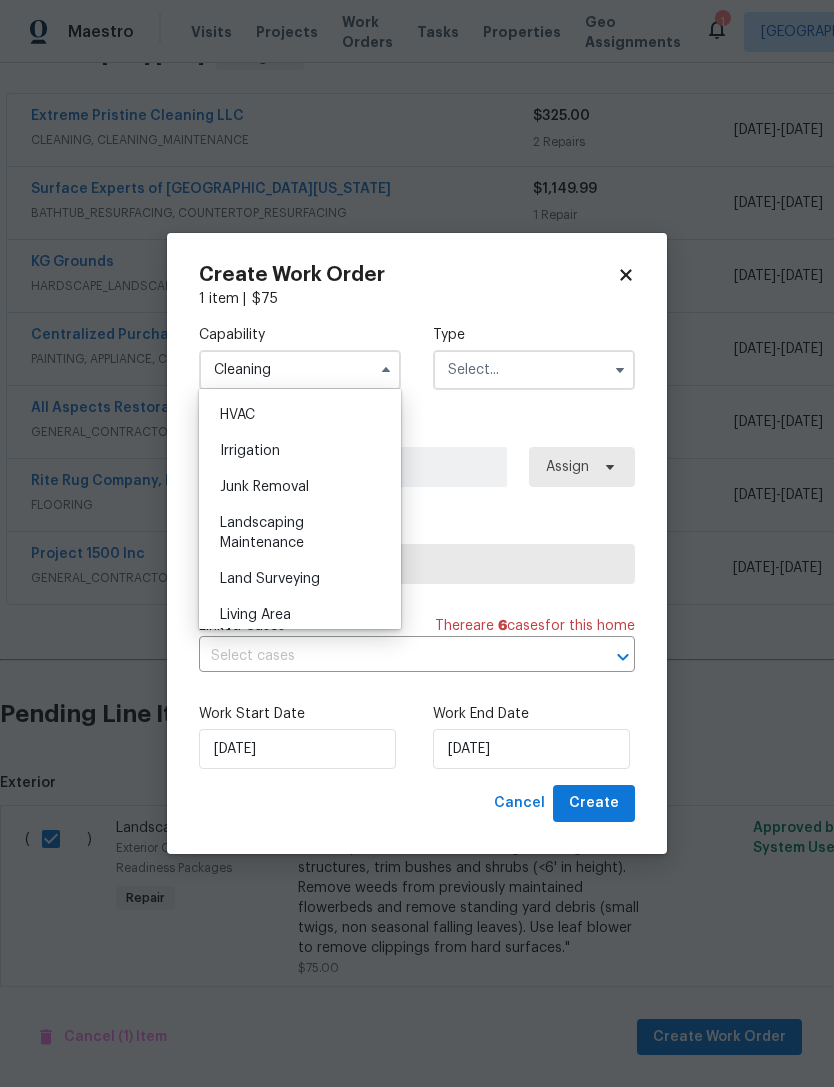 scroll, scrollTop: 1206, scrollLeft: 0, axis: vertical 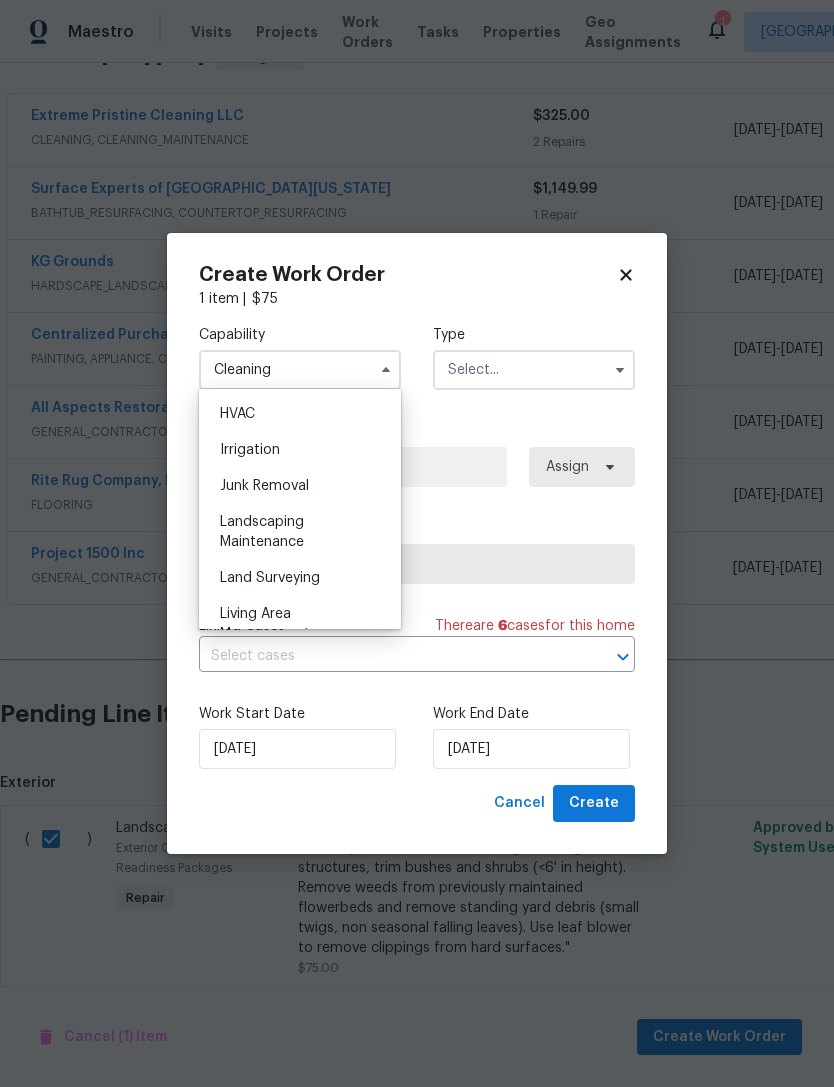 click on "Landscaping Maintenance" at bounding box center (300, 532) 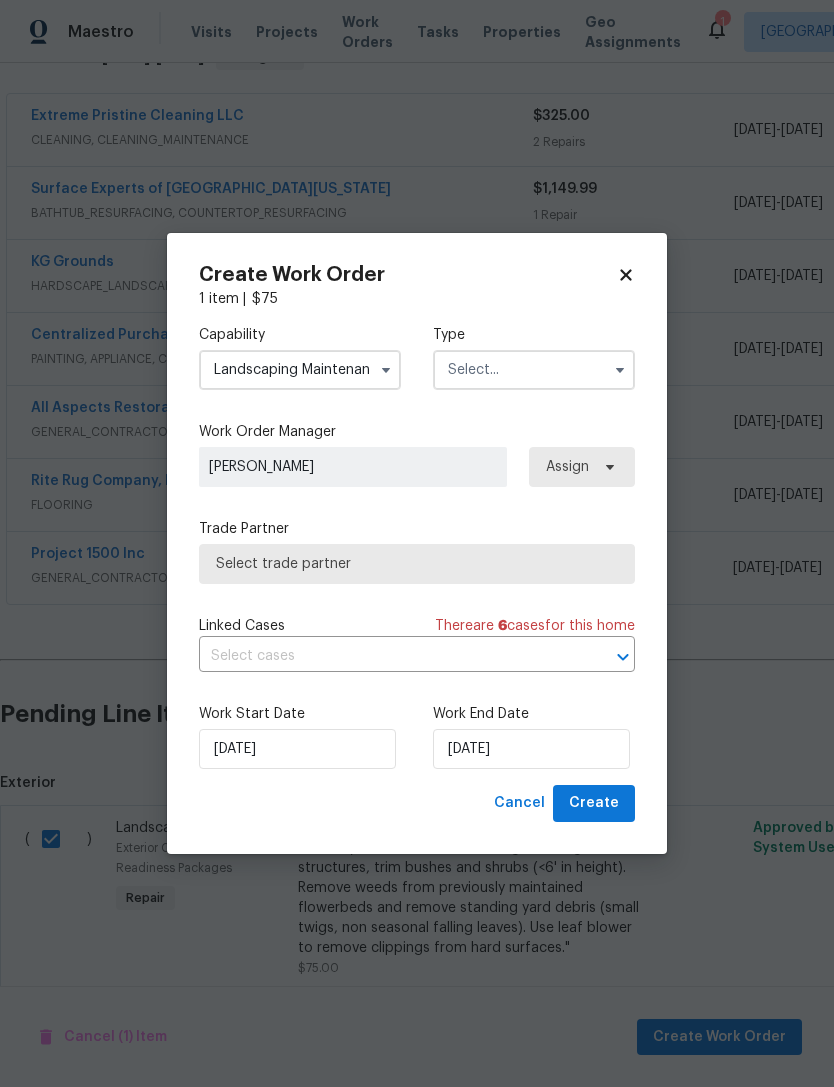 click at bounding box center (534, 370) 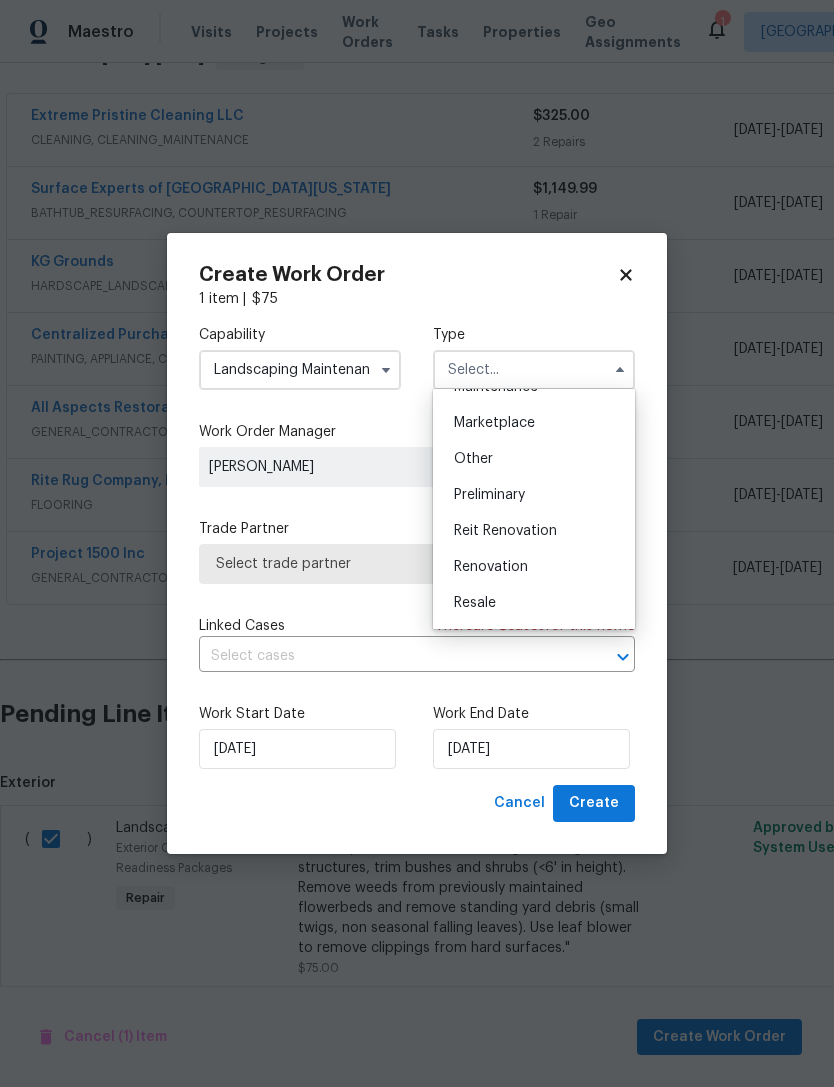 scroll, scrollTop: 362, scrollLeft: 0, axis: vertical 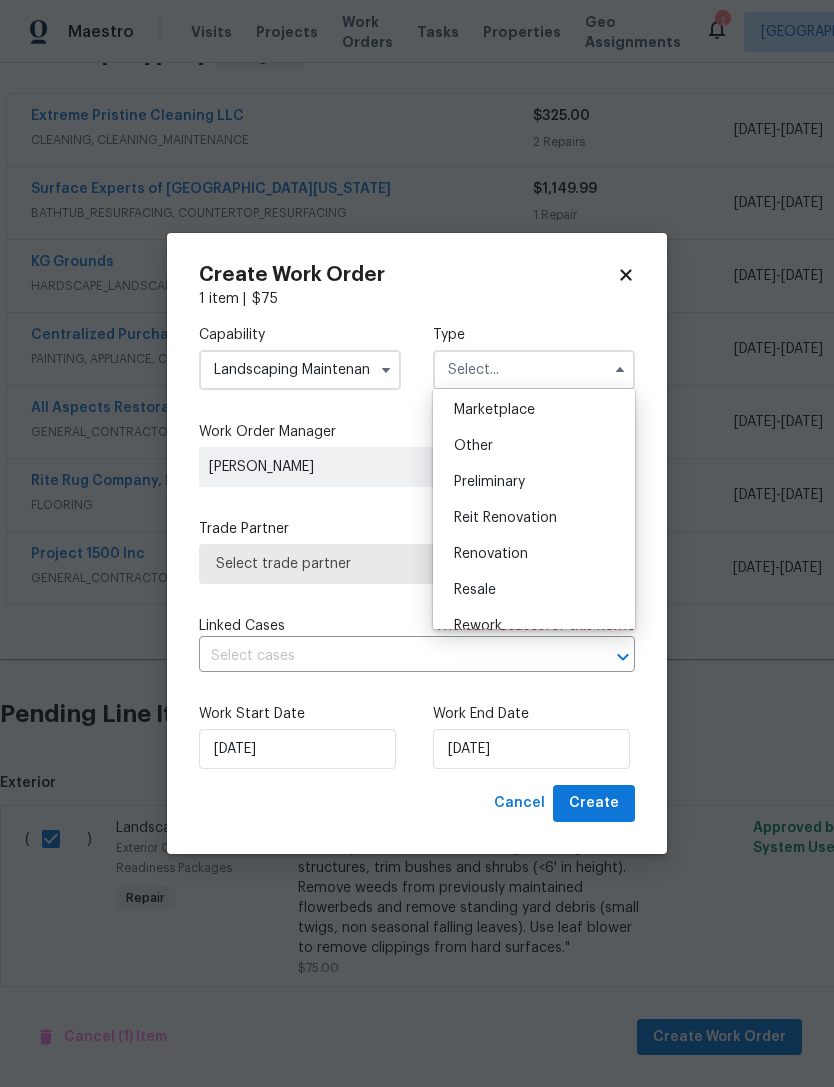 click on "Renovation" at bounding box center [534, 554] 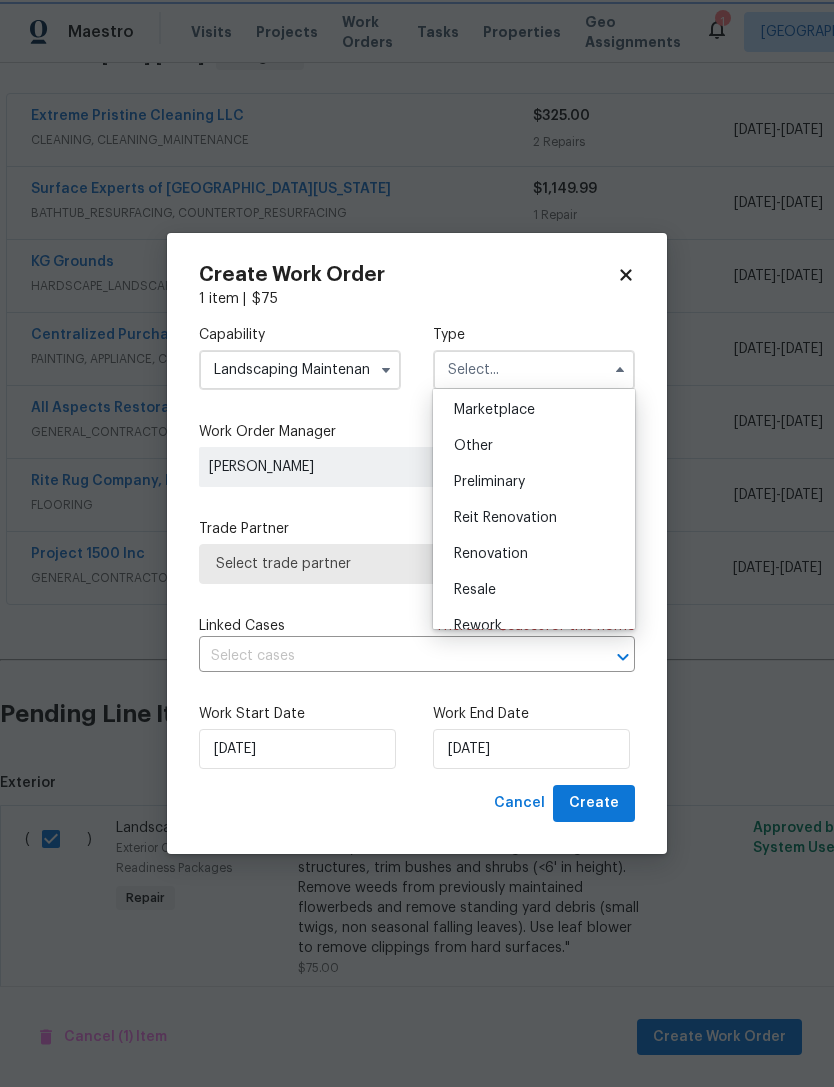 type on "Renovation" 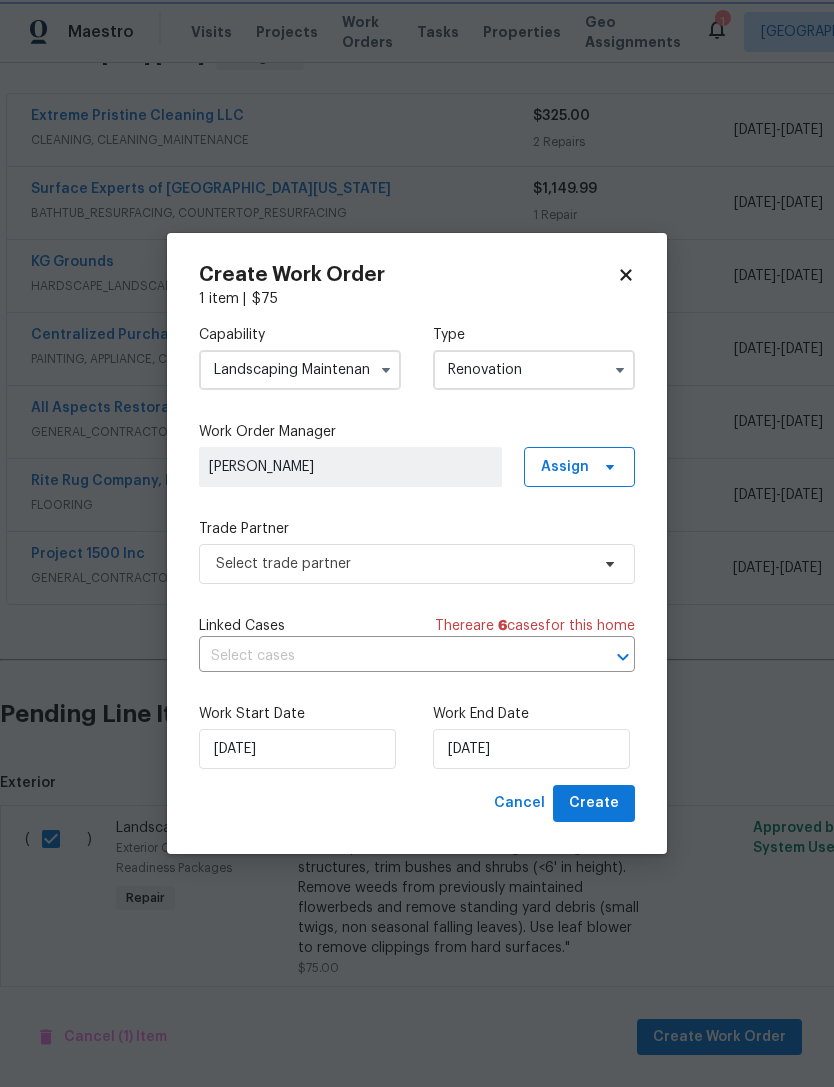 scroll, scrollTop: 0, scrollLeft: 0, axis: both 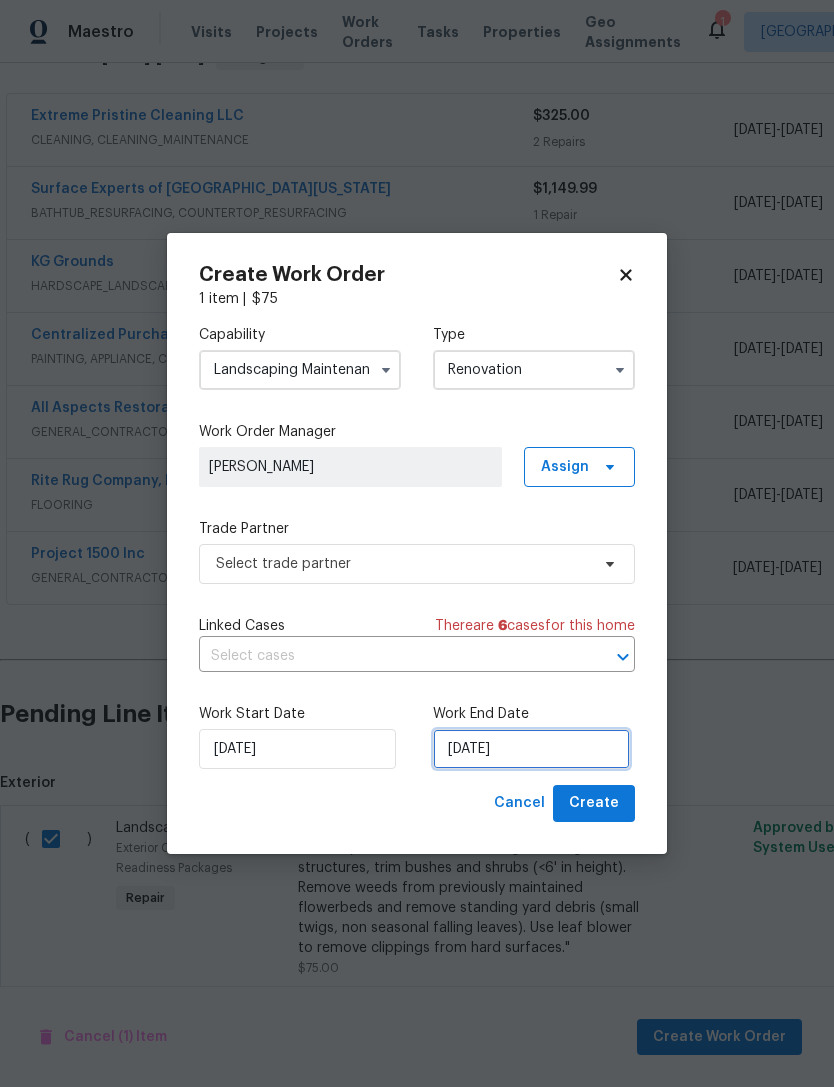 click on "7/11/2025" at bounding box center [531, 749] 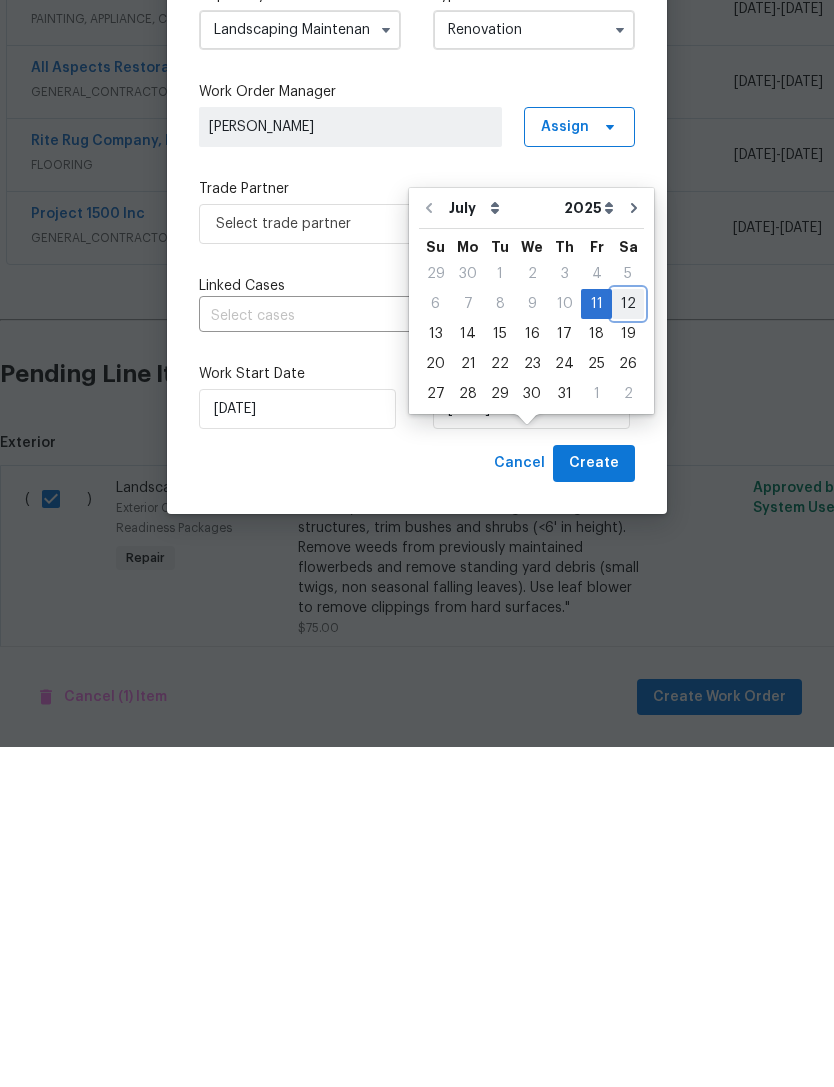 click on "12" at bounding box center (628, 644) 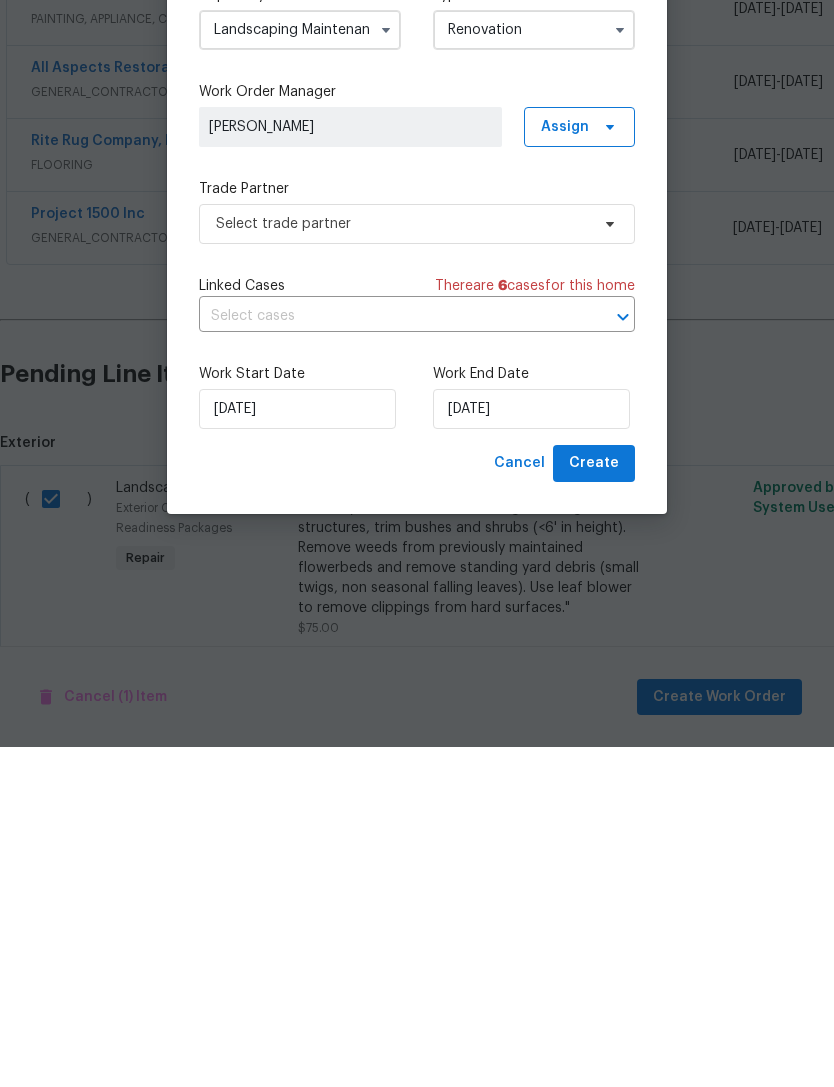 scroll, scrollTop: 64, scrollLeft: 0, axis: vertical 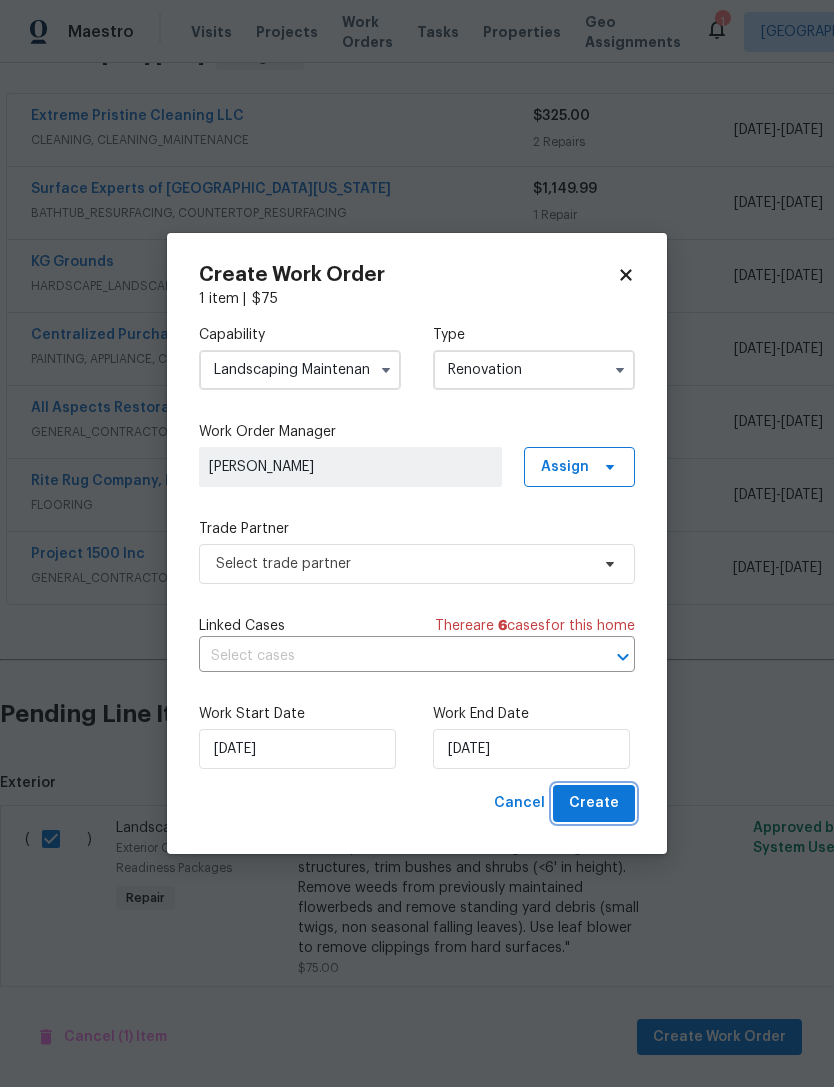click on "Create" at bounding box center [594, 803] 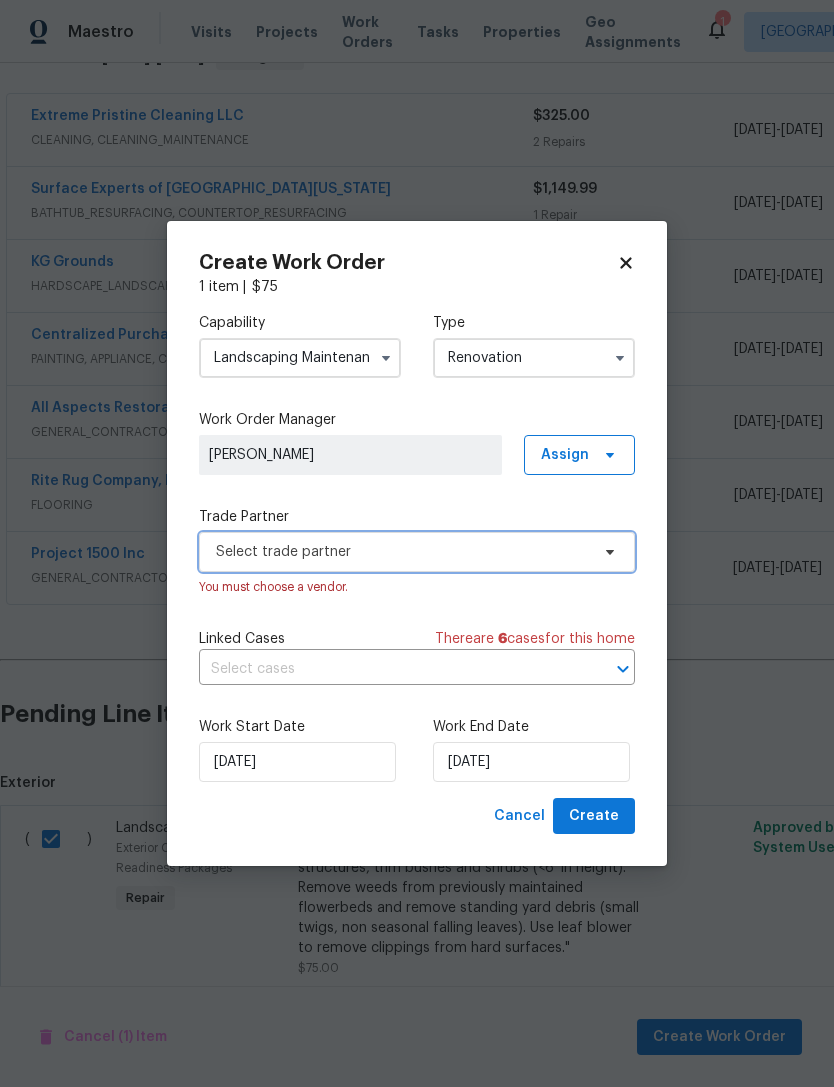 click on "Select trade partner" at bounding box center [402, 552] 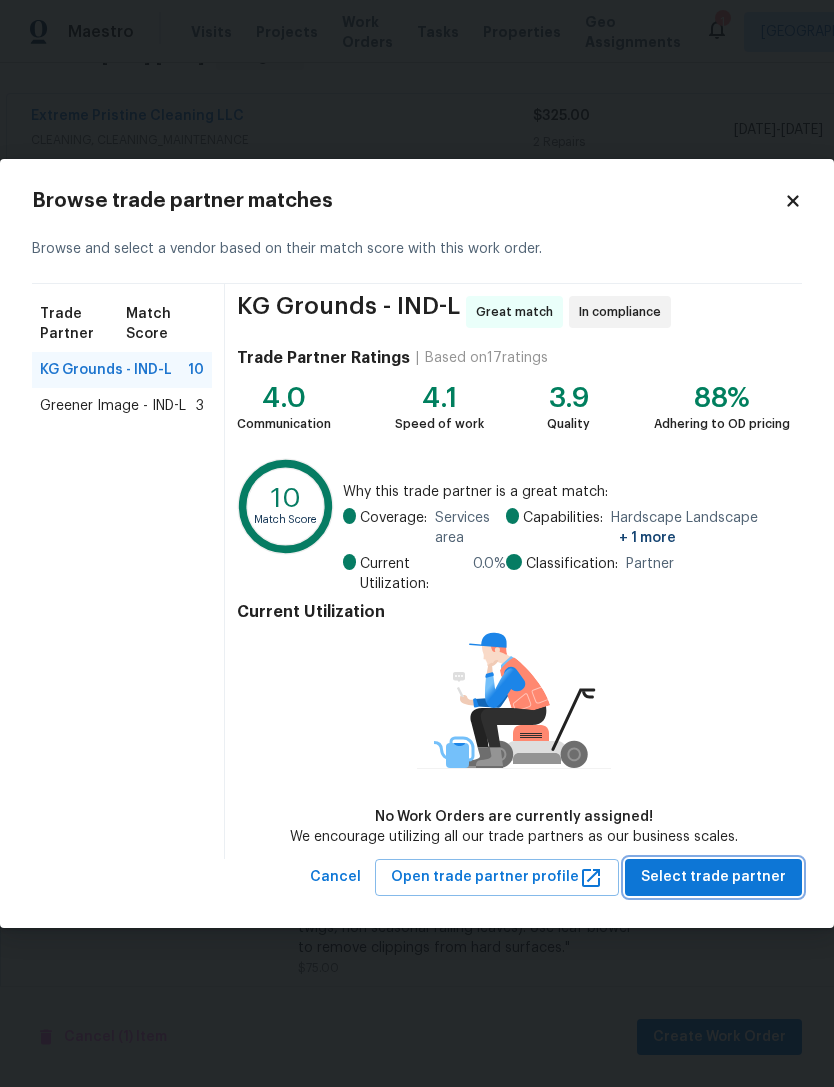 click on "Select trade partner" at bounding box center (713, 877) 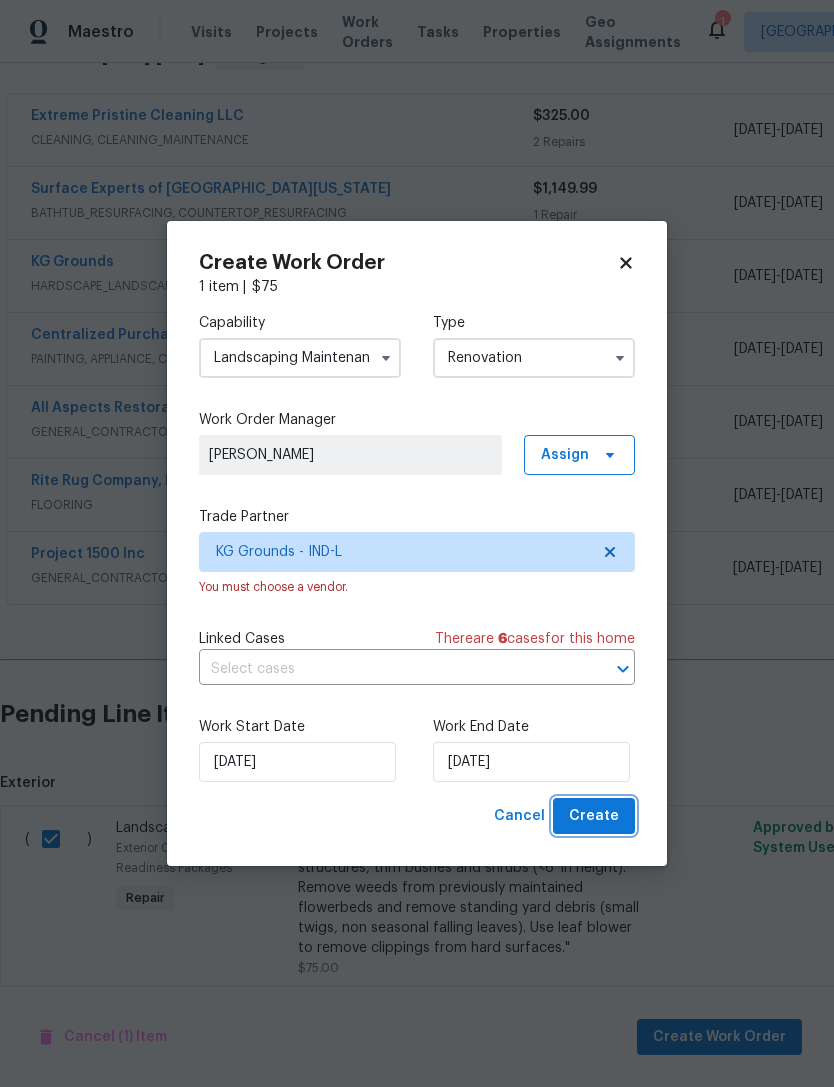 click on "Create" at bounding box center [594, 816] 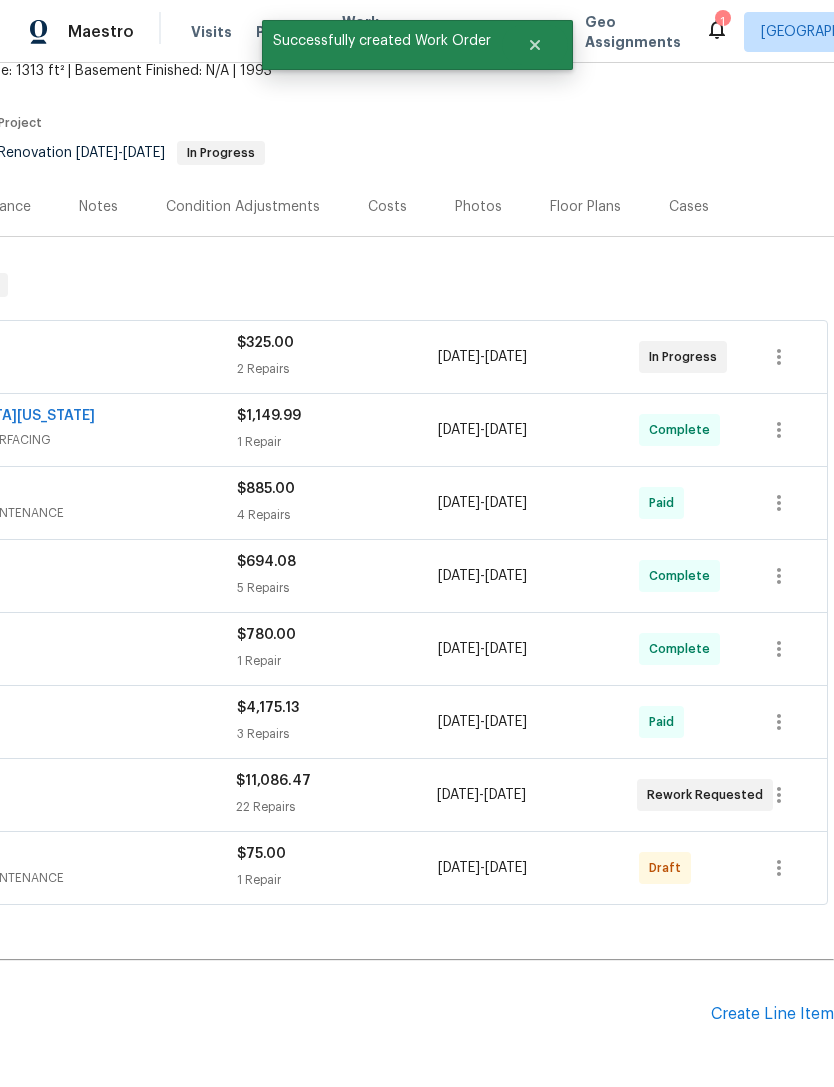 scroll, scrollTop: 126, scrollLeft: 296, axis: both 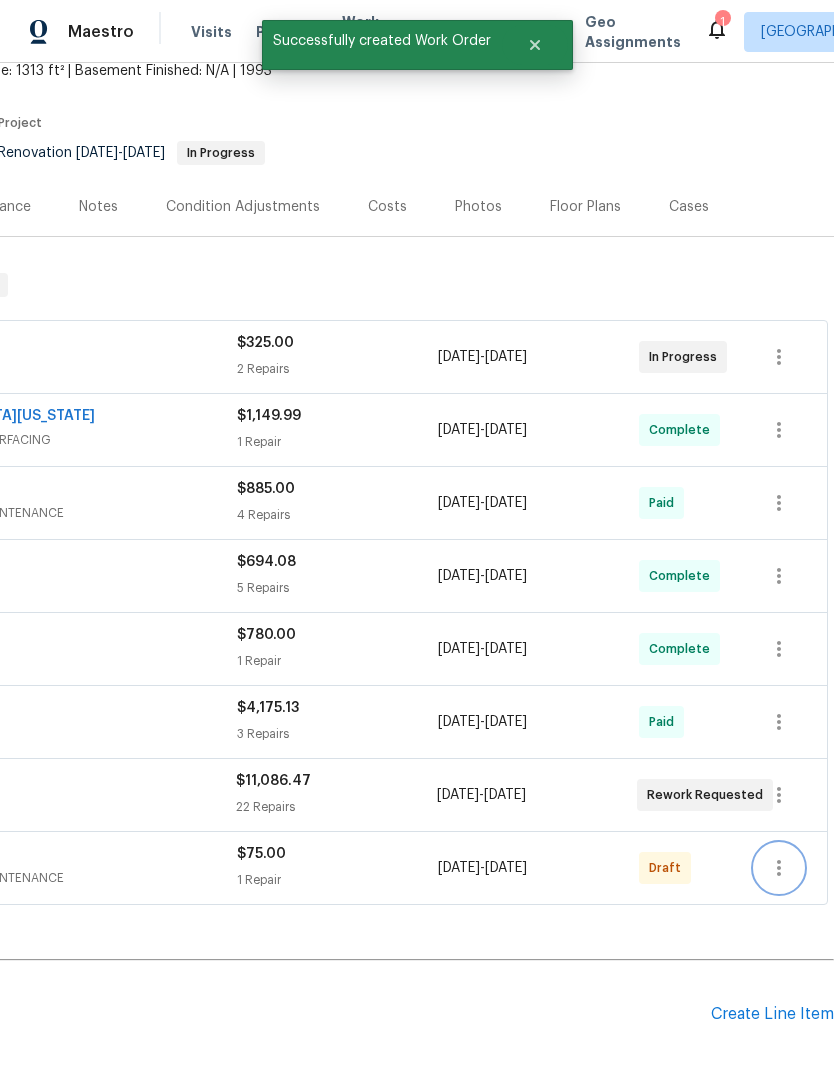 click 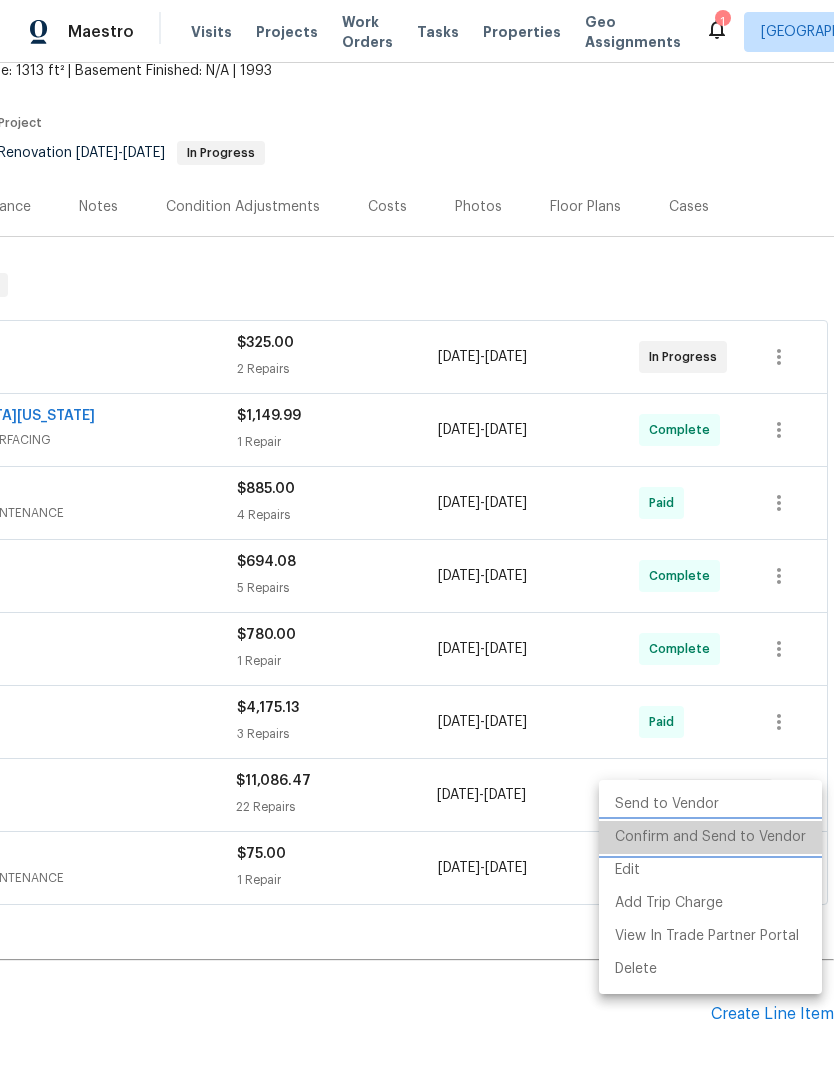 click on "Confirm and Send to Vendor" at bounding box center [710, 837] 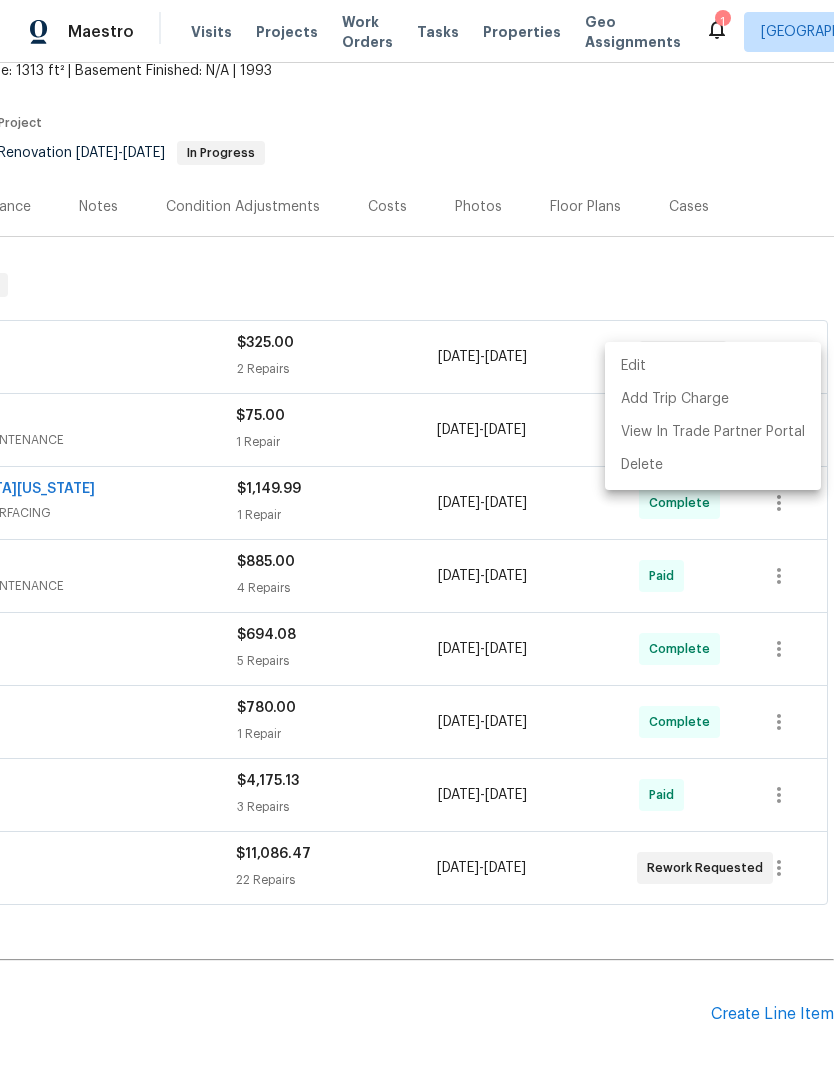 click at bounding box center (417, 543) 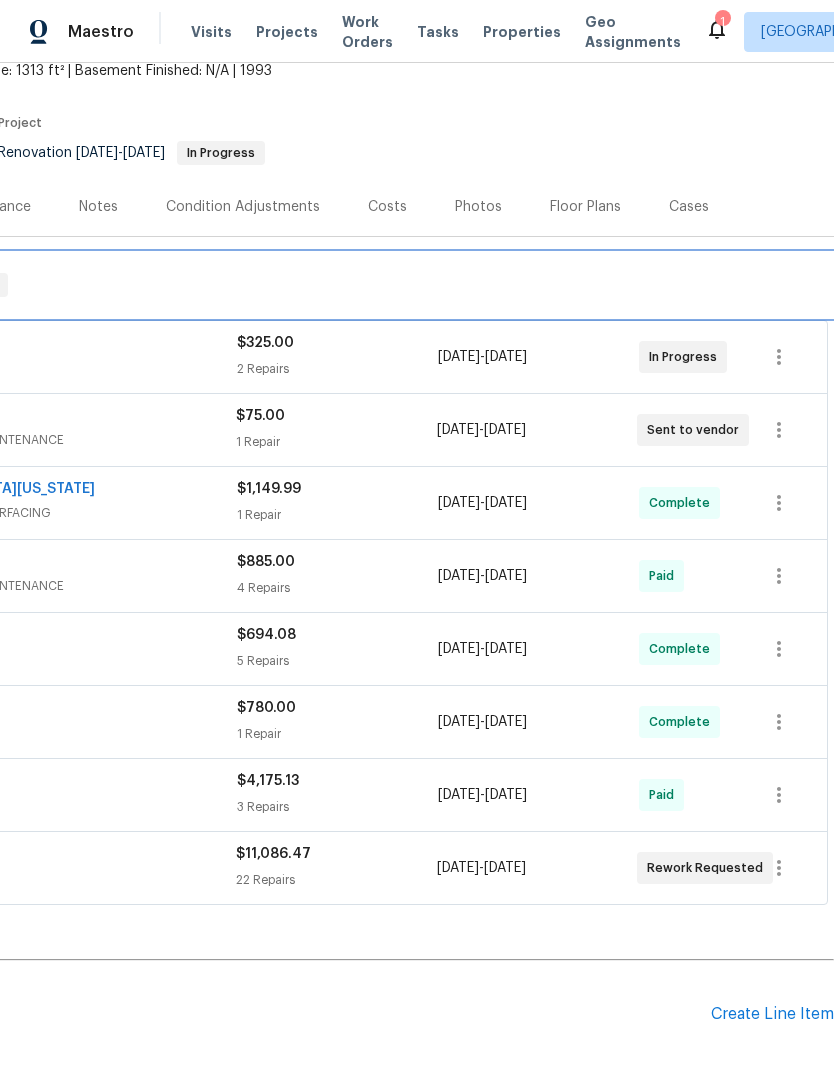 click on "RENOVATION   6/12/25  -  7/12/25 In Progress" at bounding box center [269, 285] 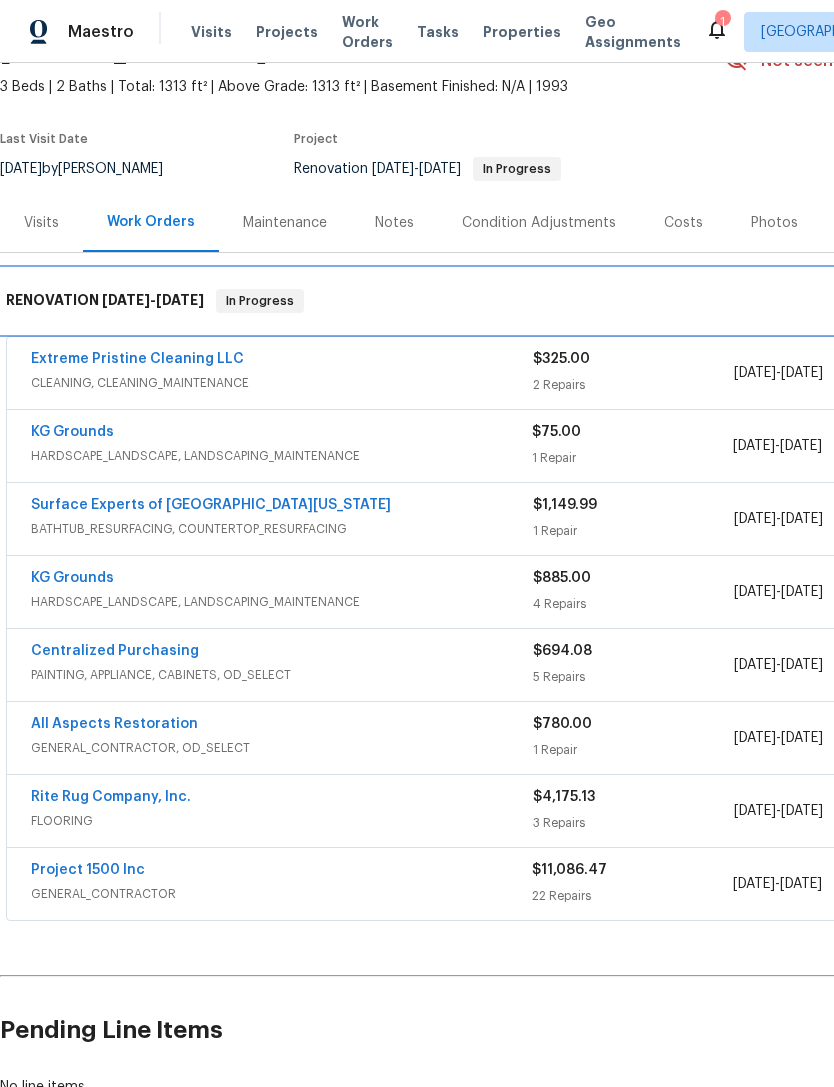 scroll, scrollTop: 108, scrollLeft: 0, axis: vertical 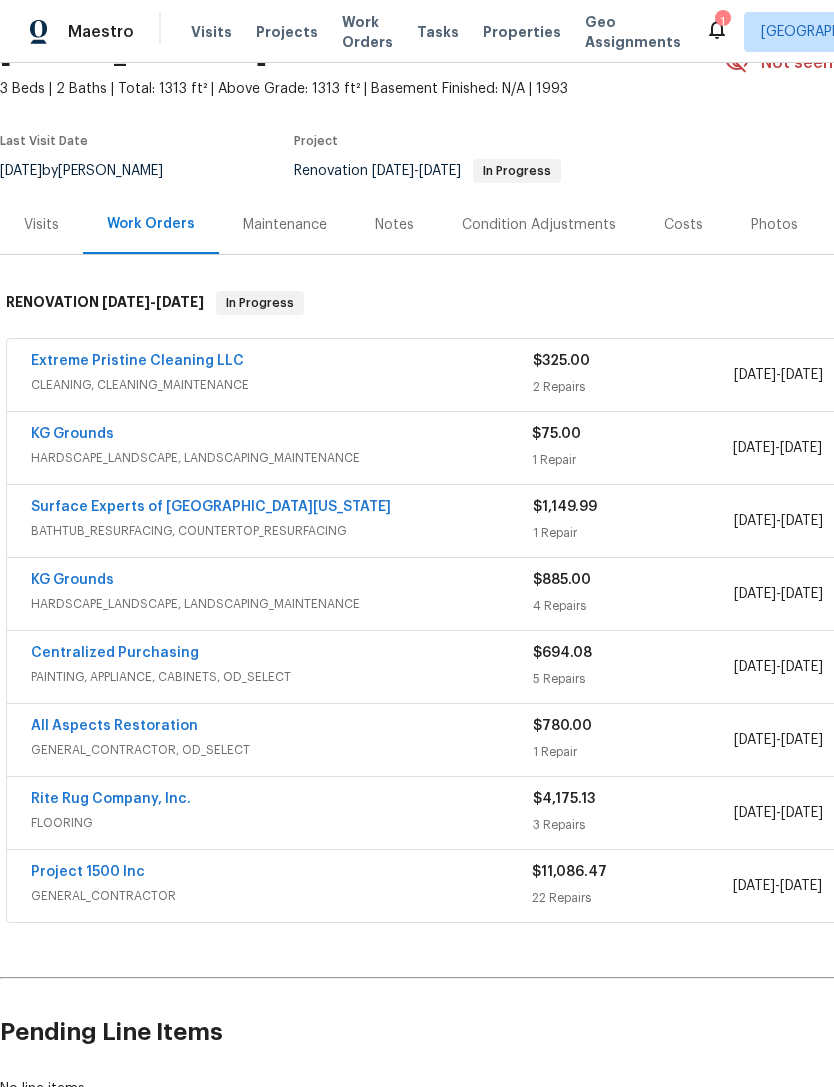 click on "KG Grounds" at bounding box center [72, 434] 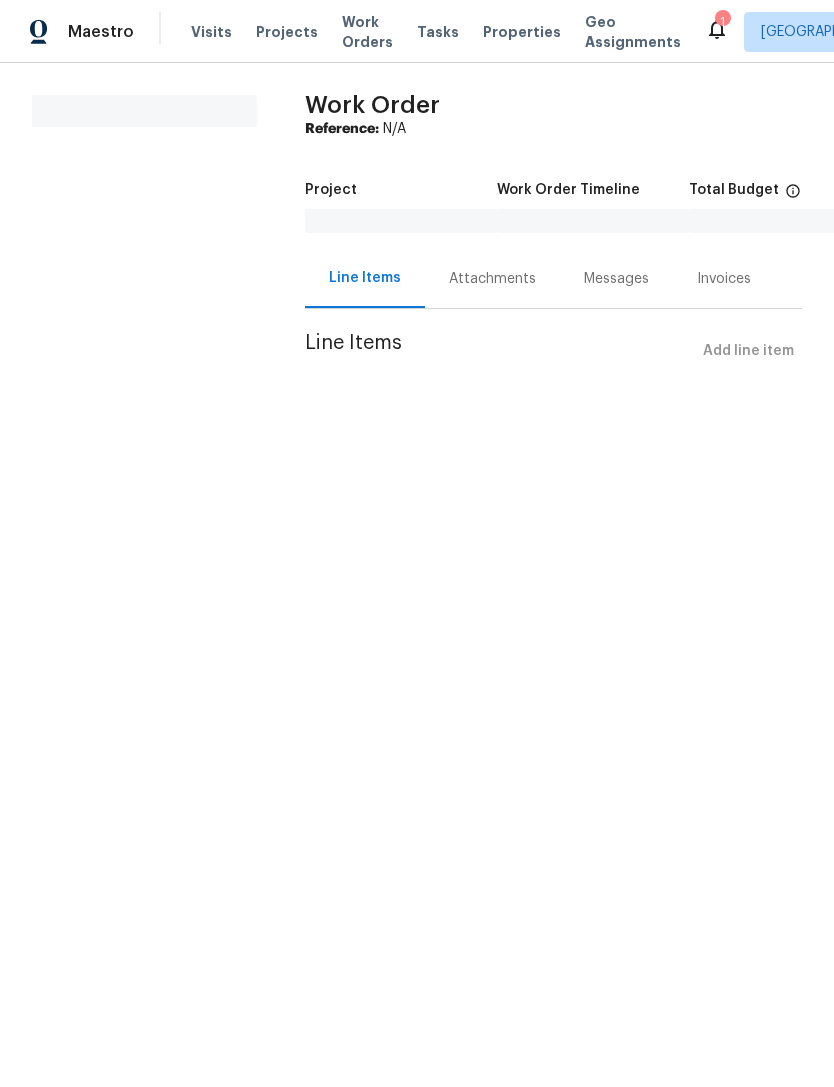 scroll, scrollTop: 0, scrollLeft: 0, axis: both 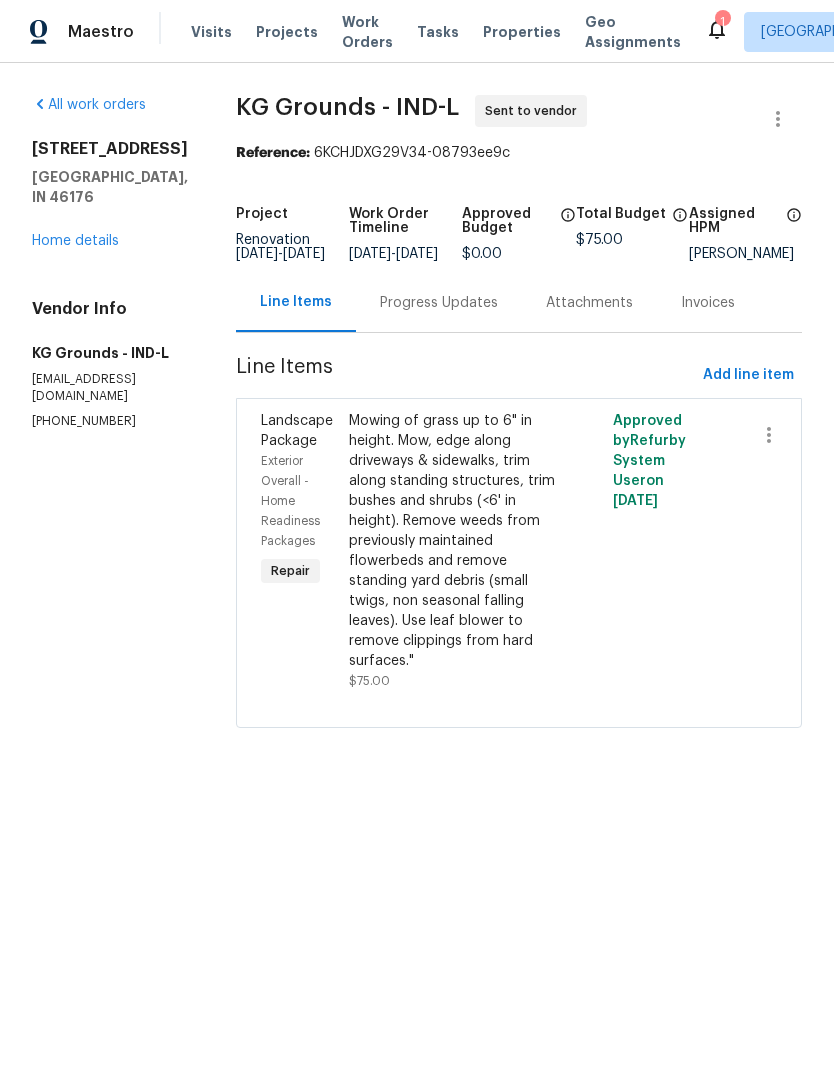click on "Progress Updates" at bounding box center (439, 302) 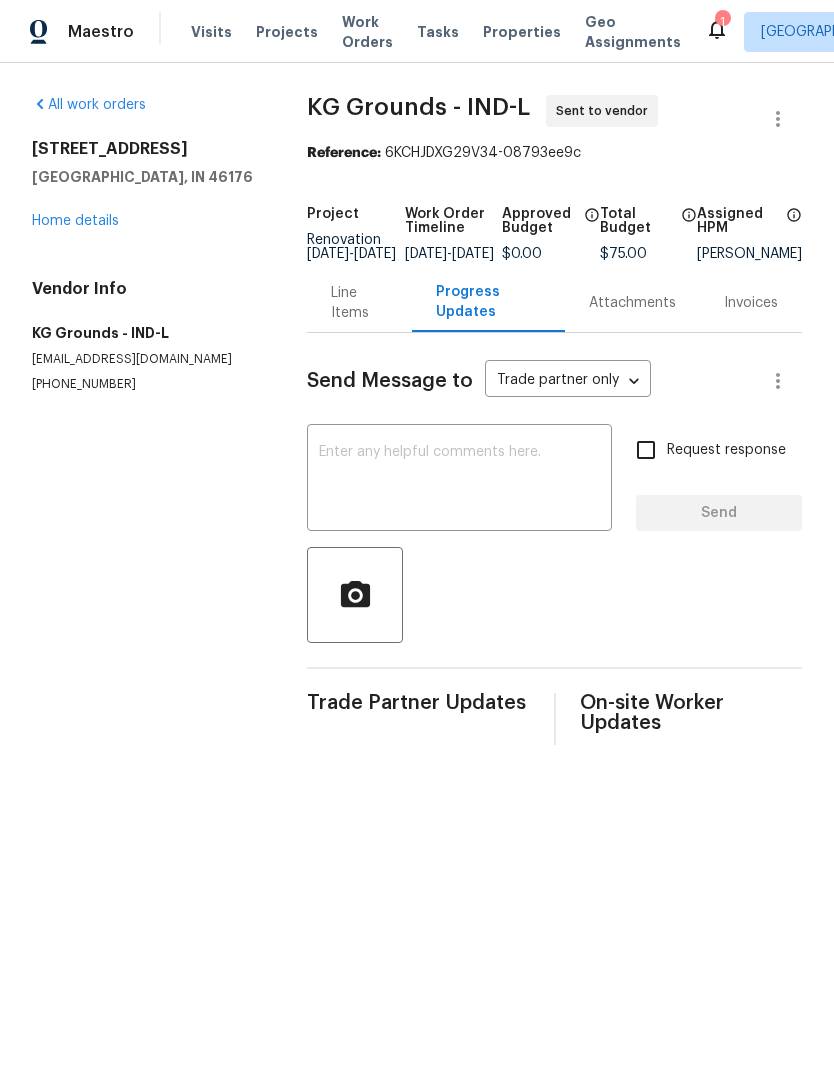 click at bounding box center [459, 480] 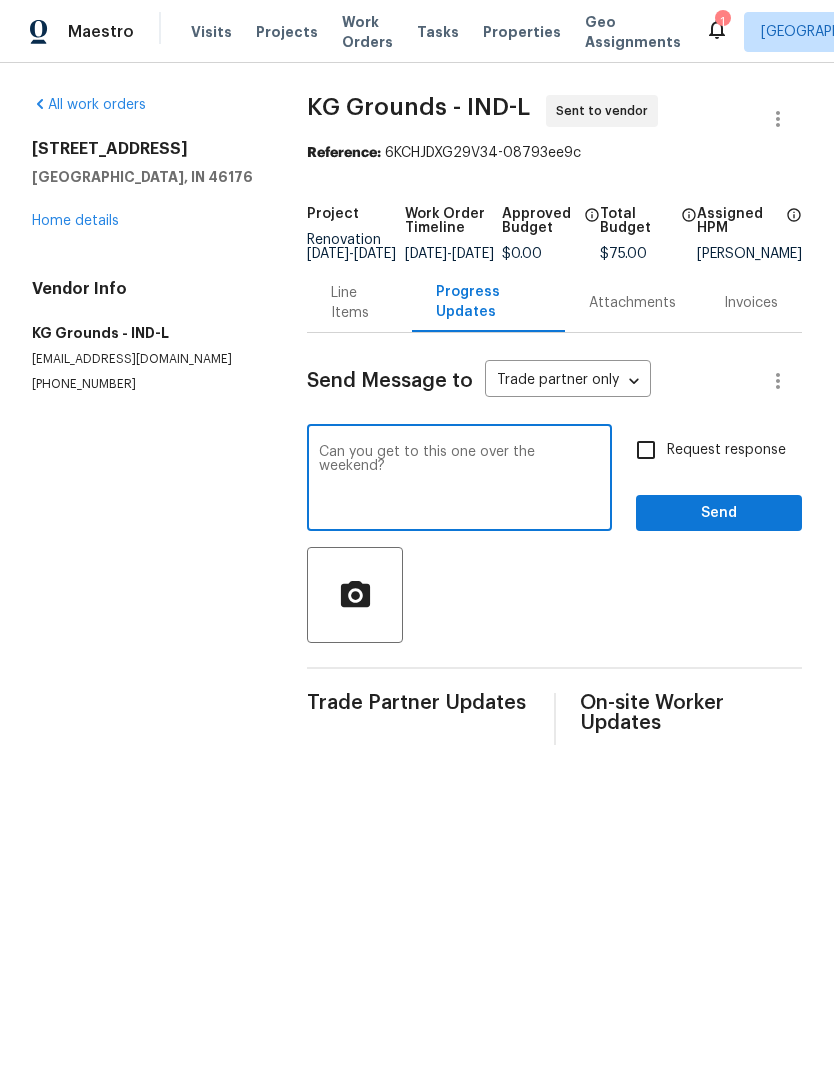 type on "Can you get to this one over the weekend?" 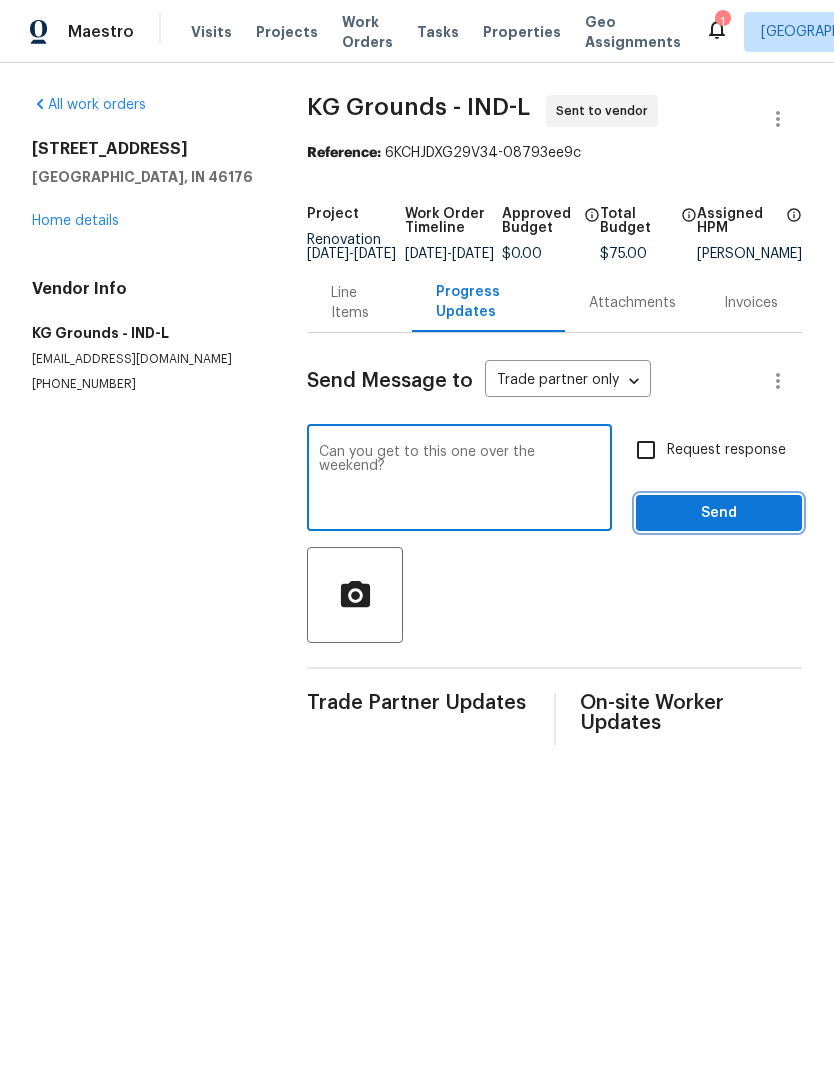 click on "Send" at bounding box center [719, 513] 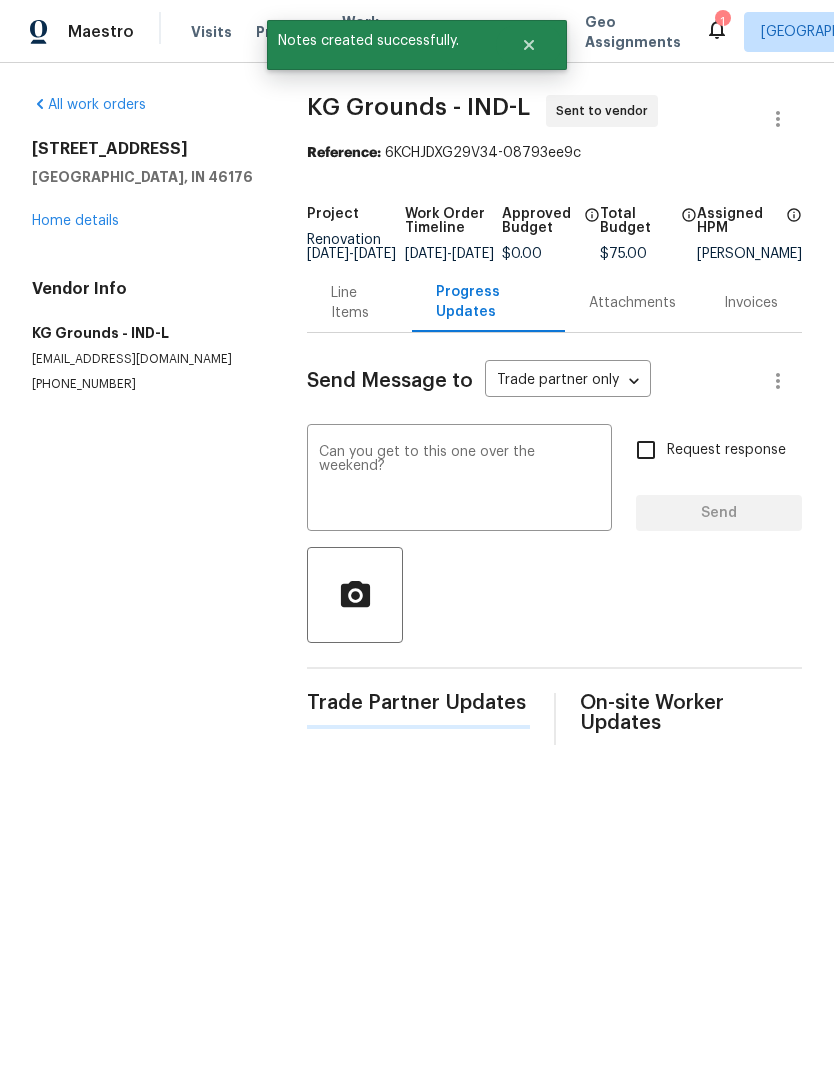 type 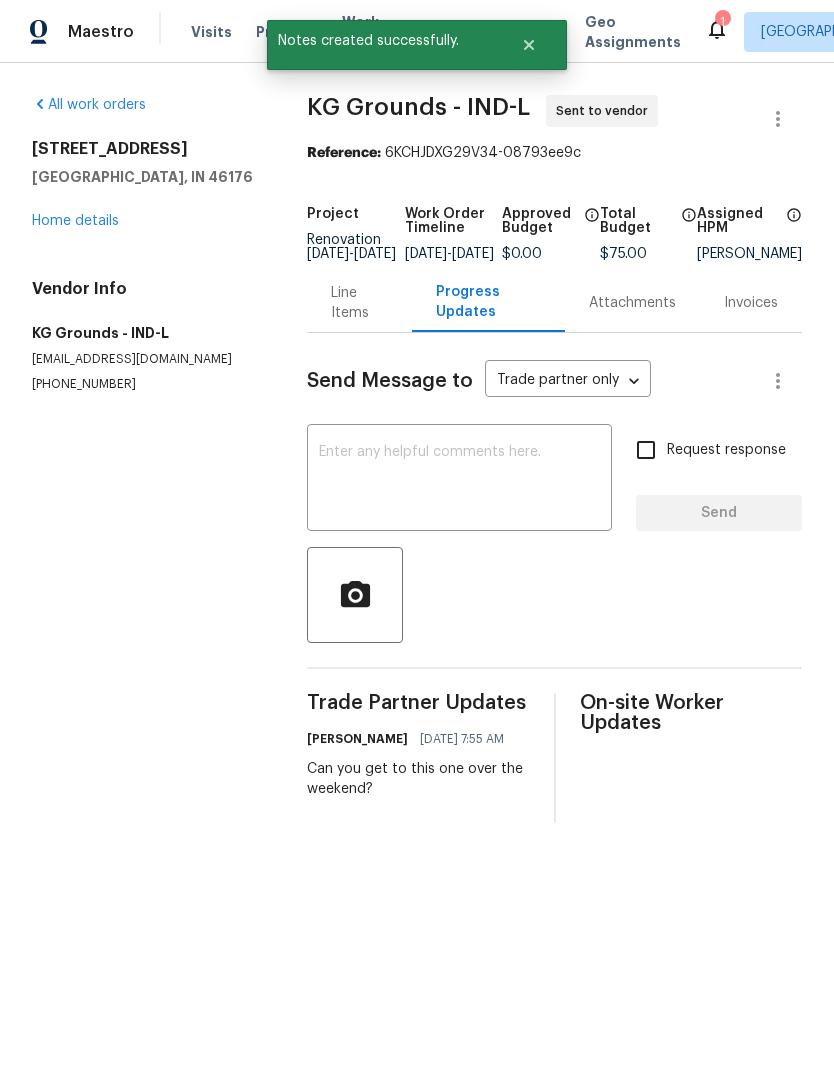 click on "Home details" at bounding box center (75, 221) 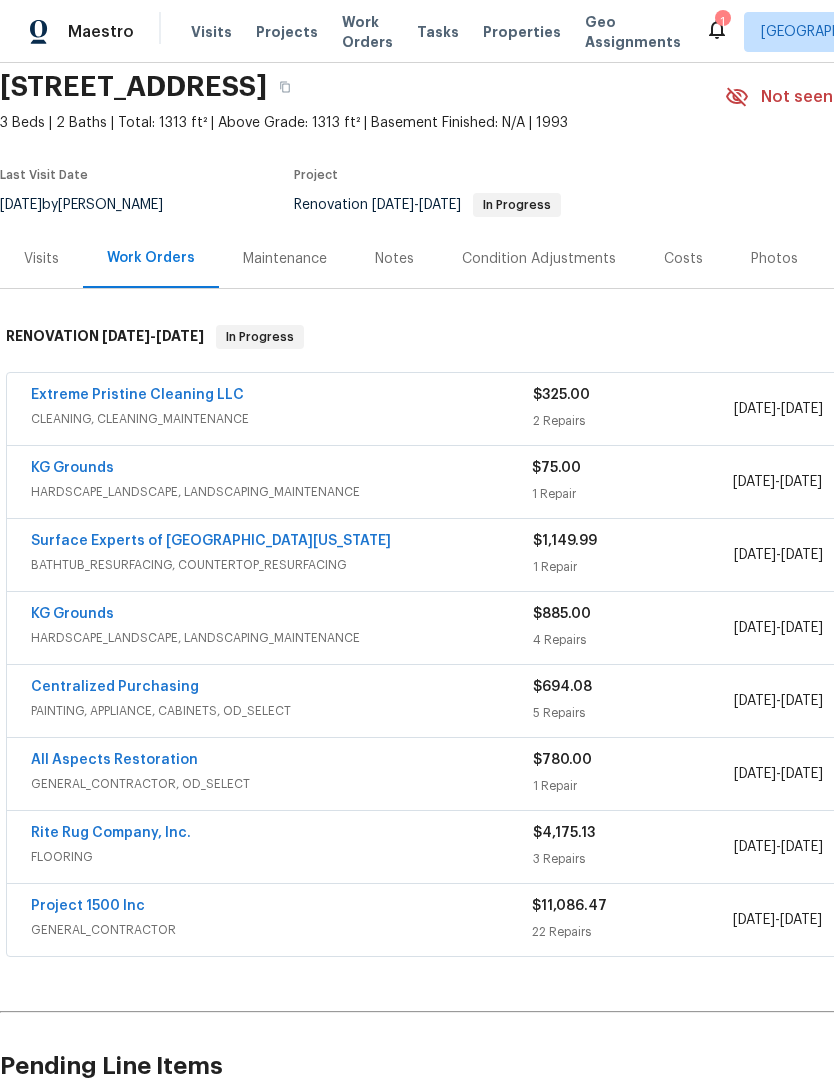 scroll, scrollTop: 73, scrollLeft: 0, axis: vertical 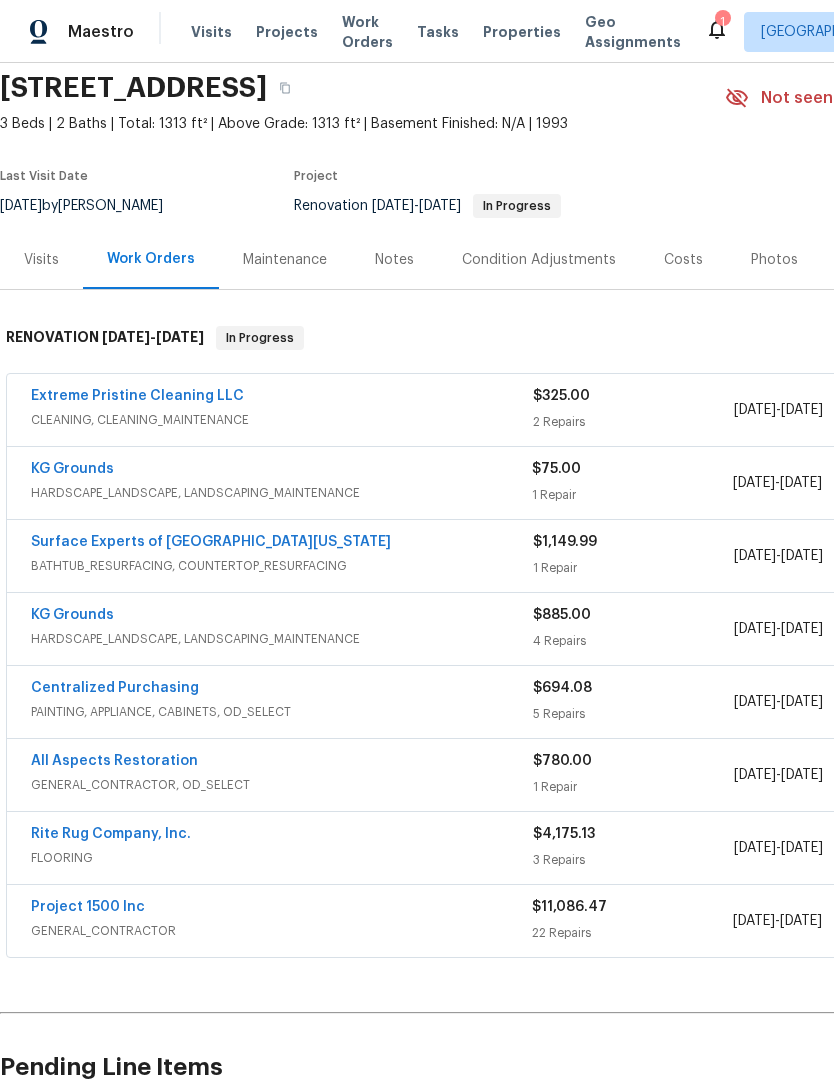 click 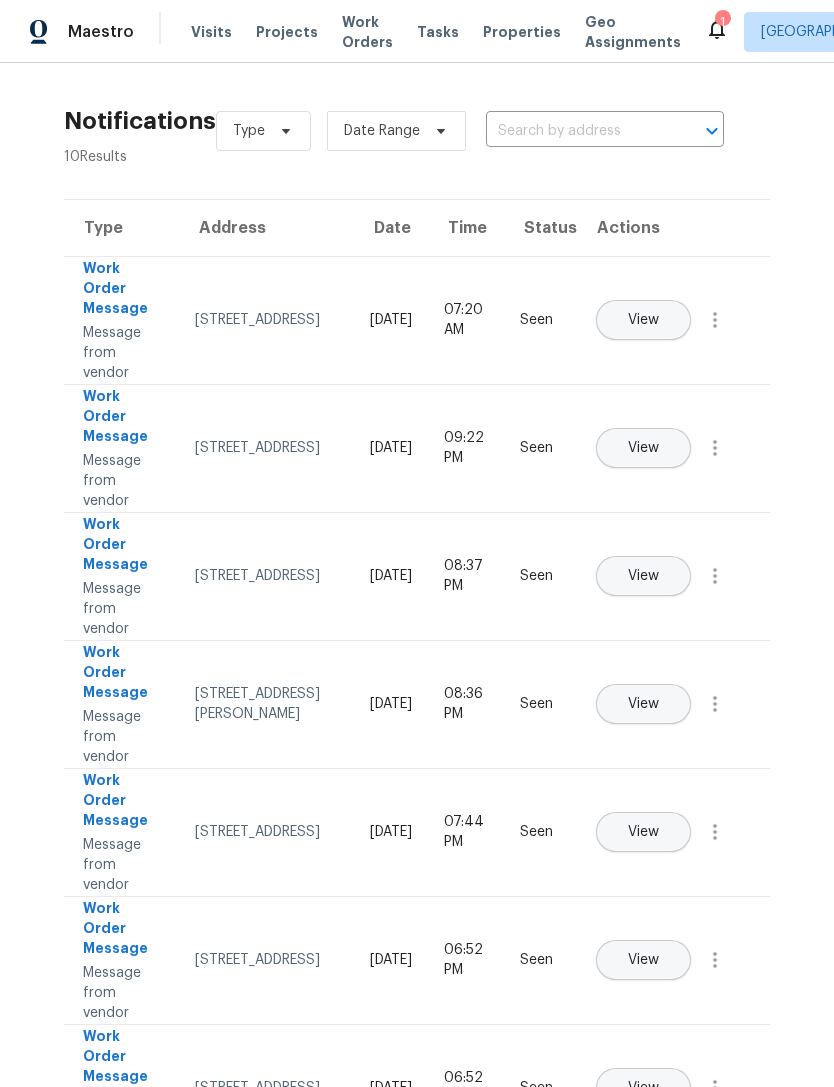 scroll, scrollTop: 0, scrollLeft: 0, axis: both 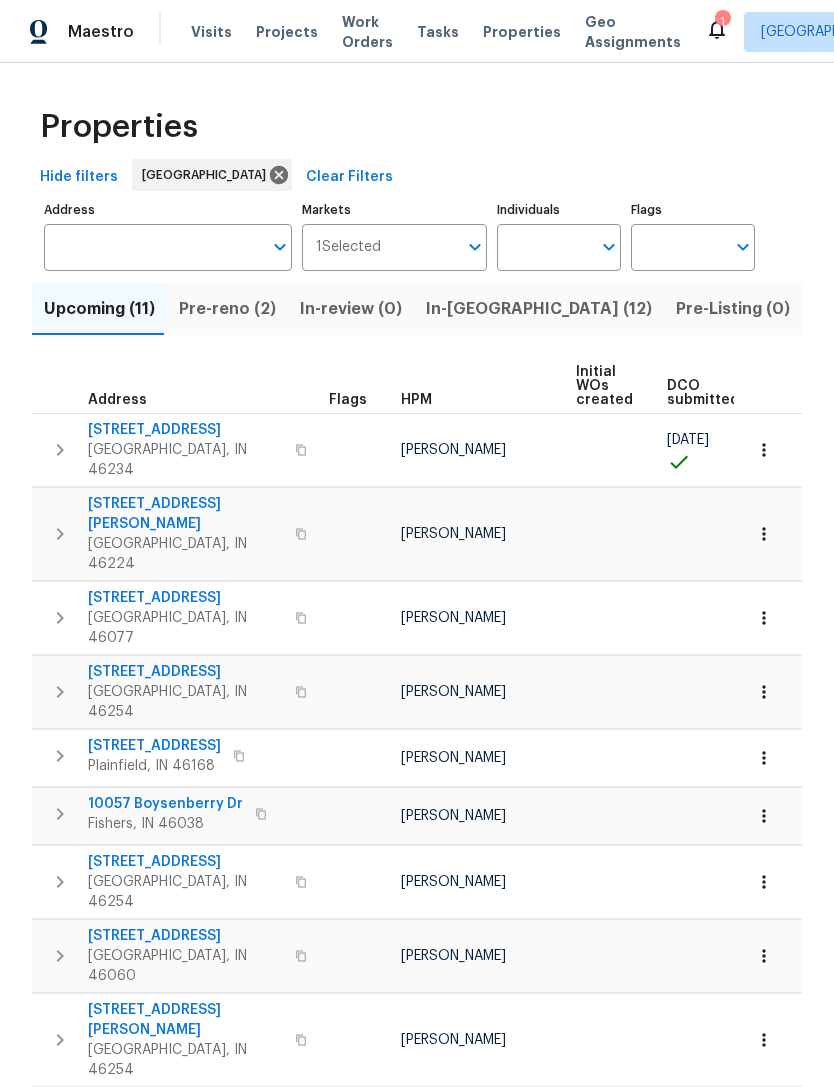 click on "Individuals" at bounding box center [544, 247] 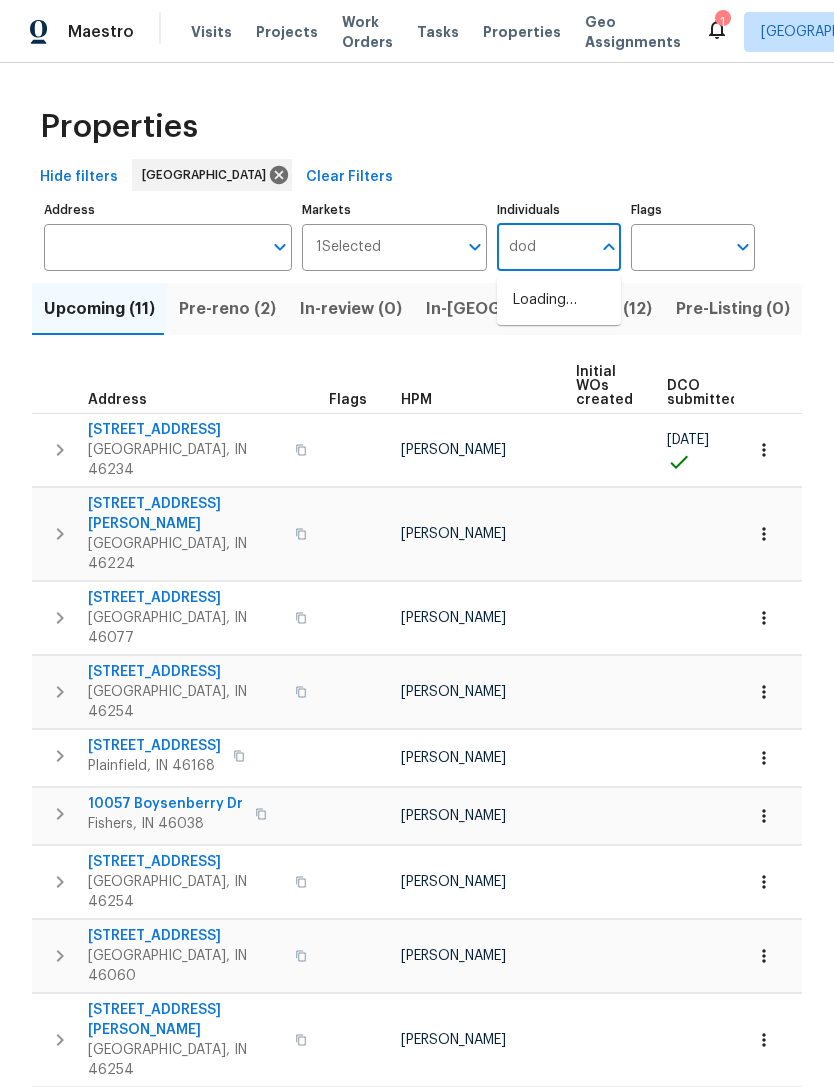 type on "dodd" 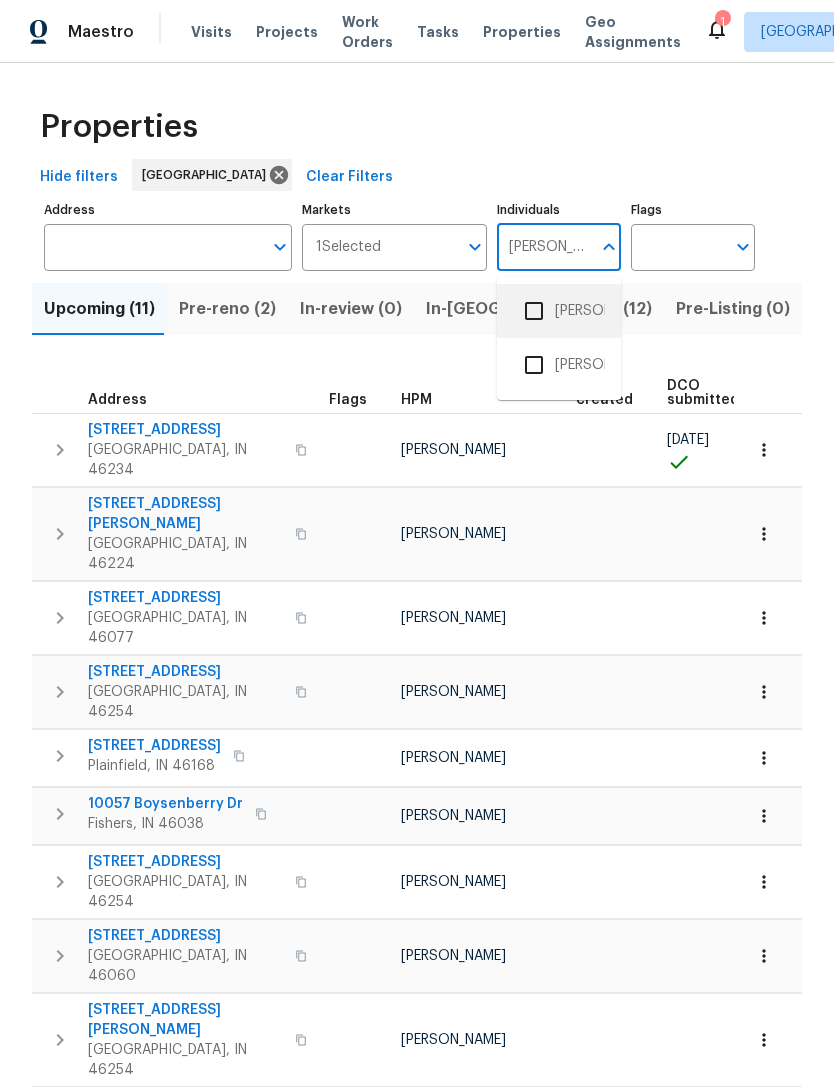 click on "[PERSON_NAME]" at bounding box center (559, 311) 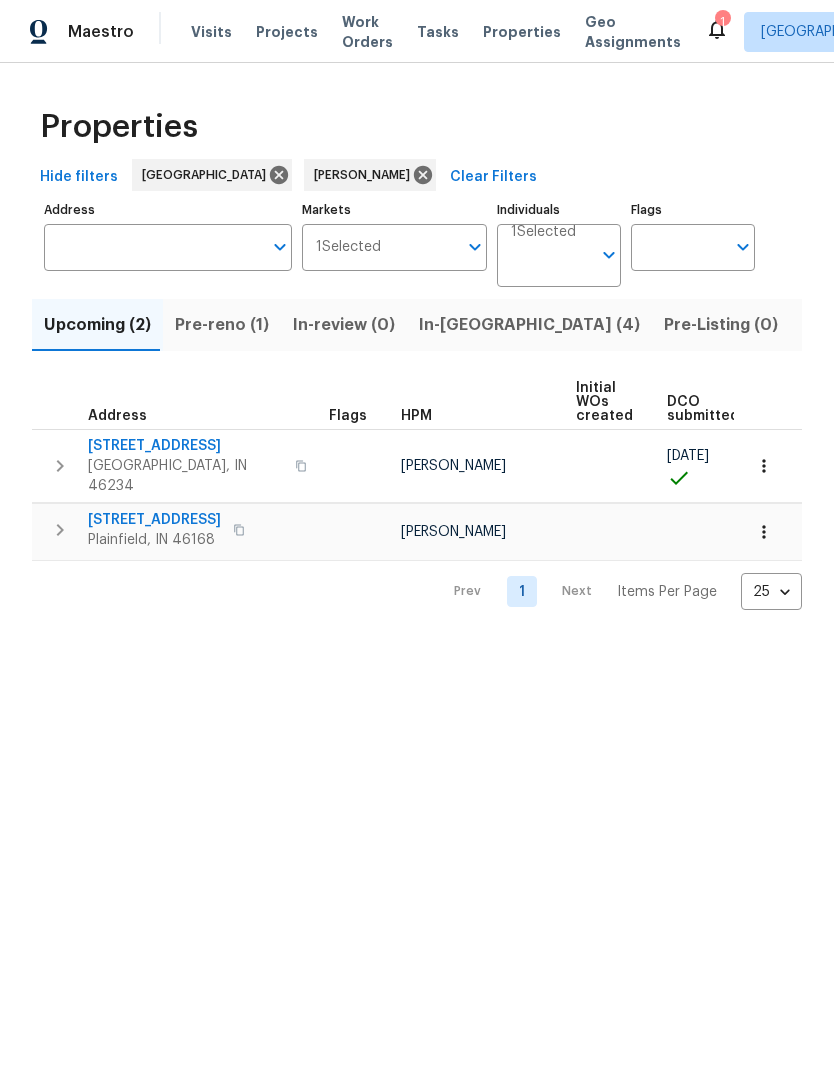 click on "In-reno (4)" at bounding box center [529, 325] 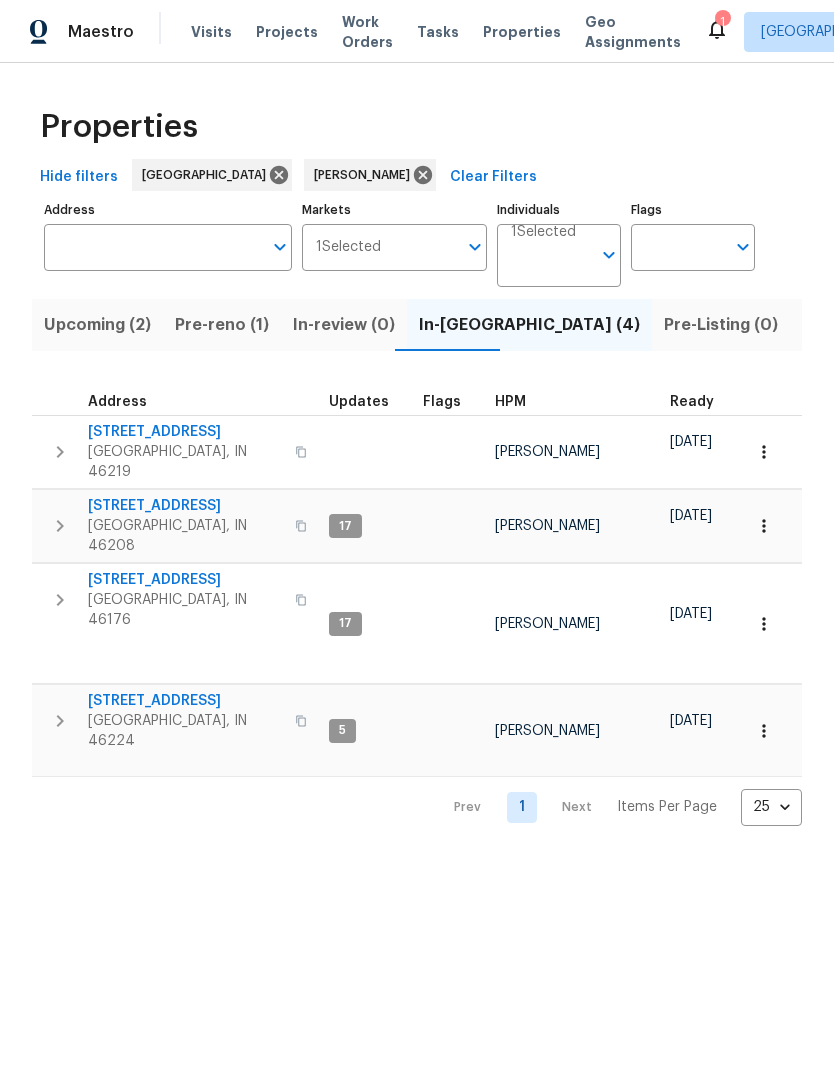click on "4932 W 37th St" at bounding box center [185, 701] 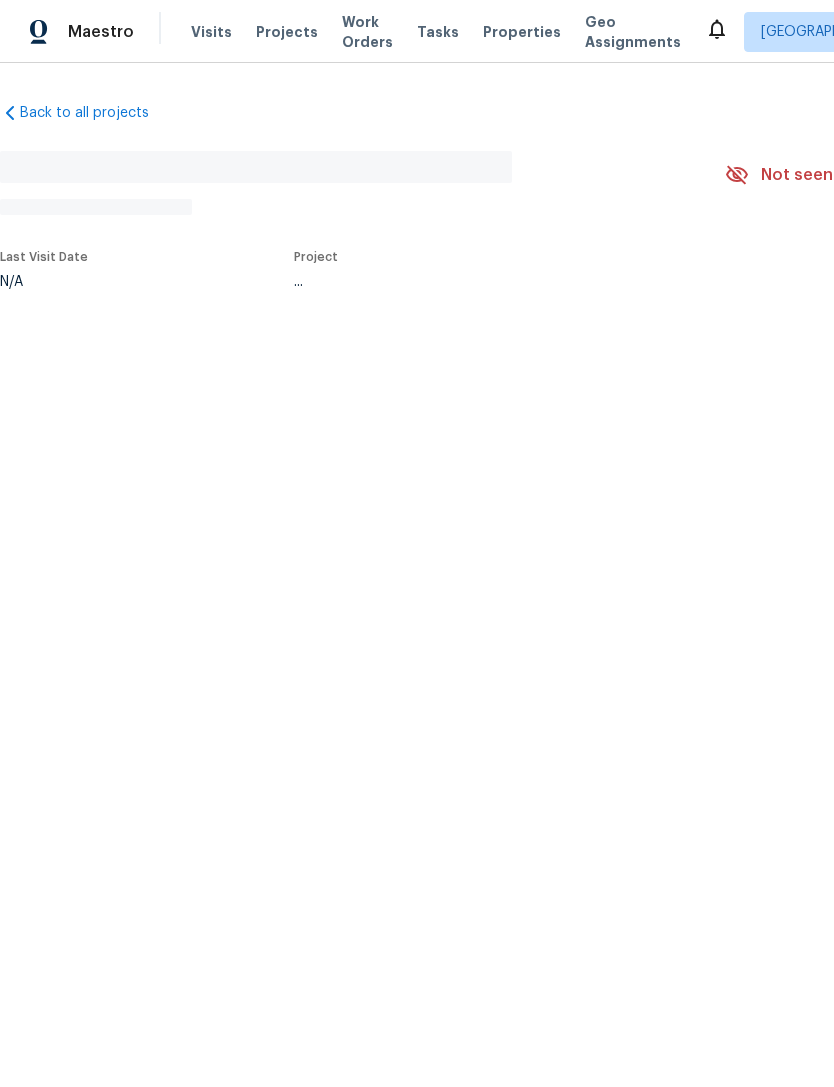 scroll, scrollTop: 0, scrollLeft: 0, axis: both 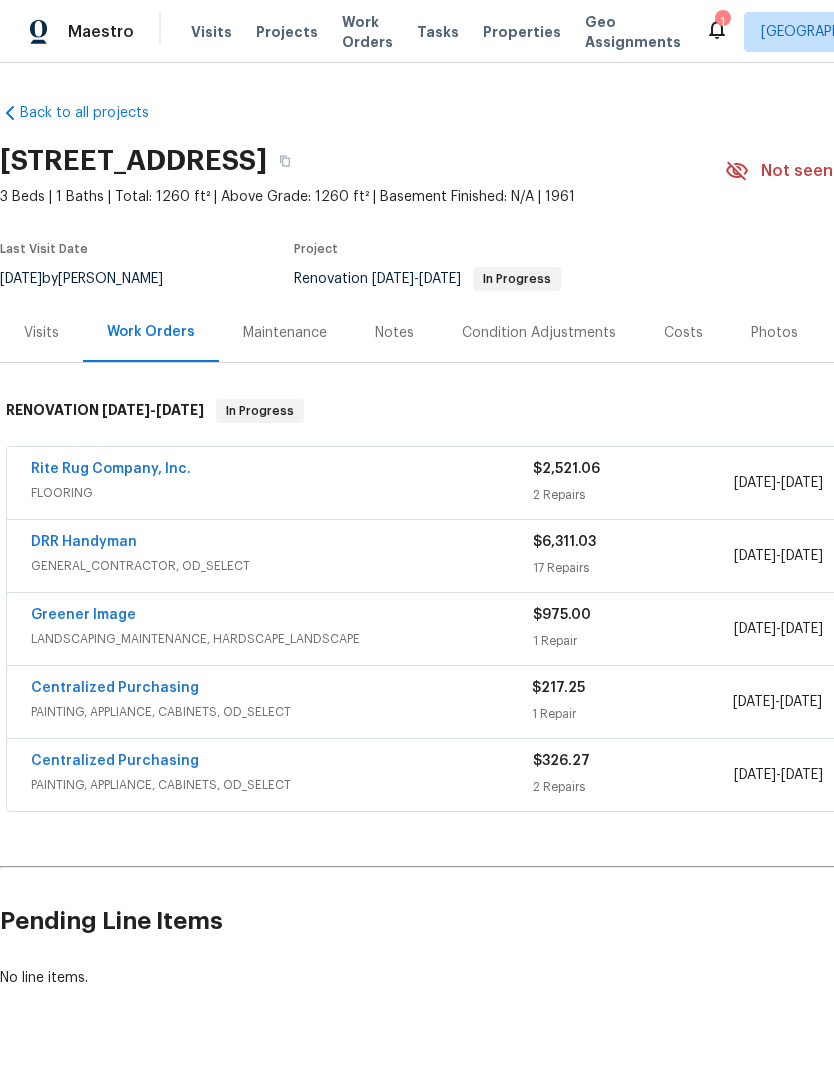click on "Notes" at bounding box center (394, 333) 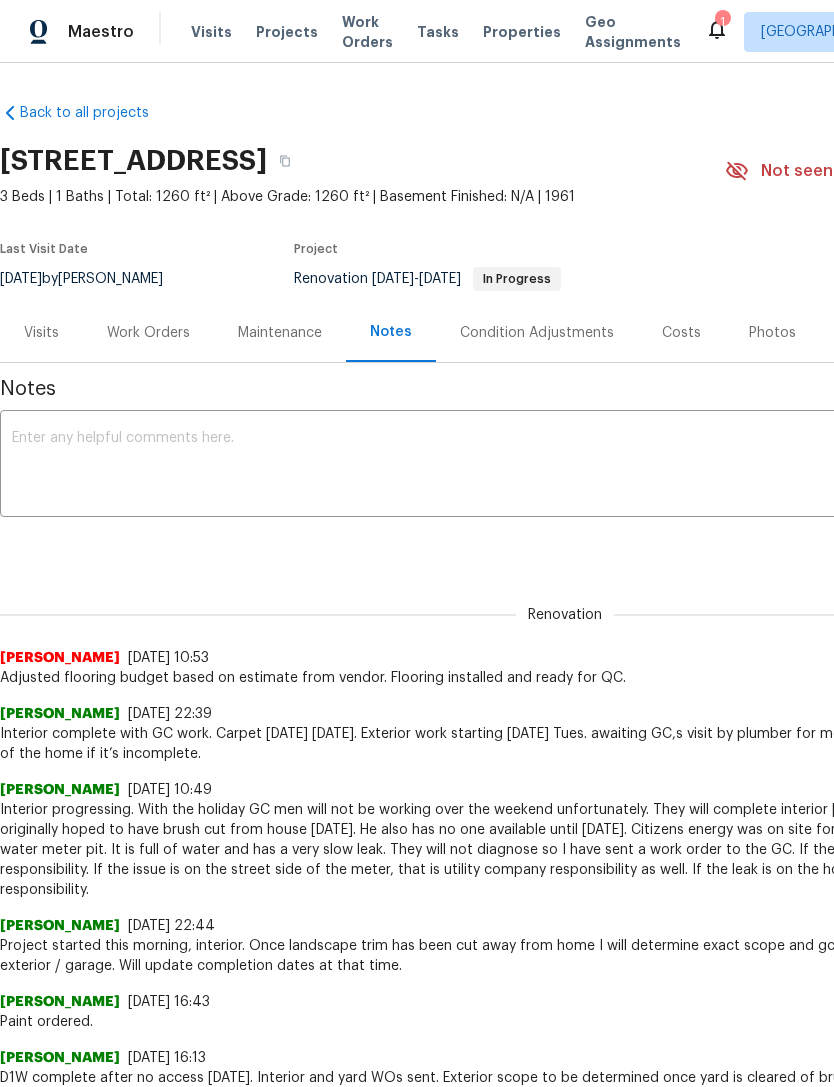 click at bounding box center [565, 466] 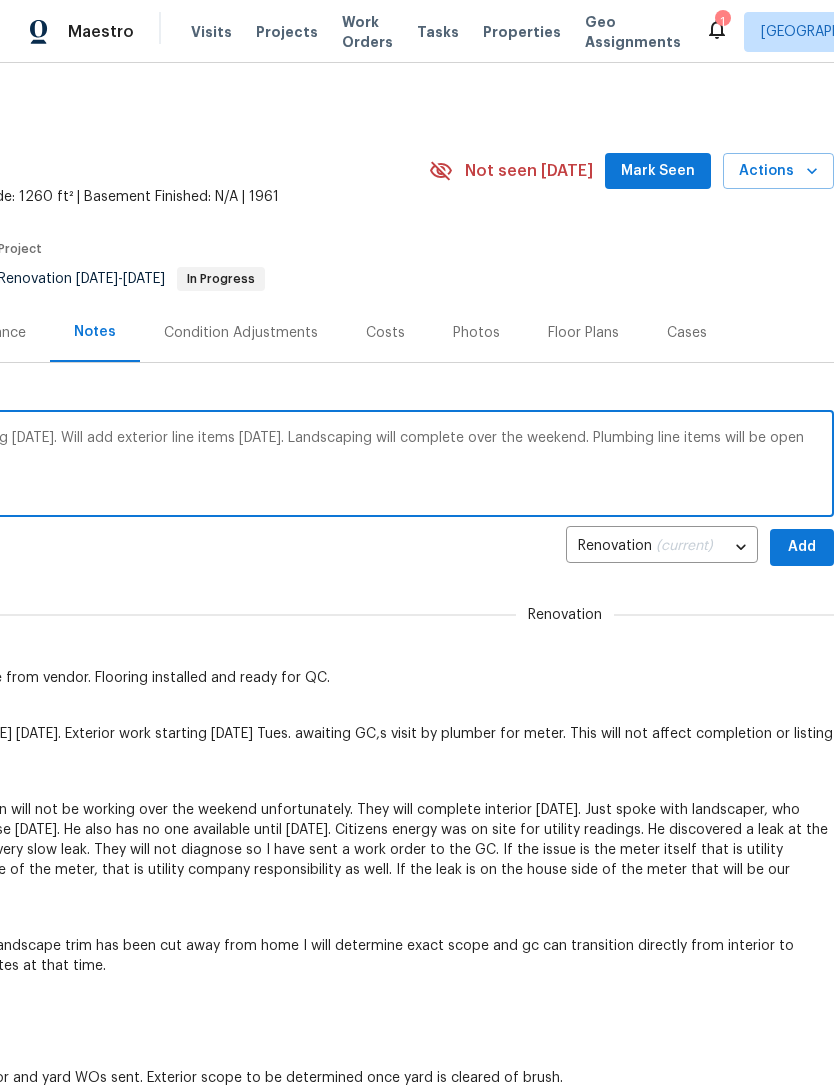 scroll, scrollTop: 0, scrollLeft: 296, axis: horizontal 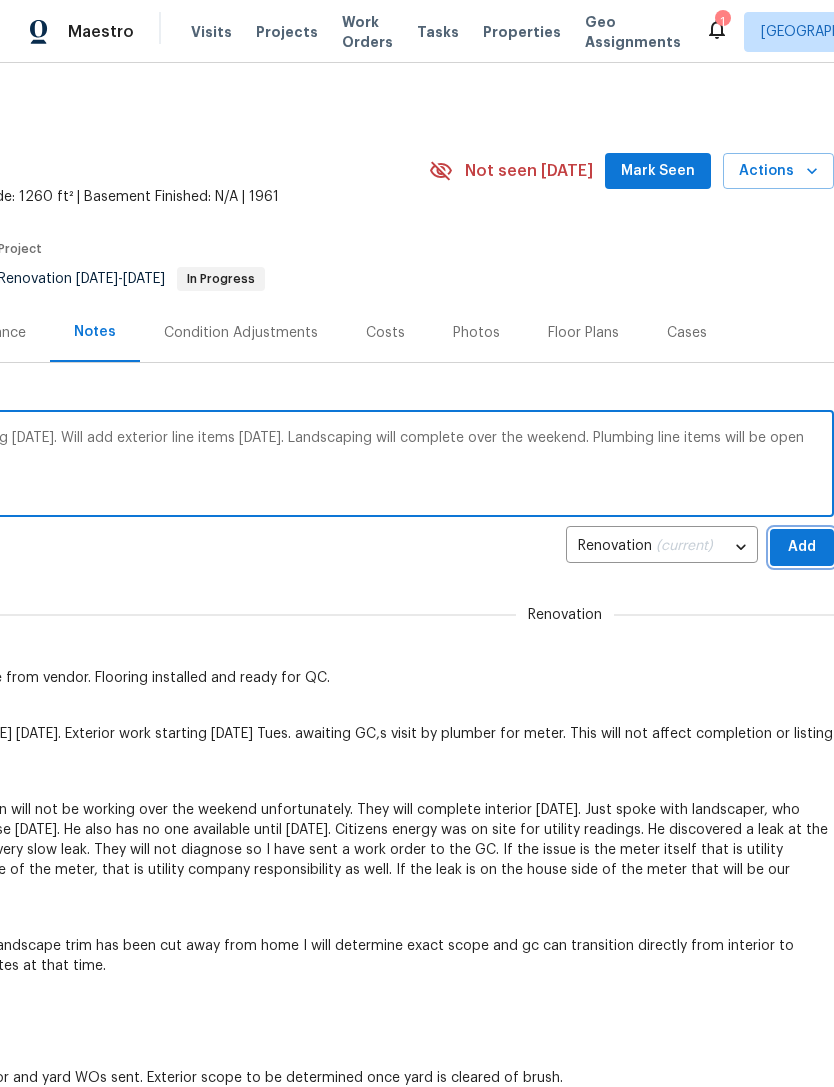 click on "Add" at bounding box center [802, 547] 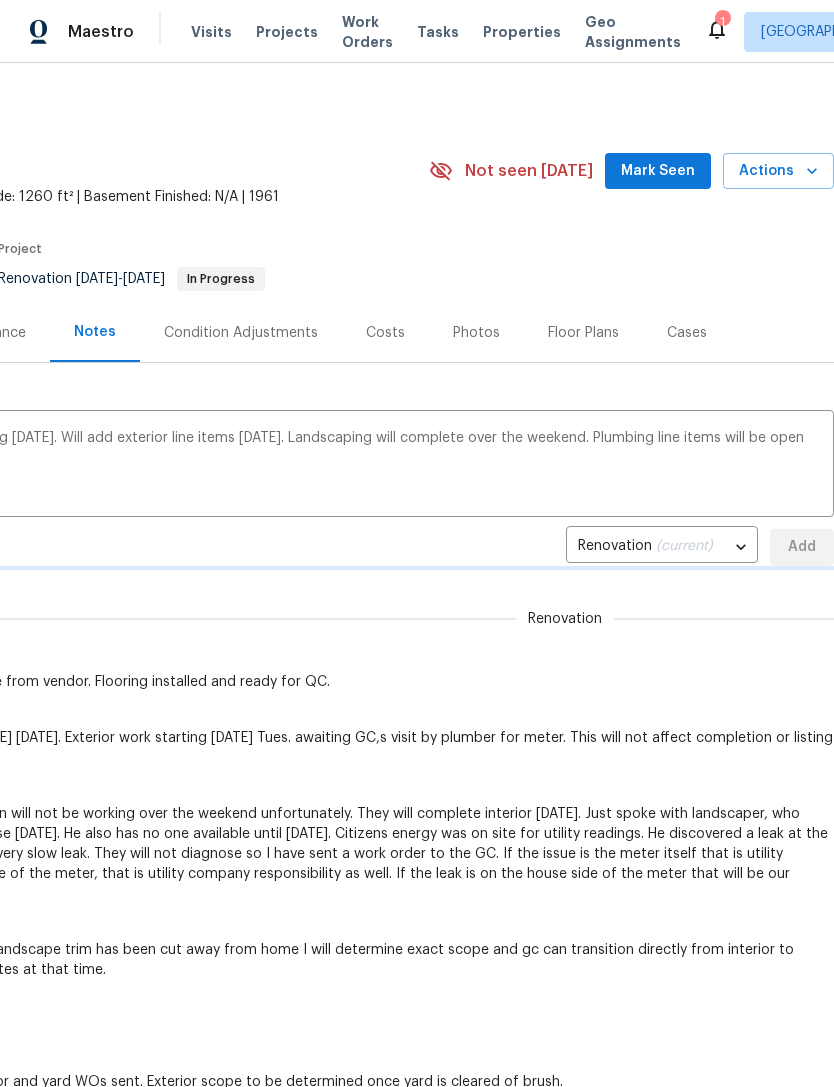 type 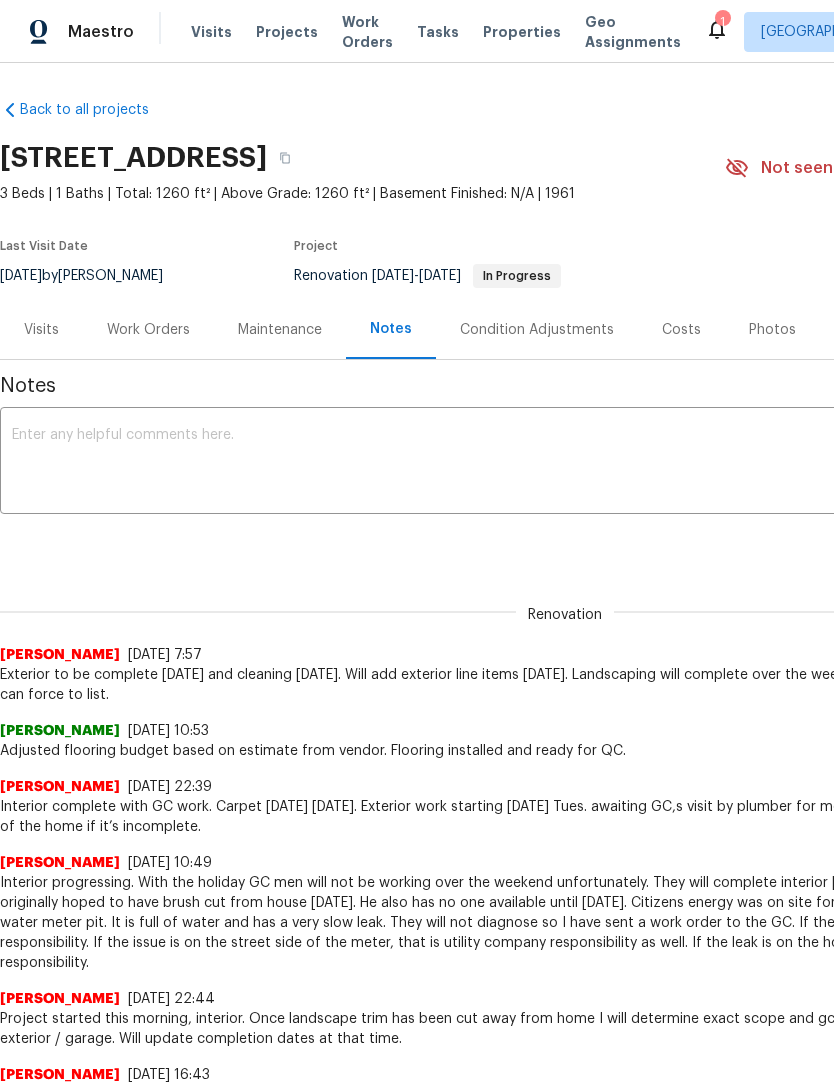 scroll, scrollTop: 2, scrollLeft: 0, axis: vertical 